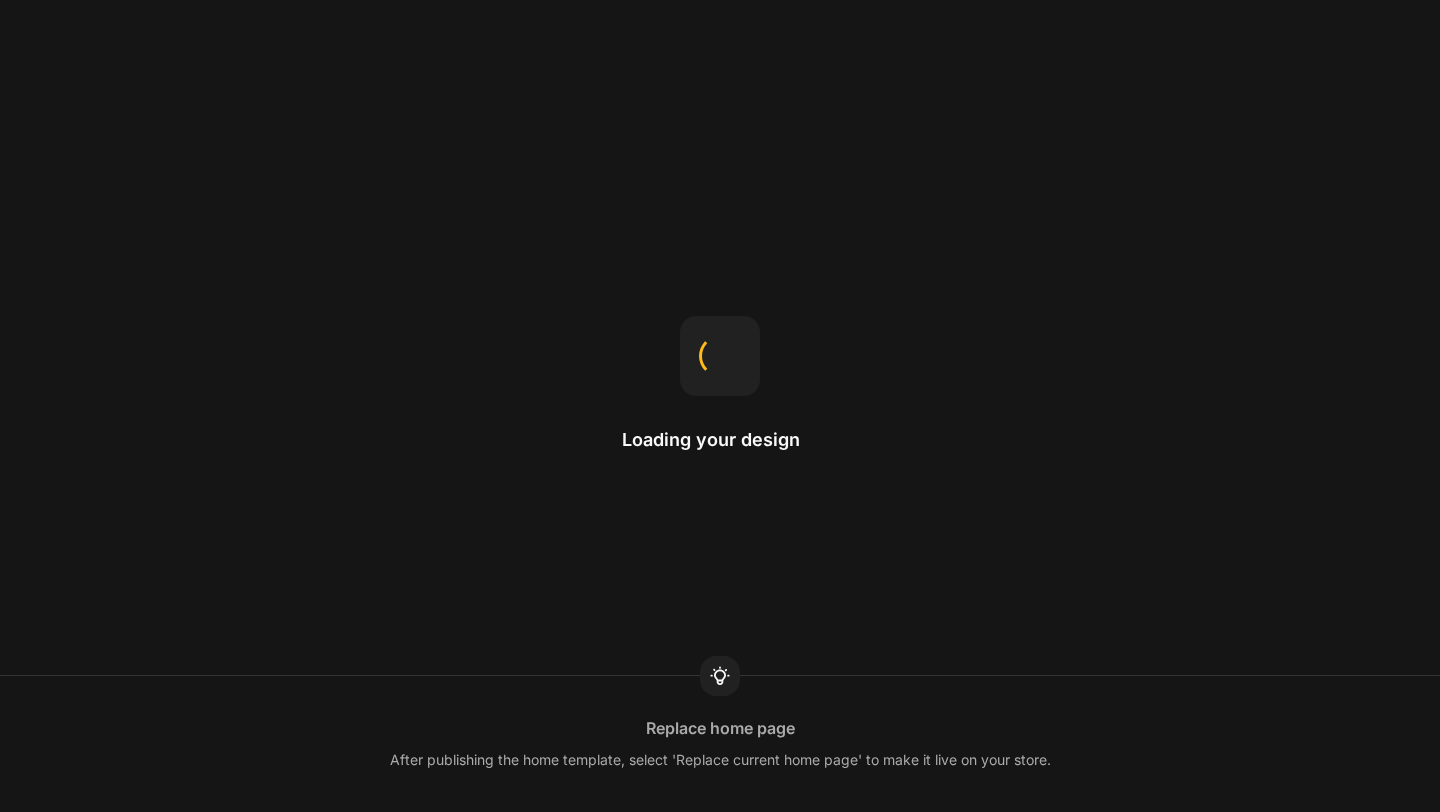 scroll, scrollTop: 0, scrollLeft: 0, axis: both 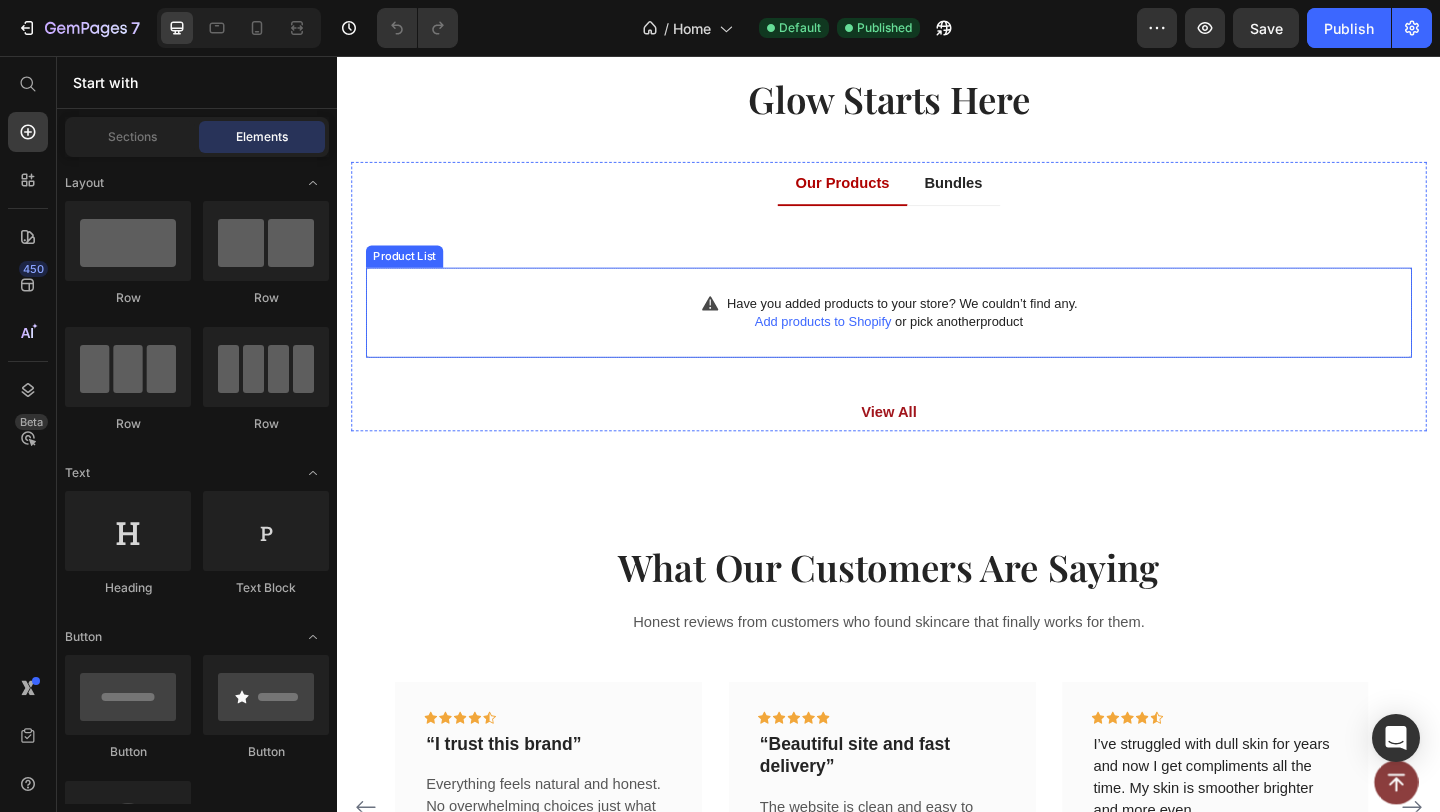 click on "Add products to Shopify" at bounding box center [865, 345] 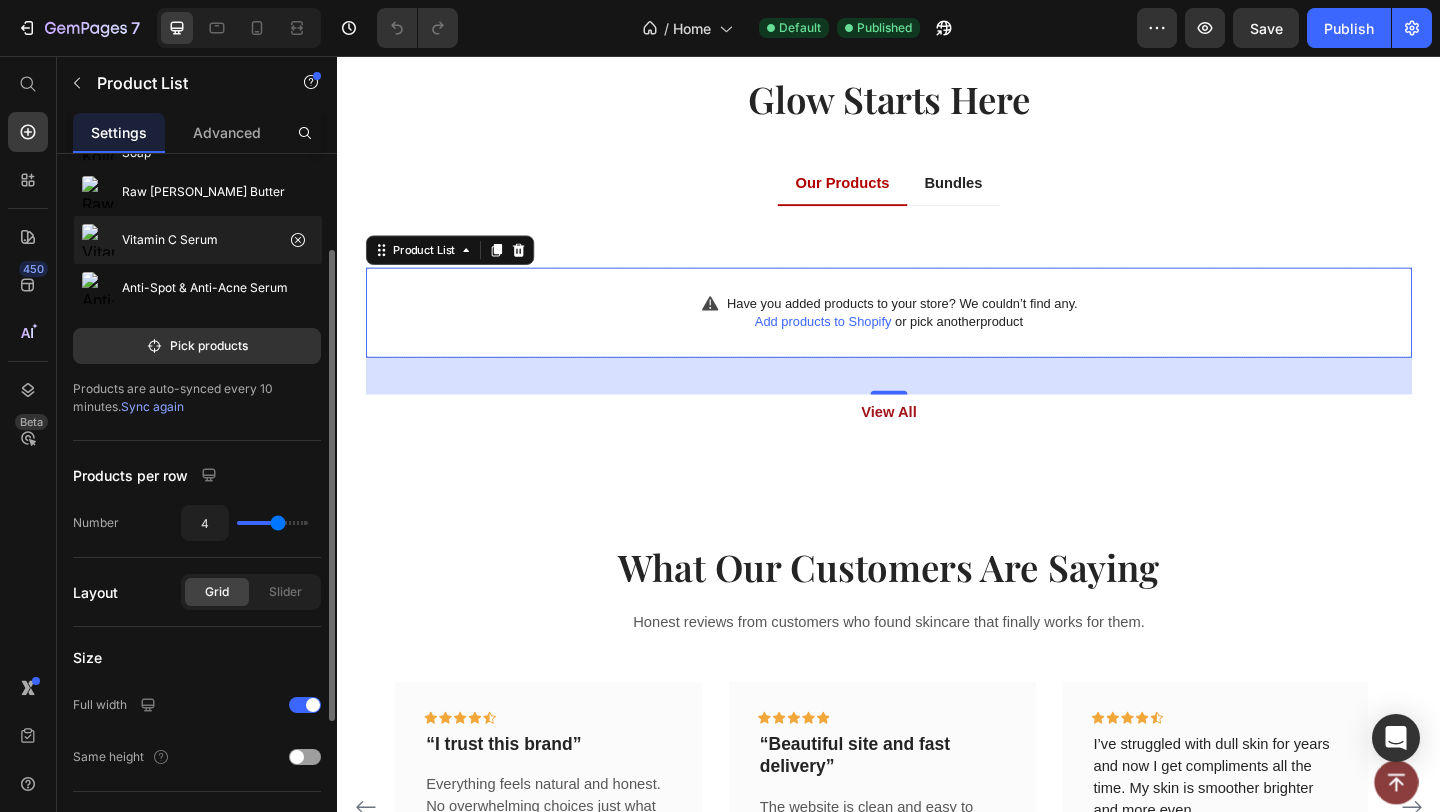 scroll, scrollTop: 120, scrollLeft: 0, axis: vertical 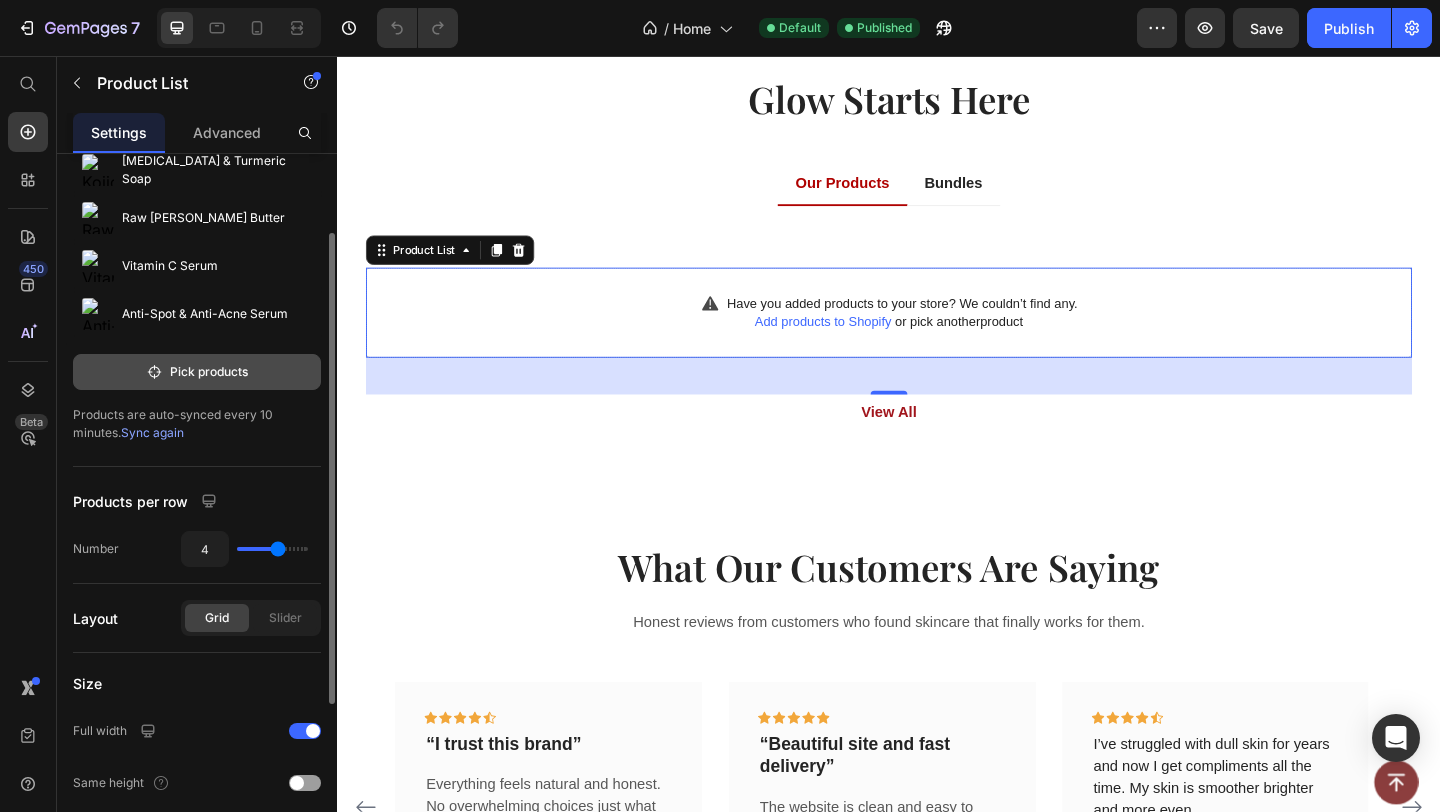click on "Pick products" at bounding box center [197, 372] 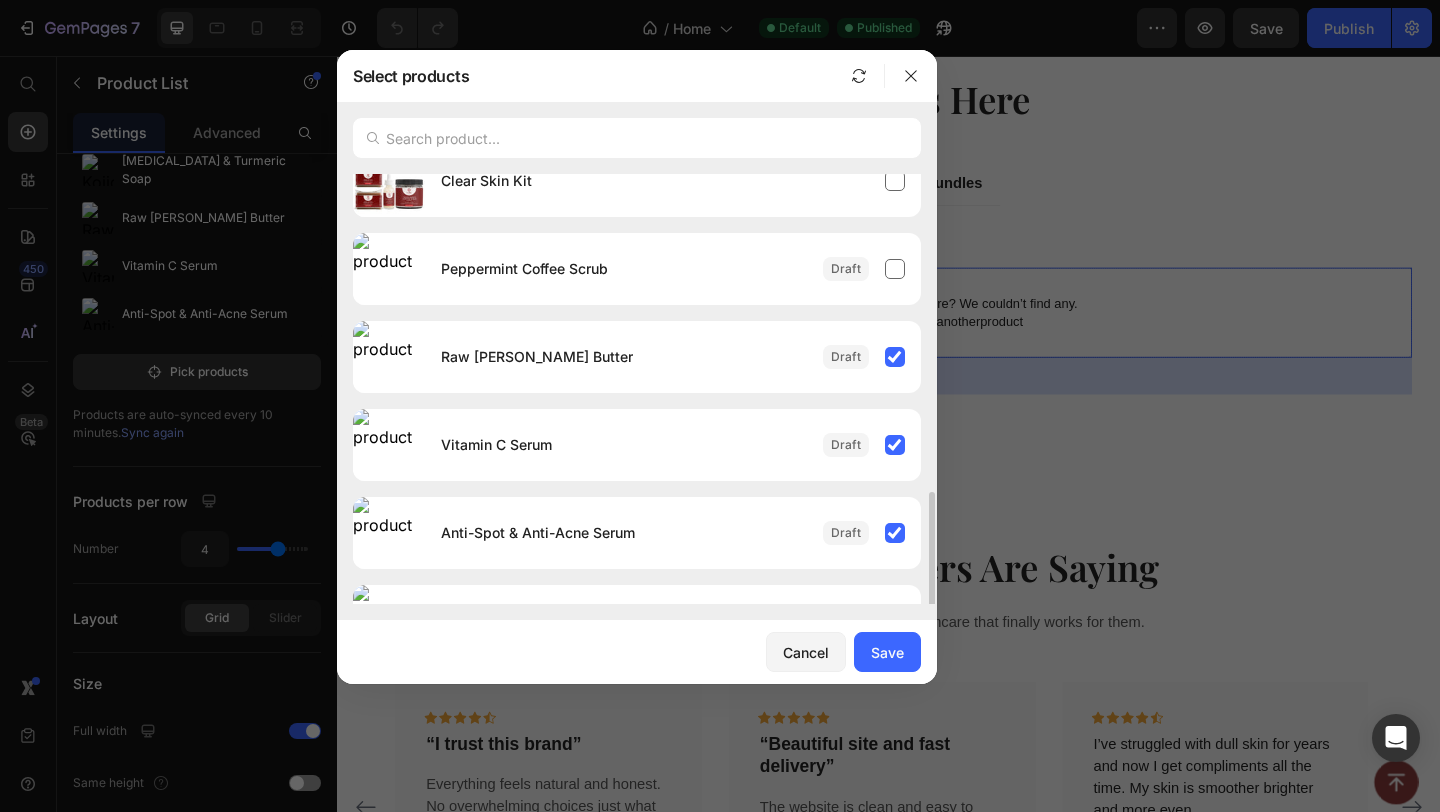 scroll, scrollTop: 697, scrollLeft: 0, axis: vertical 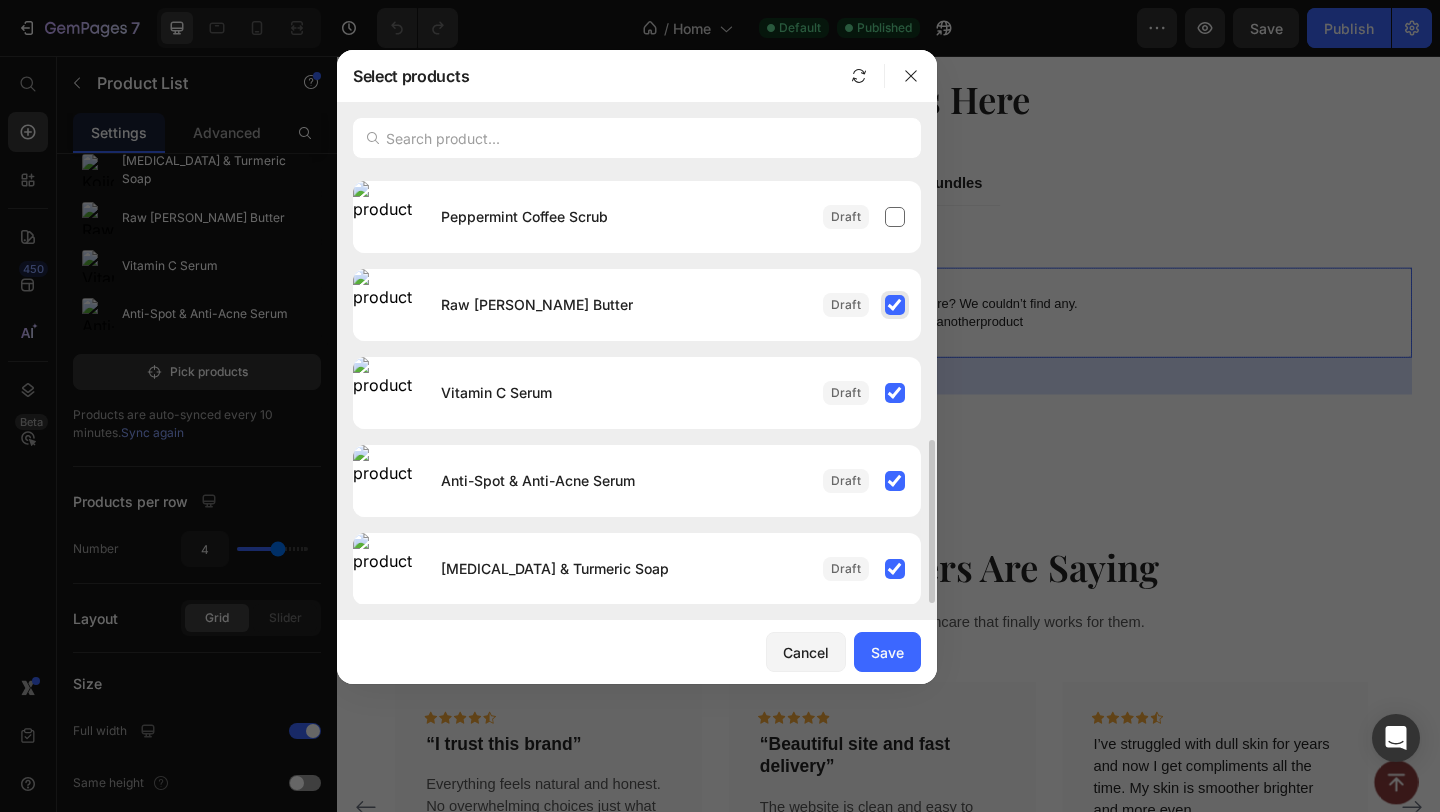 click on "Raw [PERSON_NAME] Butter" at bounding box center [673, 305] 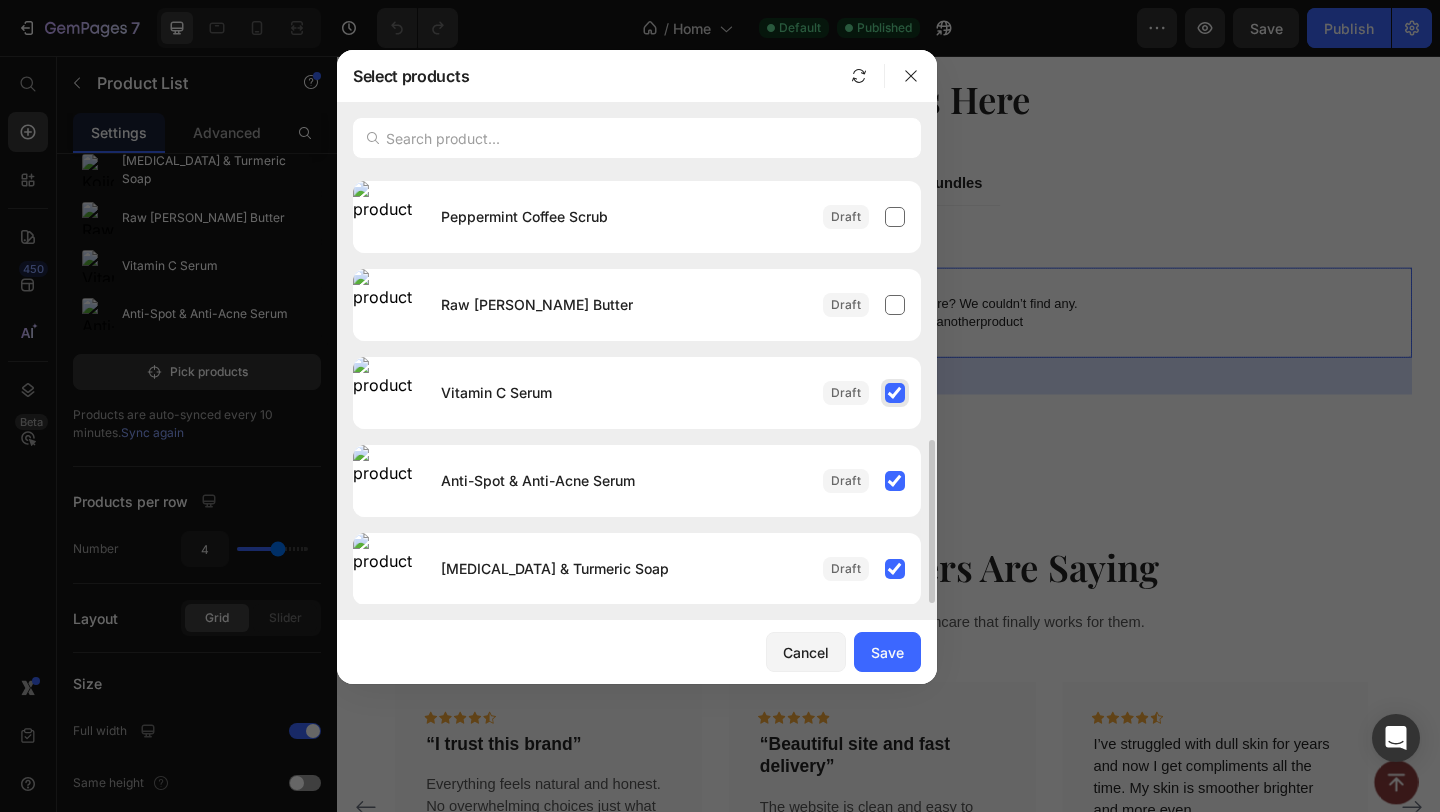 click on "Vitamin C Serum" at bounding box center (673, 393) 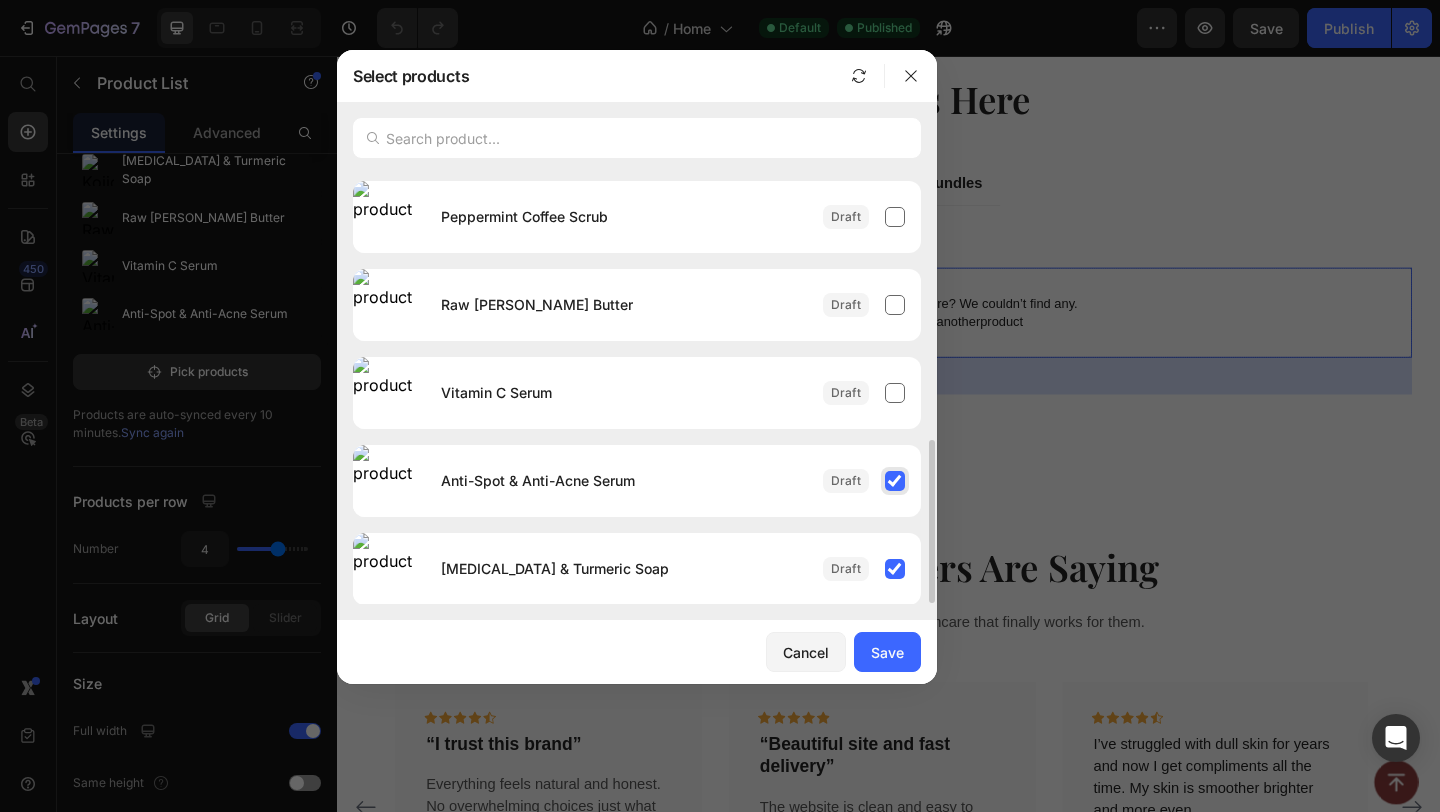 click on "Anti-Spot & Anti-Acne Serum" at bounding box center (673, 481) 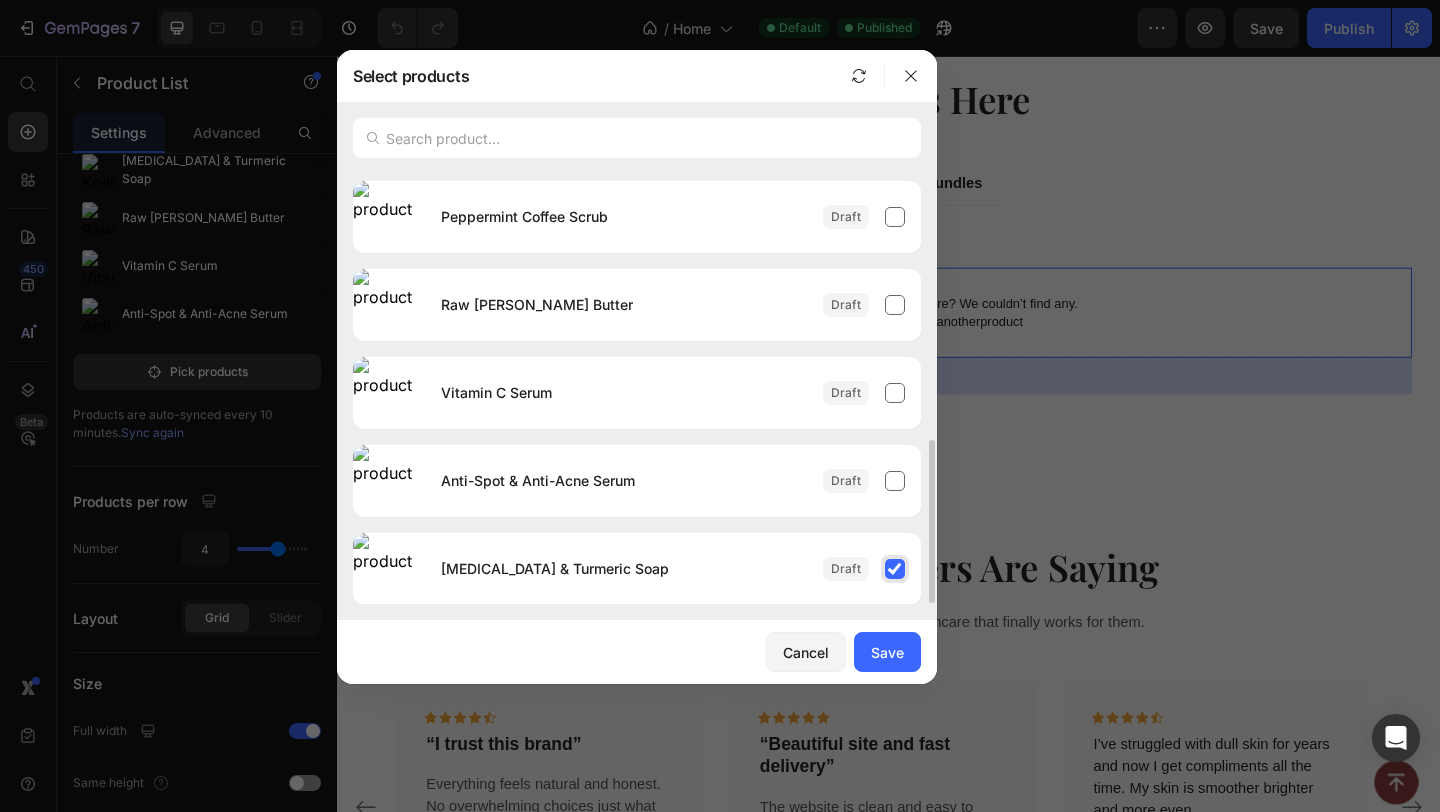 click on "[MEDICAL_DATA] & Turmeric Soap" at bounding box center (673, 569) 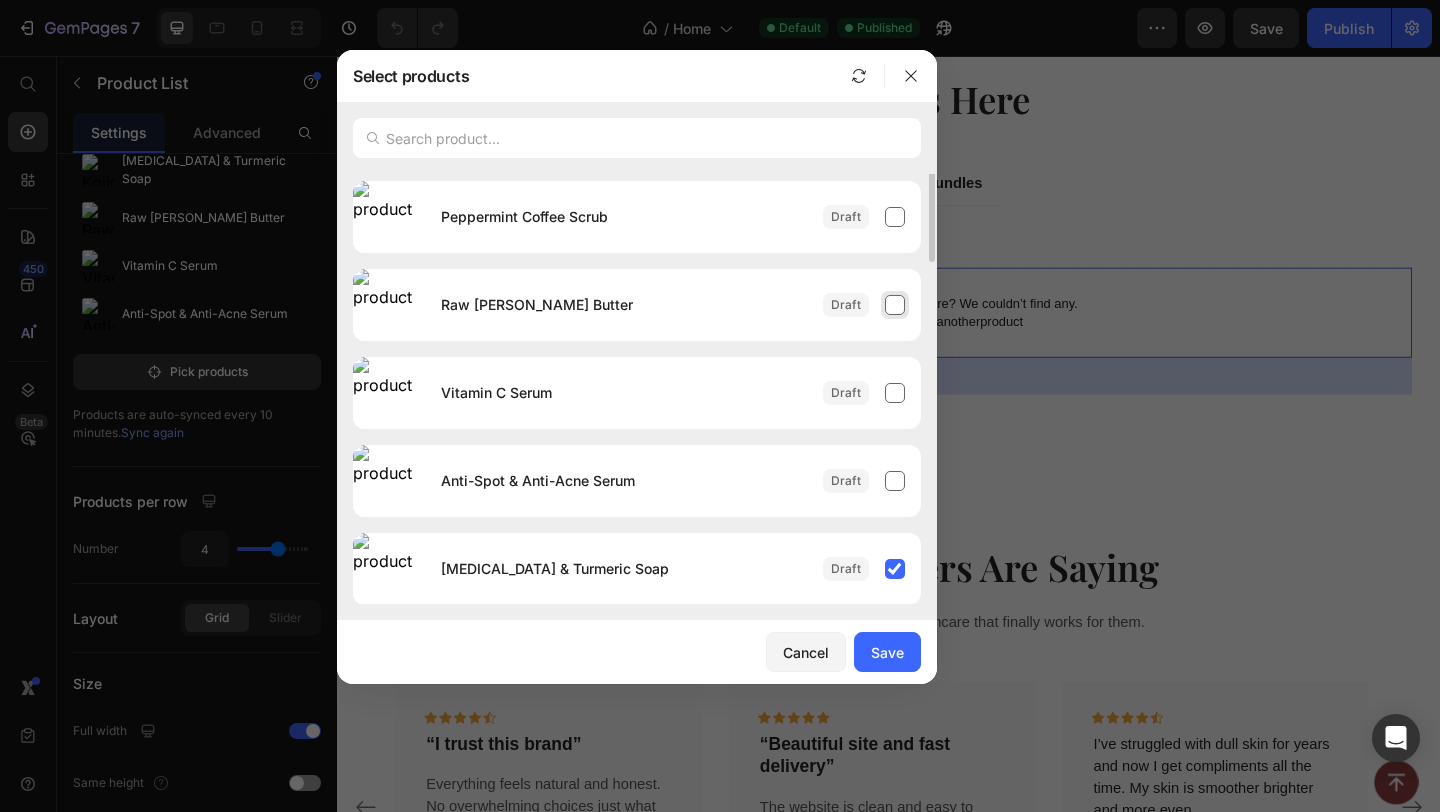 scroll, scrollTop: 0, scrollLeft: 0, axis: both 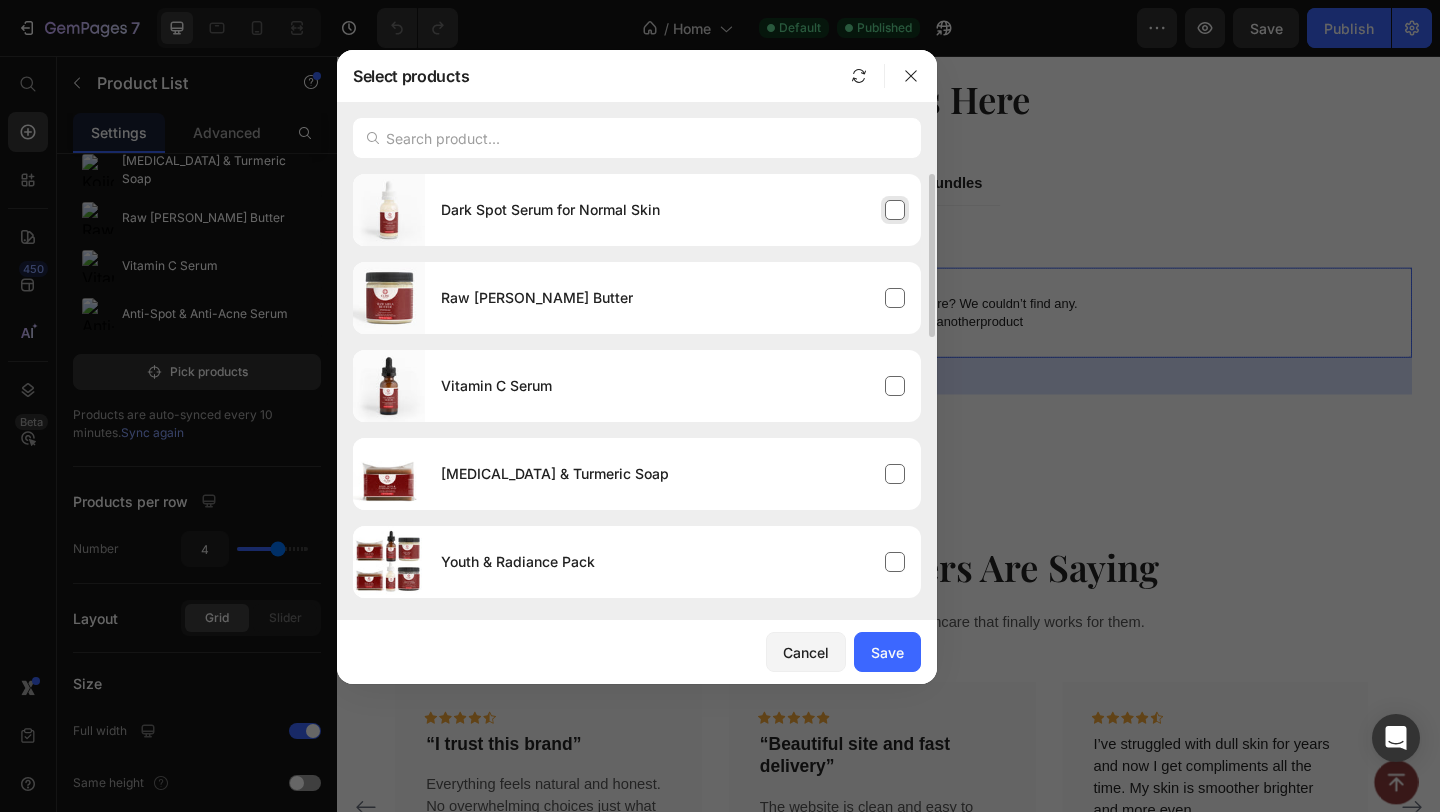 click on "Dark Spot Serum for Normal Skin" at bounding box center (673, 210) 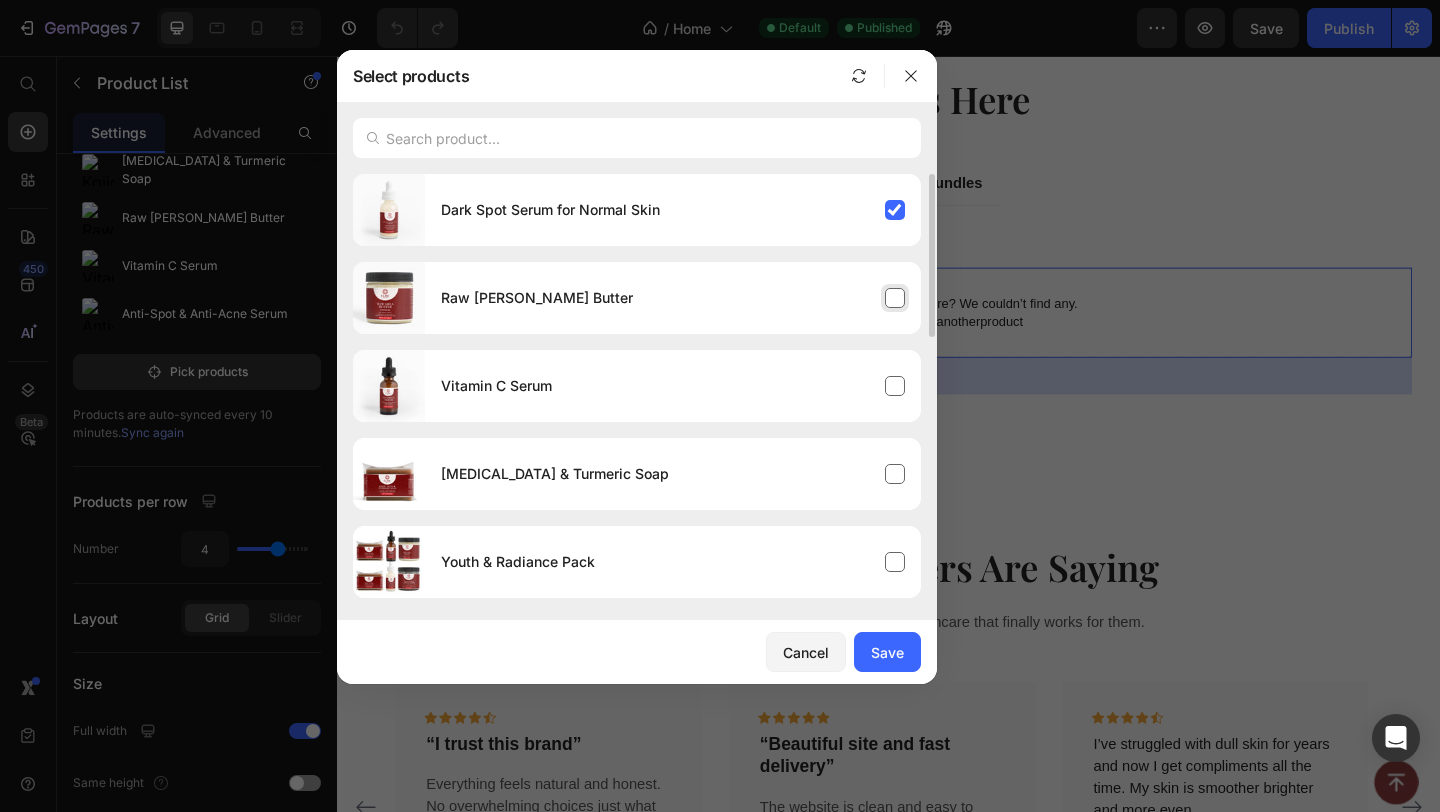 click on "Raw [PERSON_NAME] Butter" at bounding box center [673, 298] 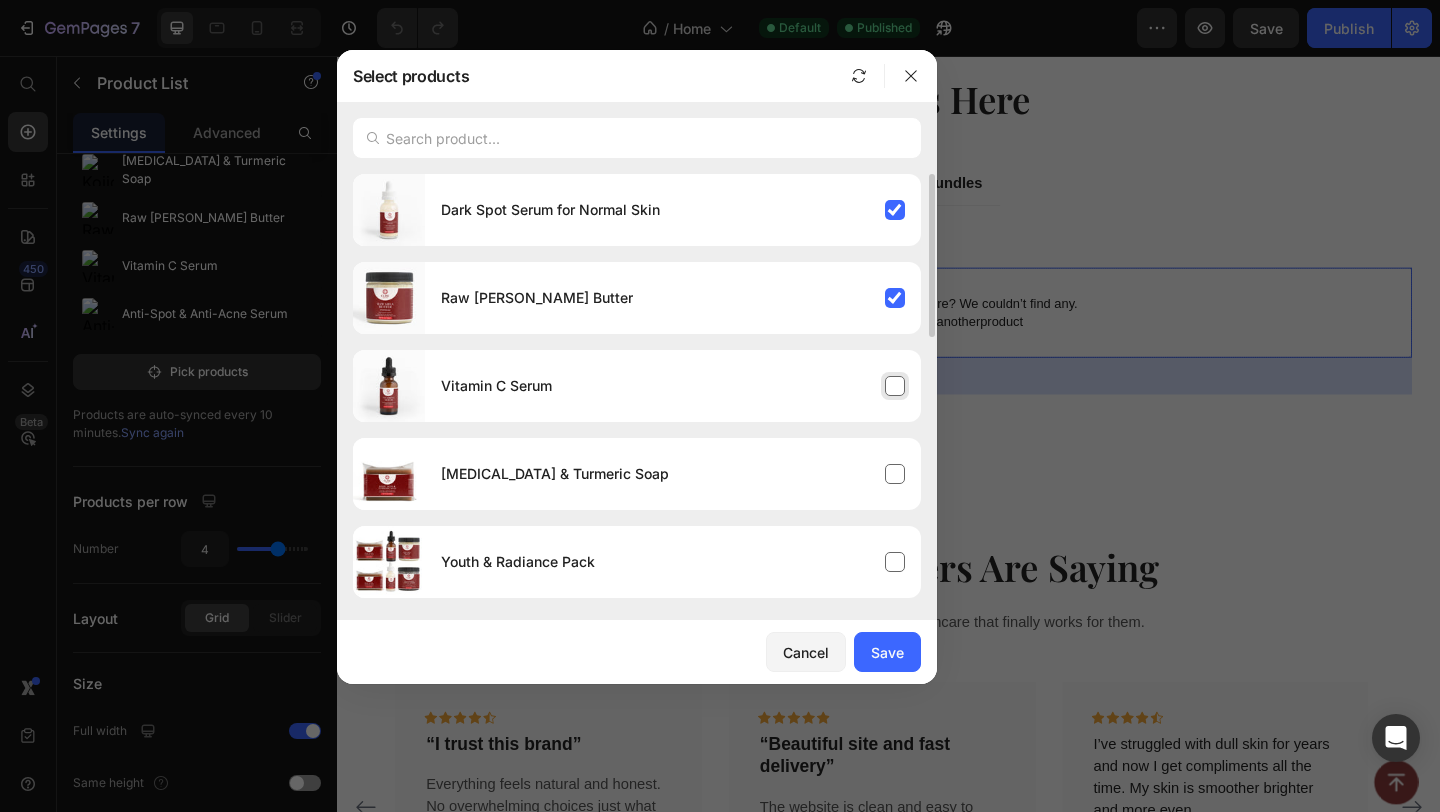 click on "Vitamin C Serum" at bounding box center [673, 386] 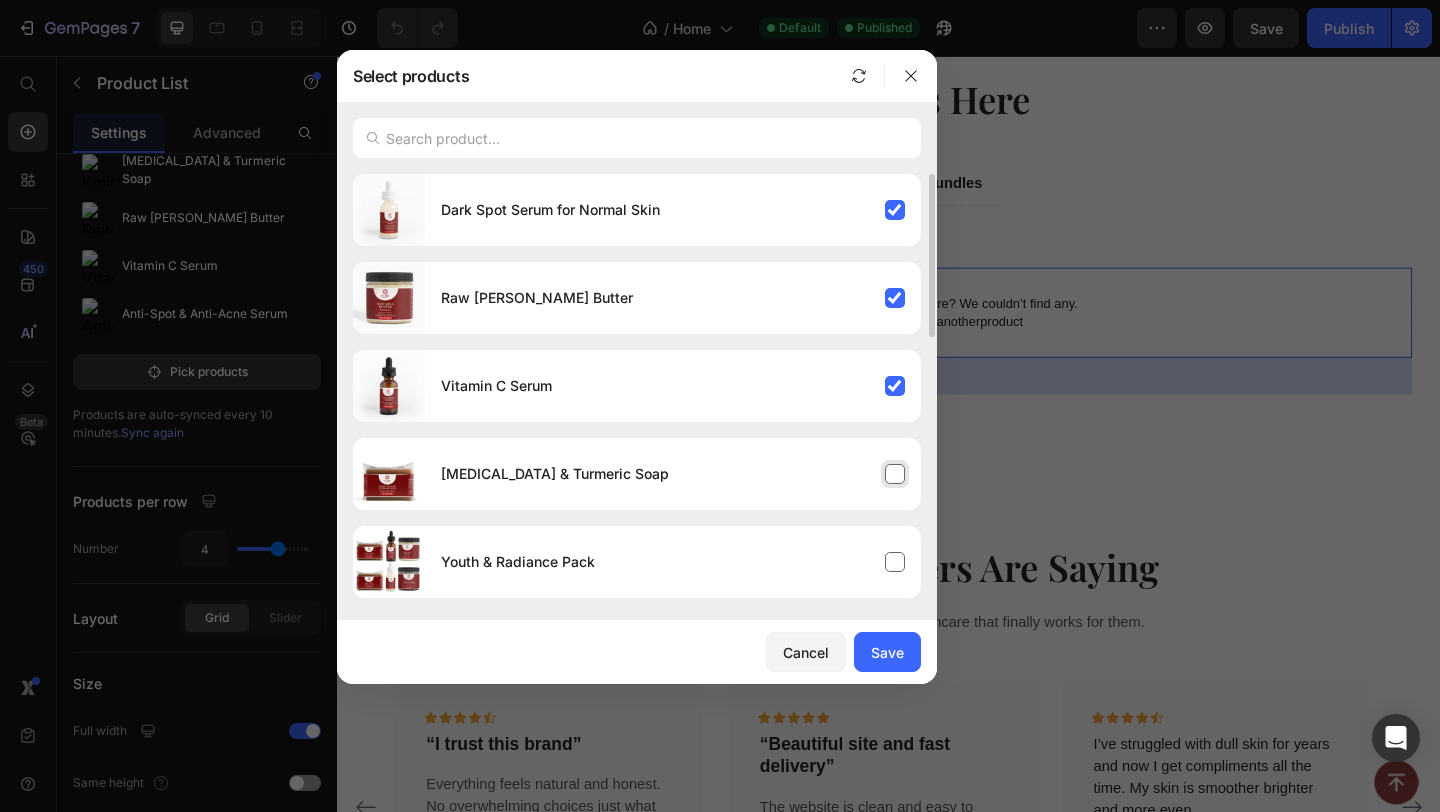 click on "[MEDICAL_DATA] & Turmeric Soap" at bounding box center [673, 474] 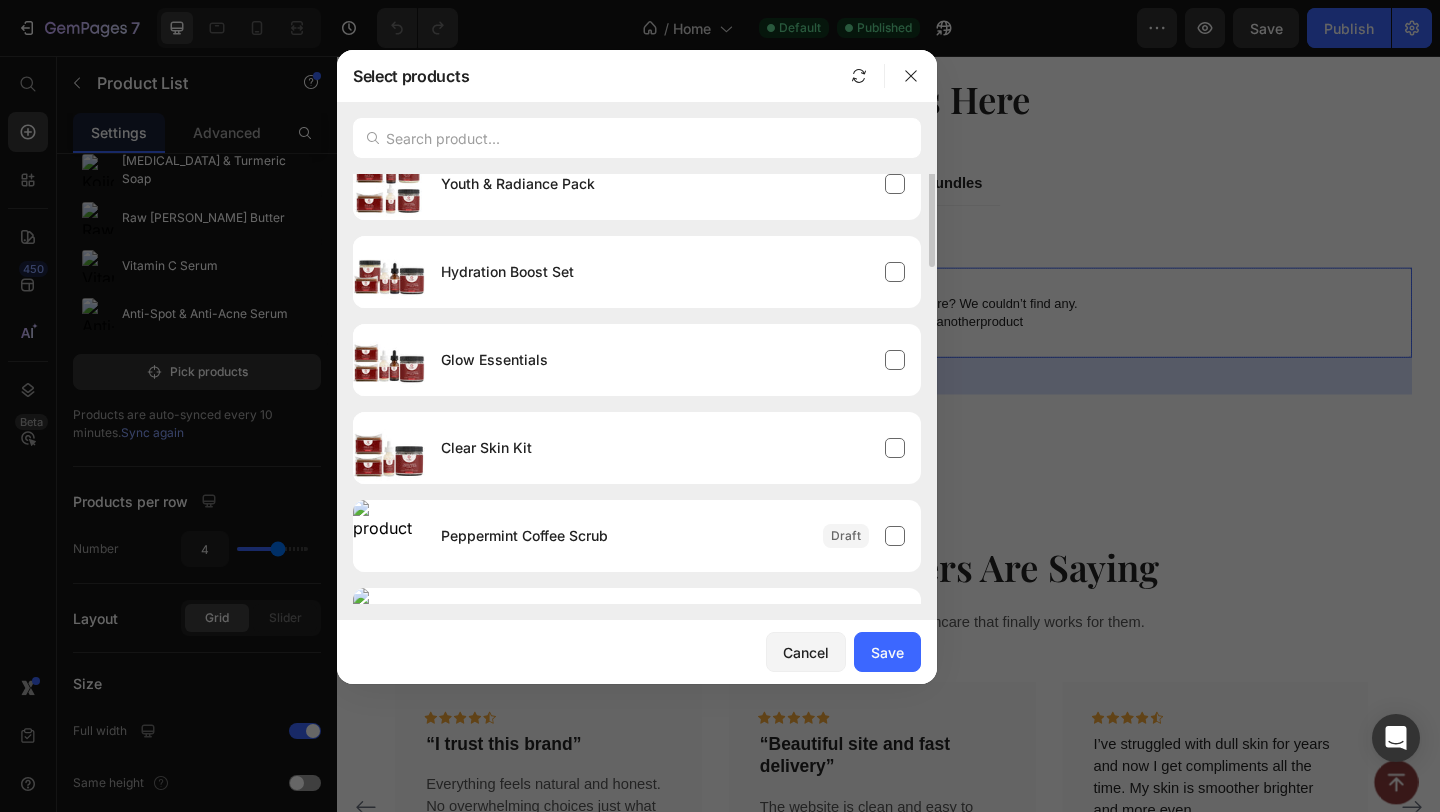 scroll, scrollTop: 697, scrollLeft: 0, axis: vertical 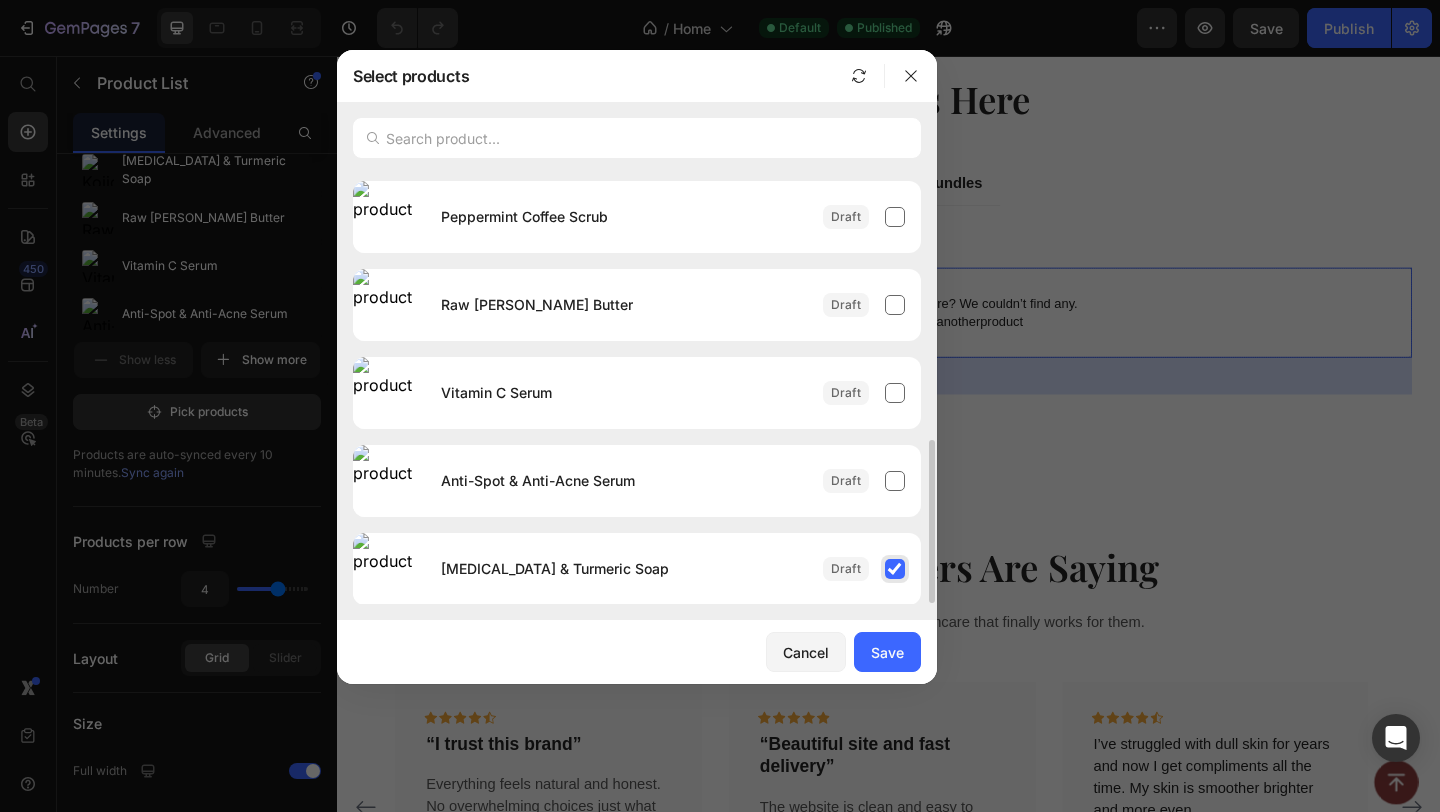 click on "[MEDICAL_DATA] & Turmeric Soap" at bounding box center (673, 569) 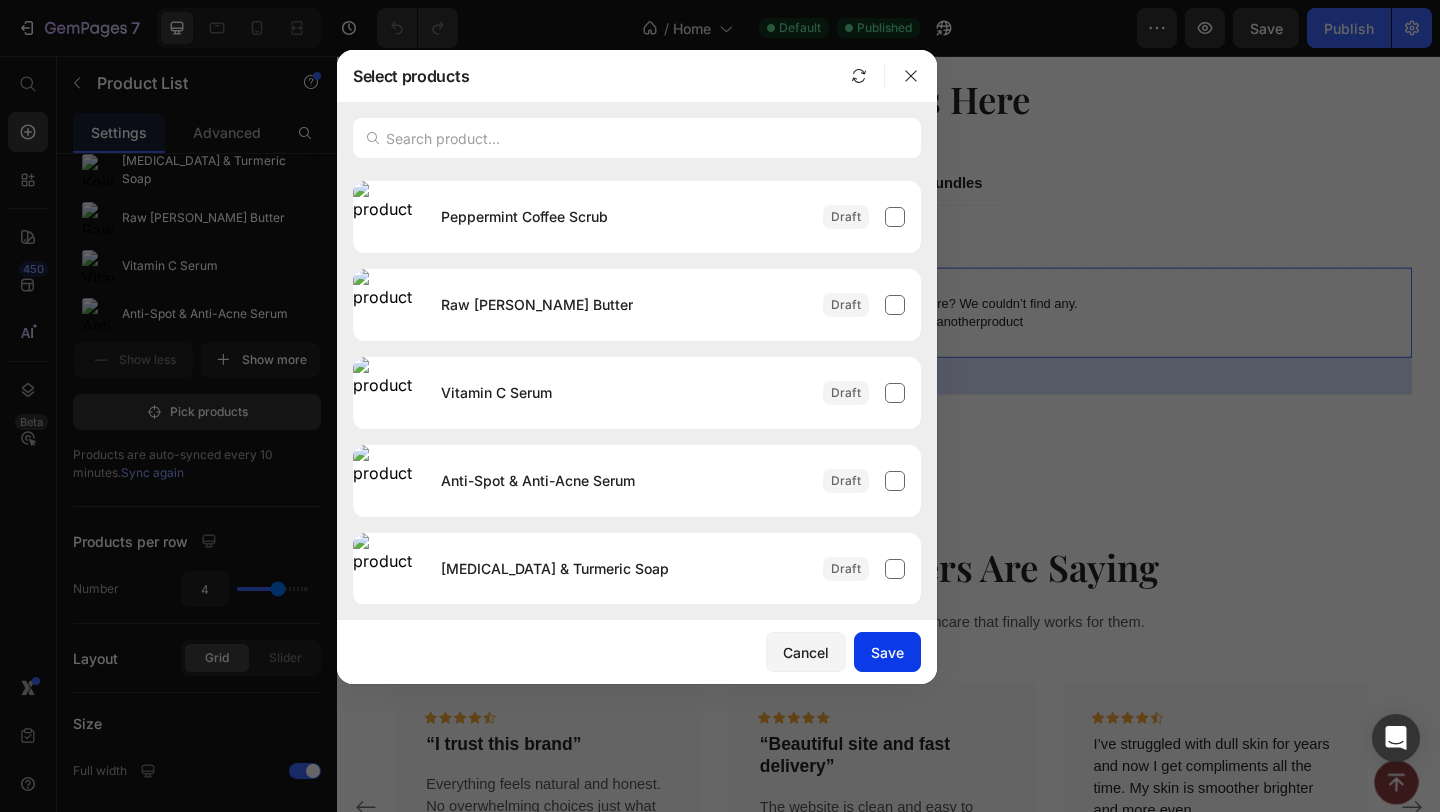 click on "Save" at bounding box center (887, 652) 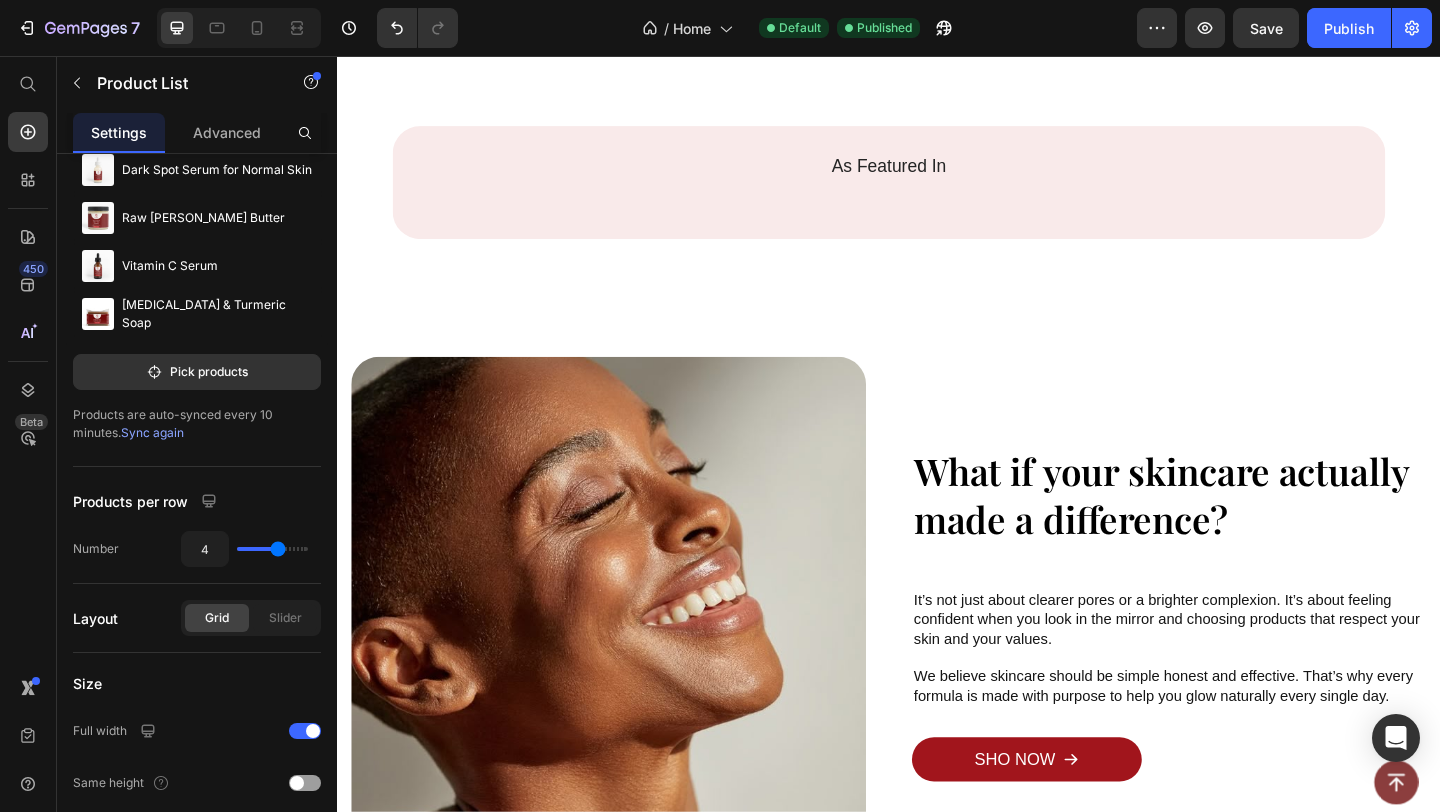 scroll, scrollTop: 3236, scrollLeft: 0, axis: vertical 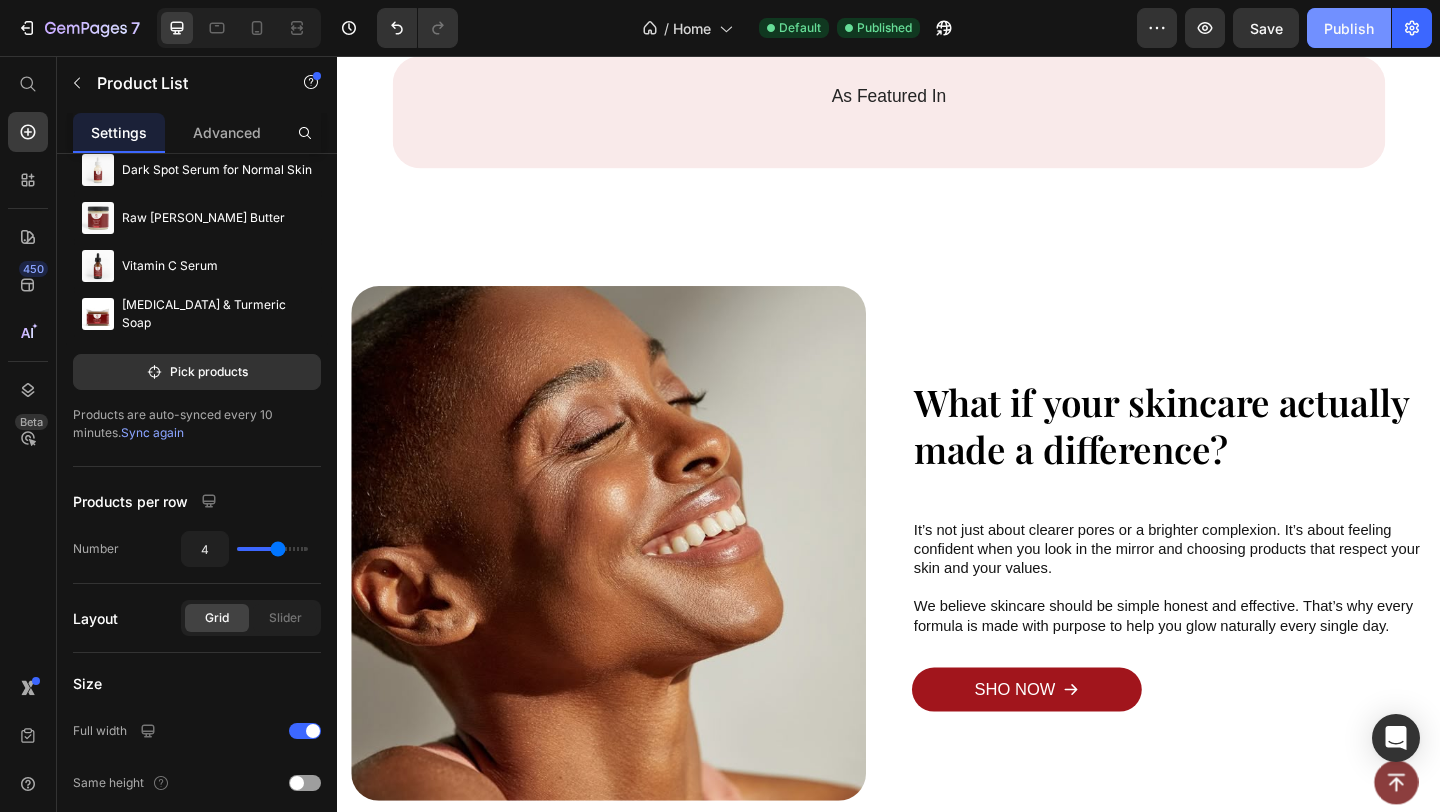 click on "Publish" at bounding box center [1349, 28] 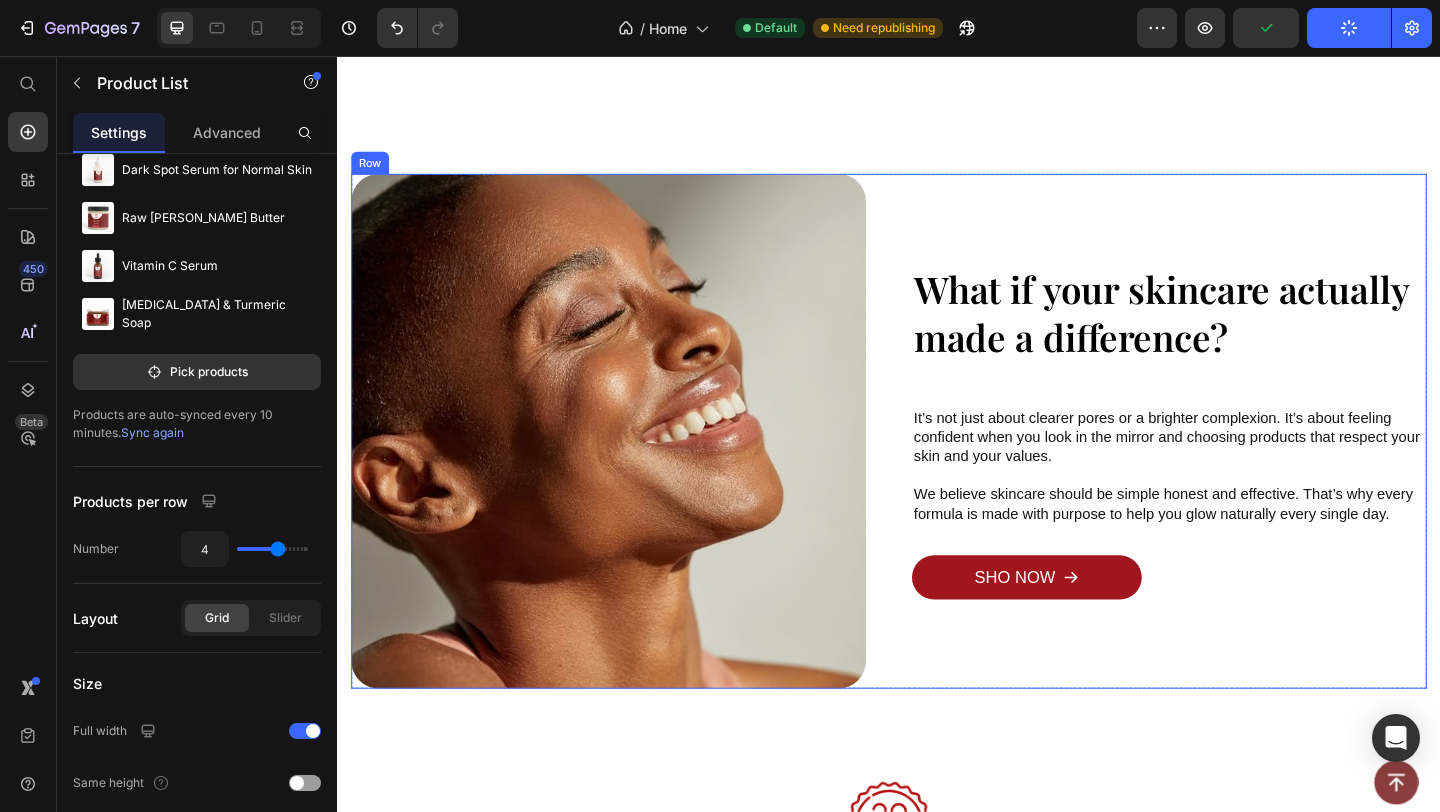 scroll, scrollTop: 3393, scrollLeft: 0, axis: vertical 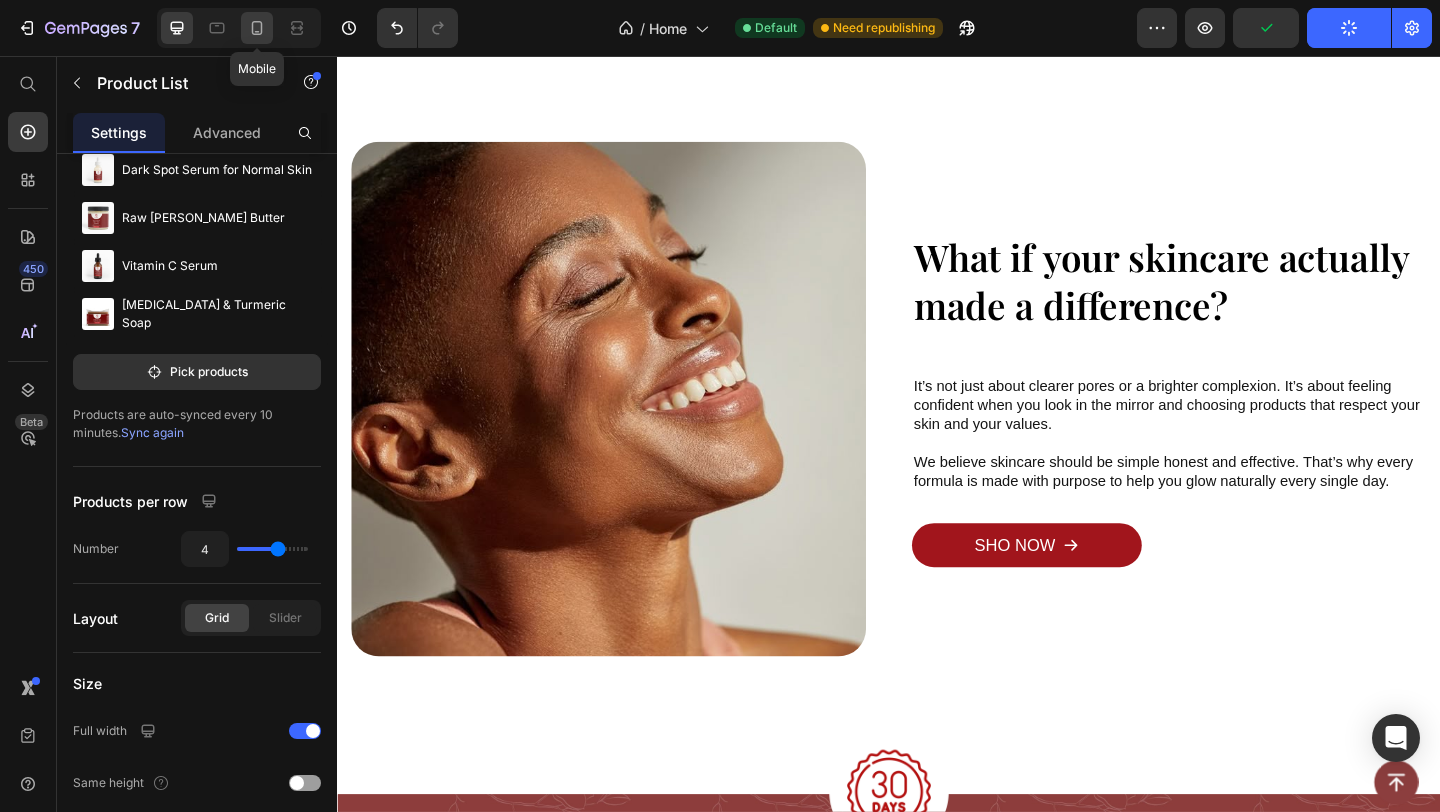 click 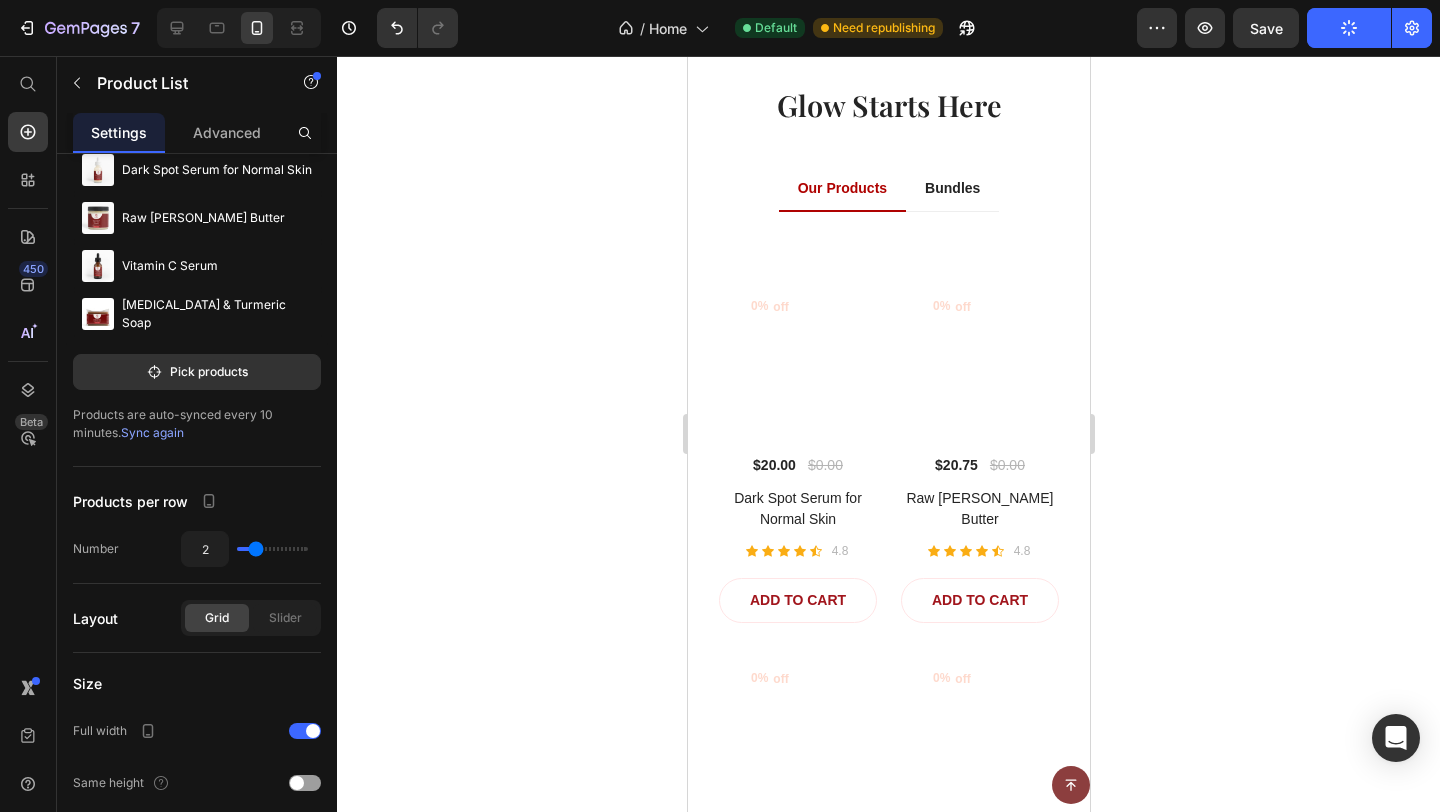 scroll, scrollTop: 1824, scrollLeft: 0, axis: vertical 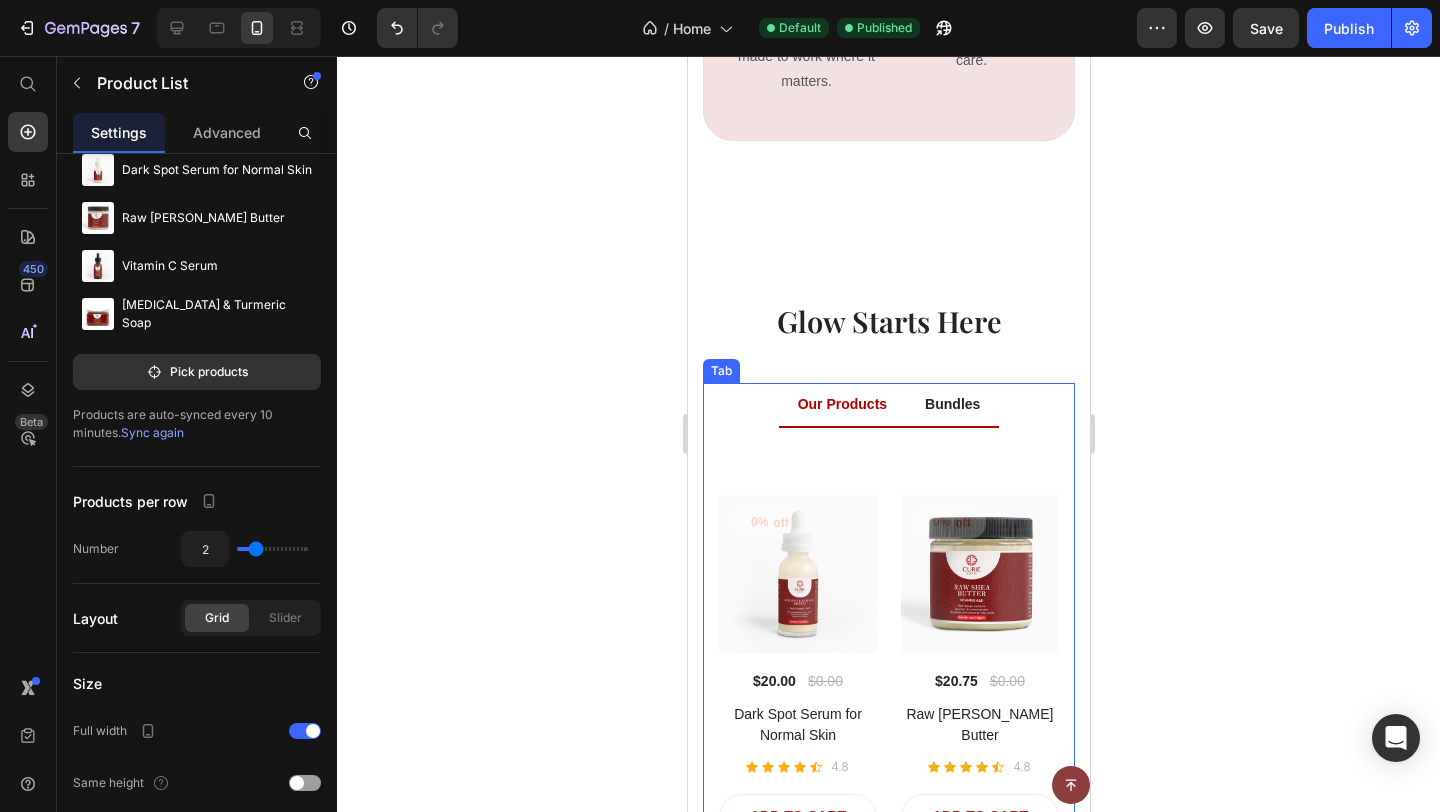 click on "Bundles" at bounding box center (951, 404) 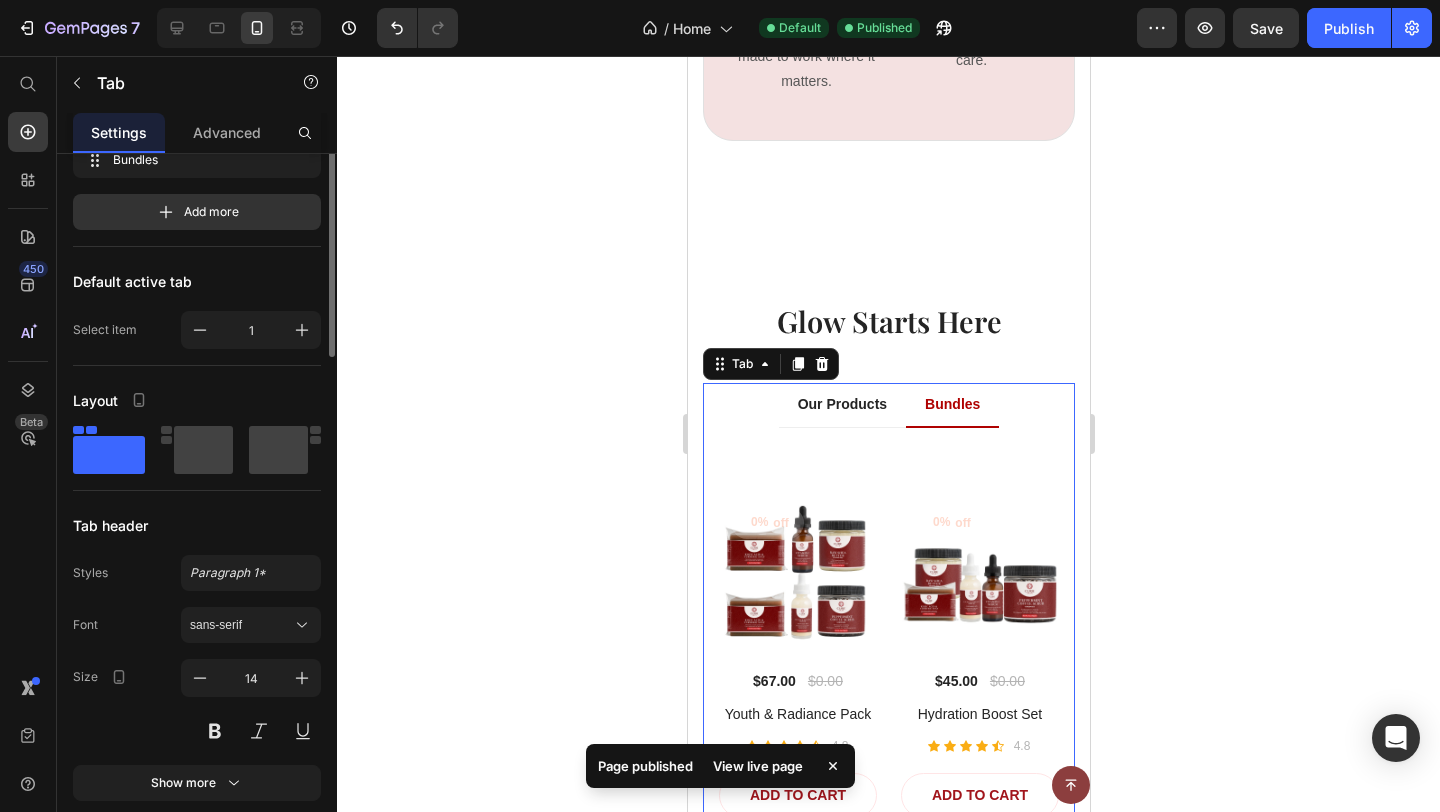 scroll, scrollTop: 0, scrollLeft: 0, axis: both 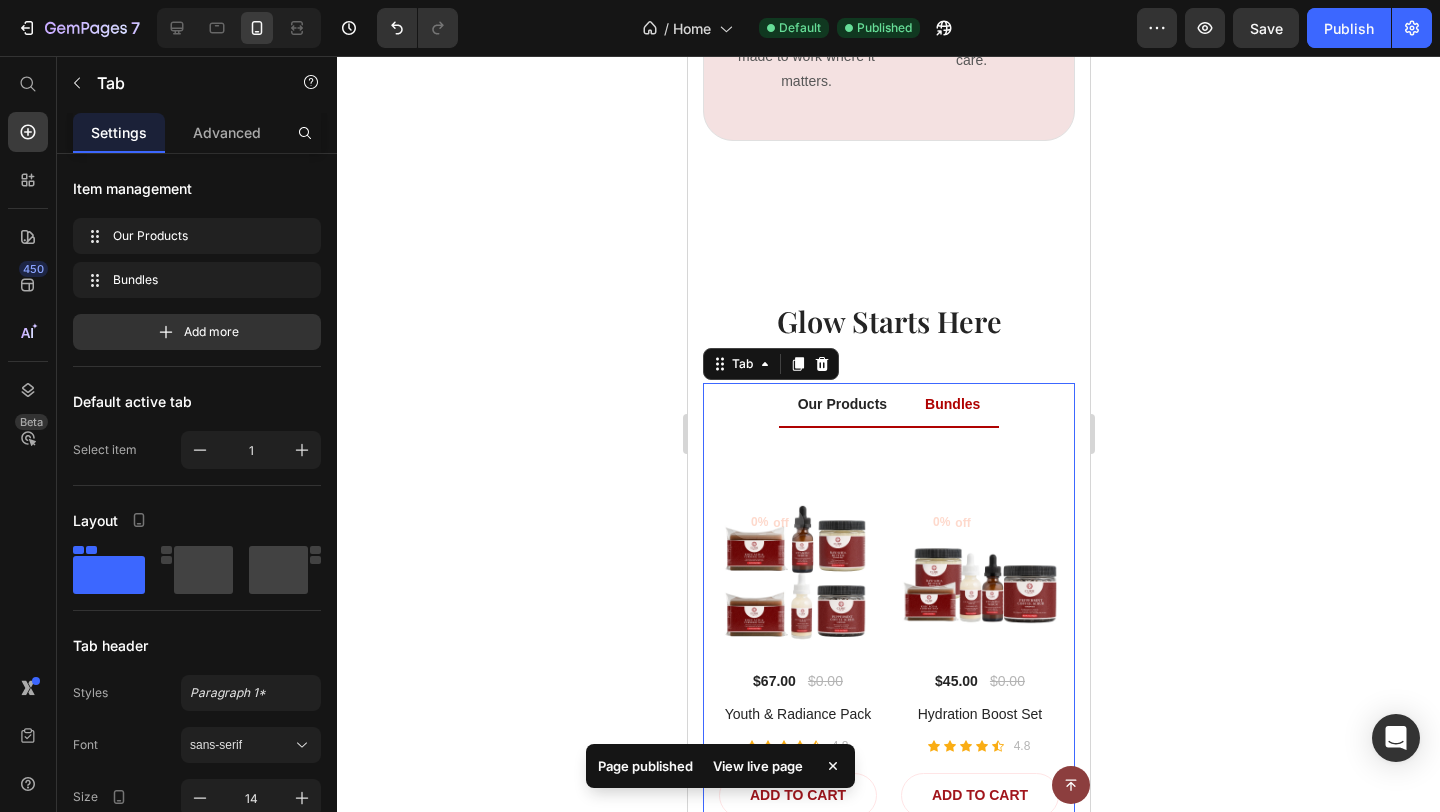 click on "Our Products" at bounding box center [841, 404] 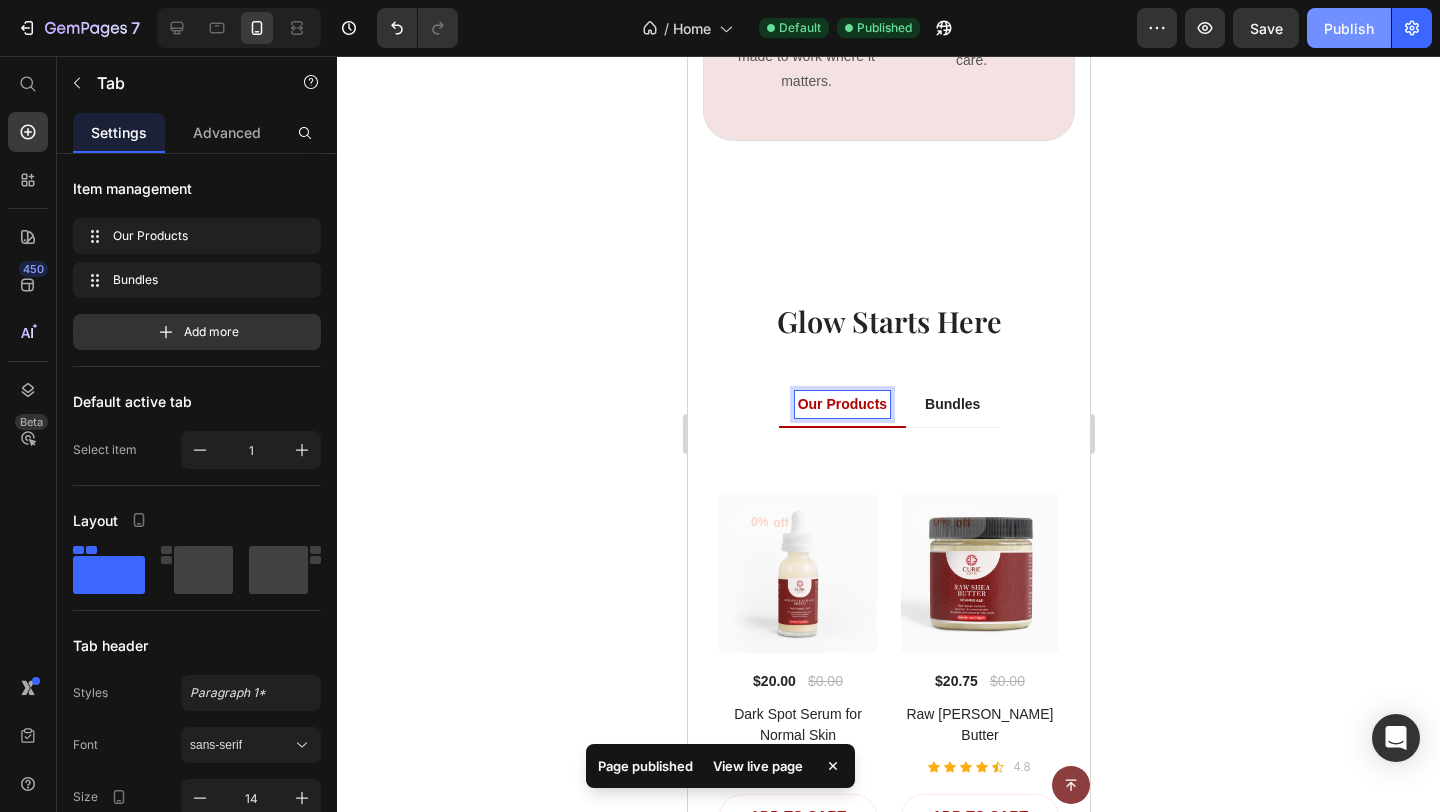 click on "Publish" at bounding box center (1349, 28) 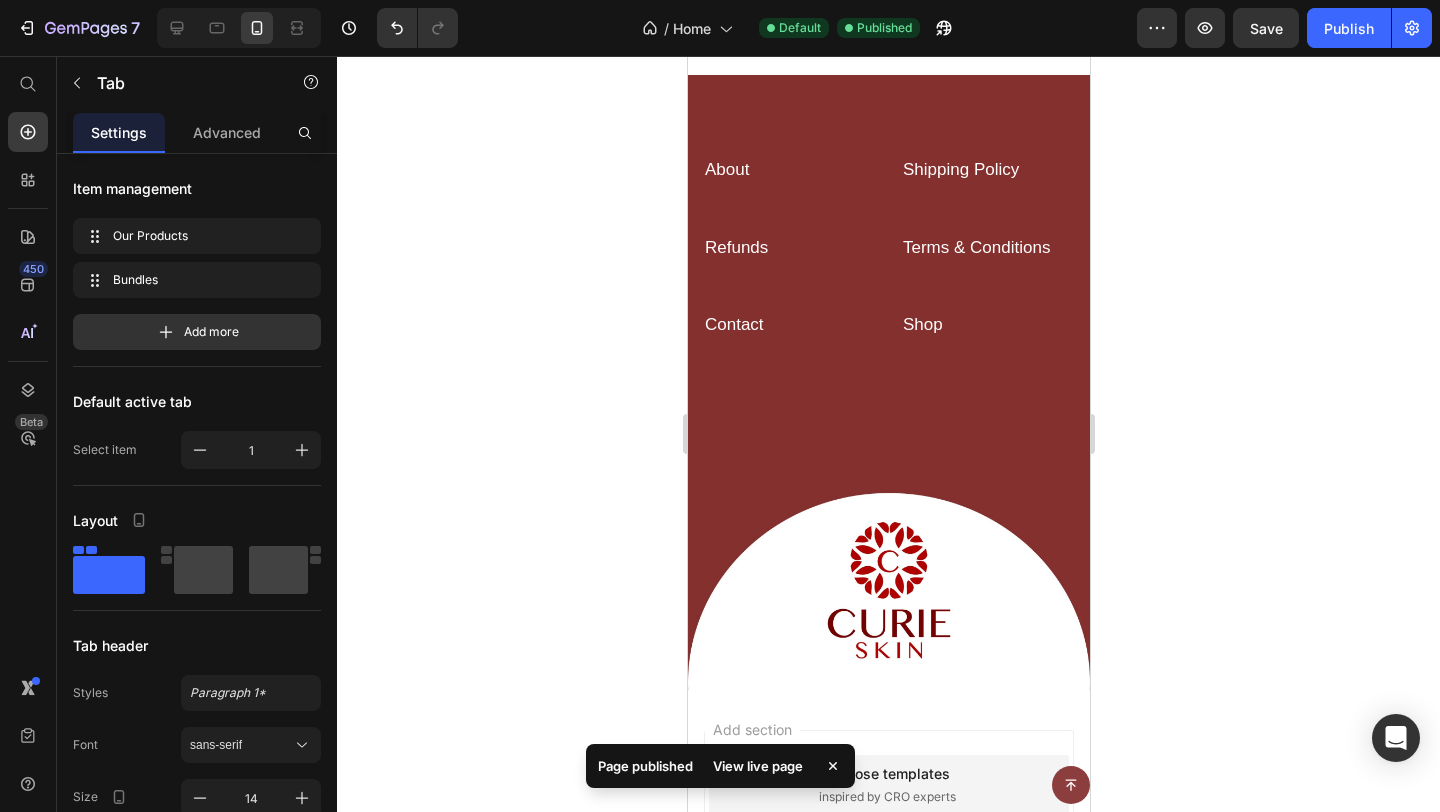scroll, scrollTop: 5965, scrollLeft: 0, axis: vertical 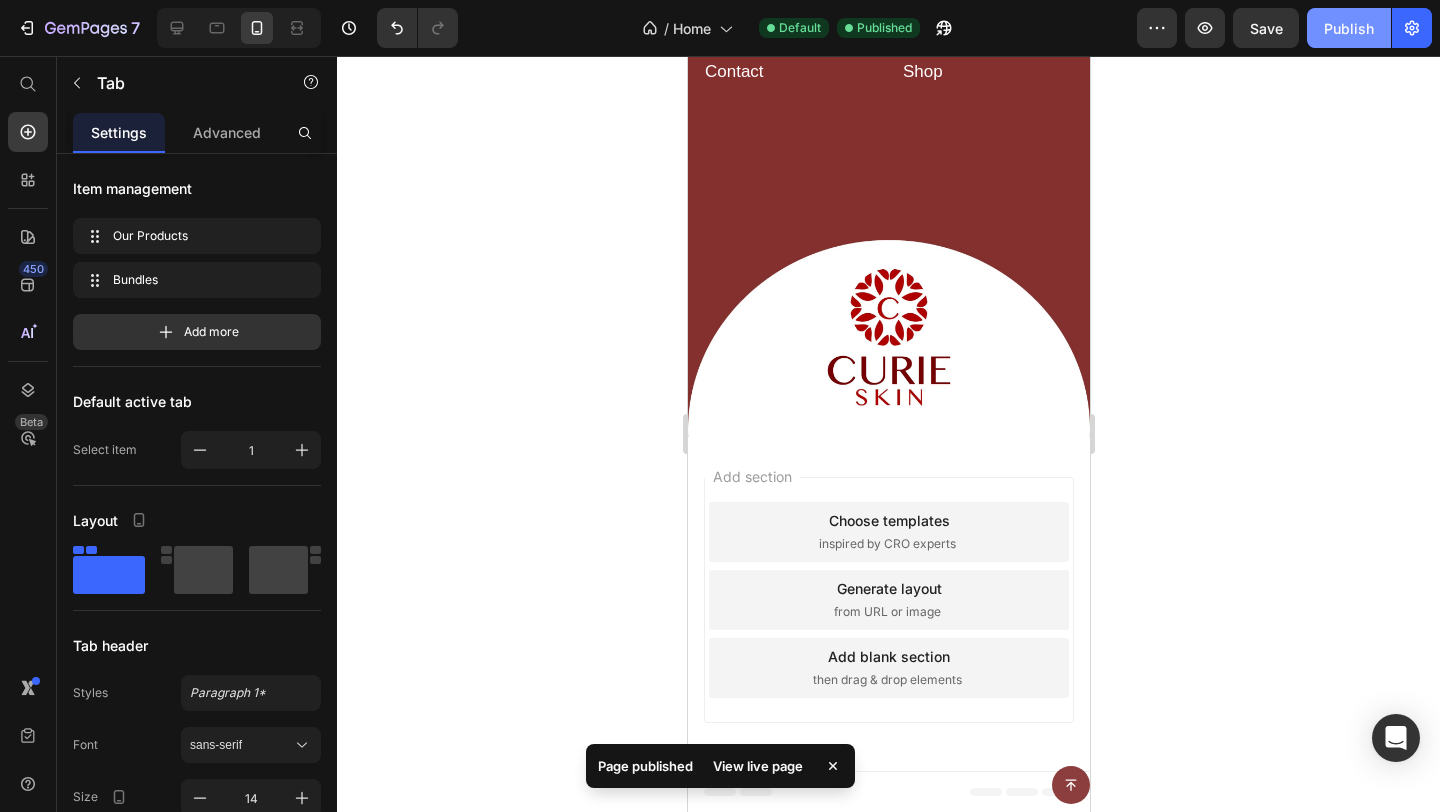 click on "Publish" at bounding box center [1349, 28] 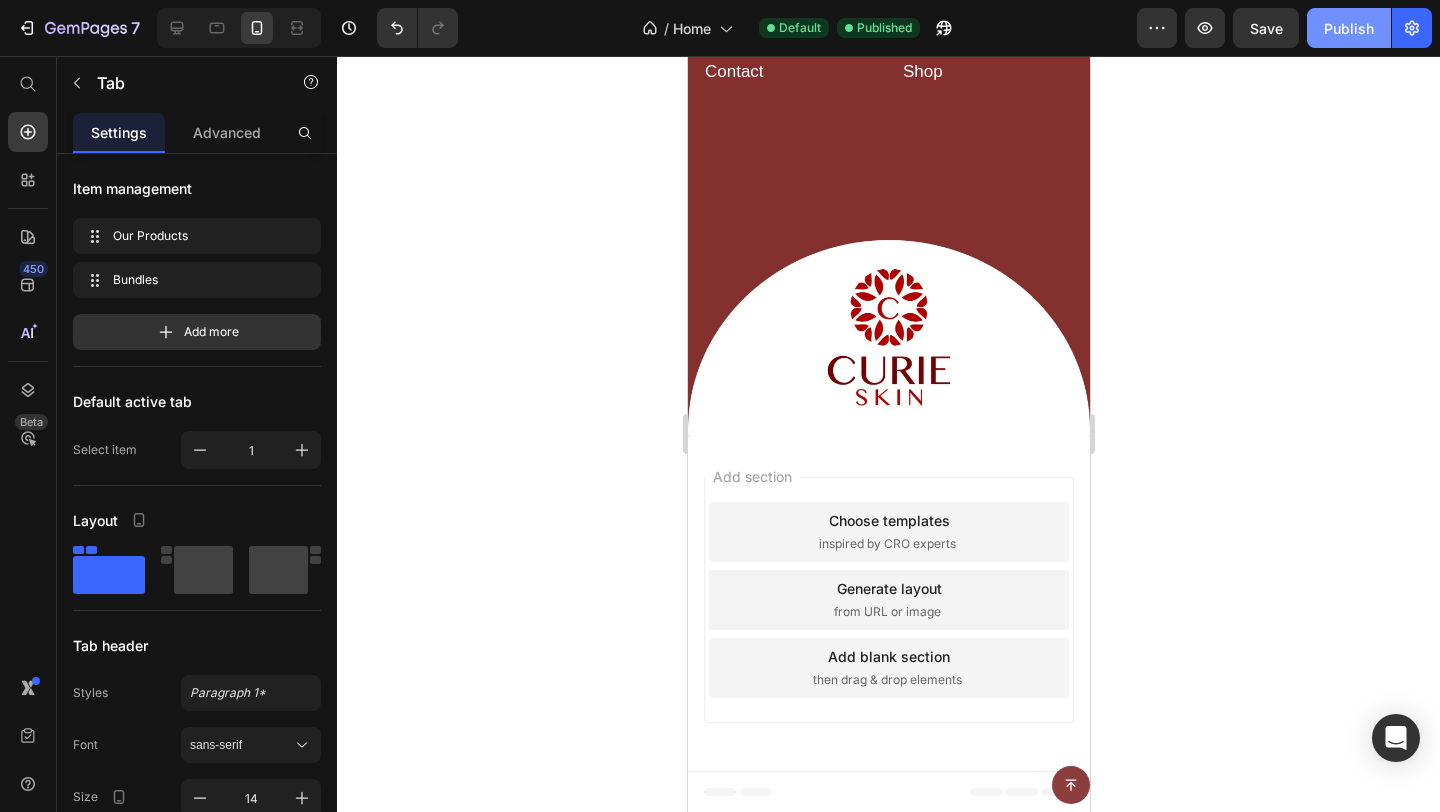 click on "Publish" at bounding box center (1349, 28) 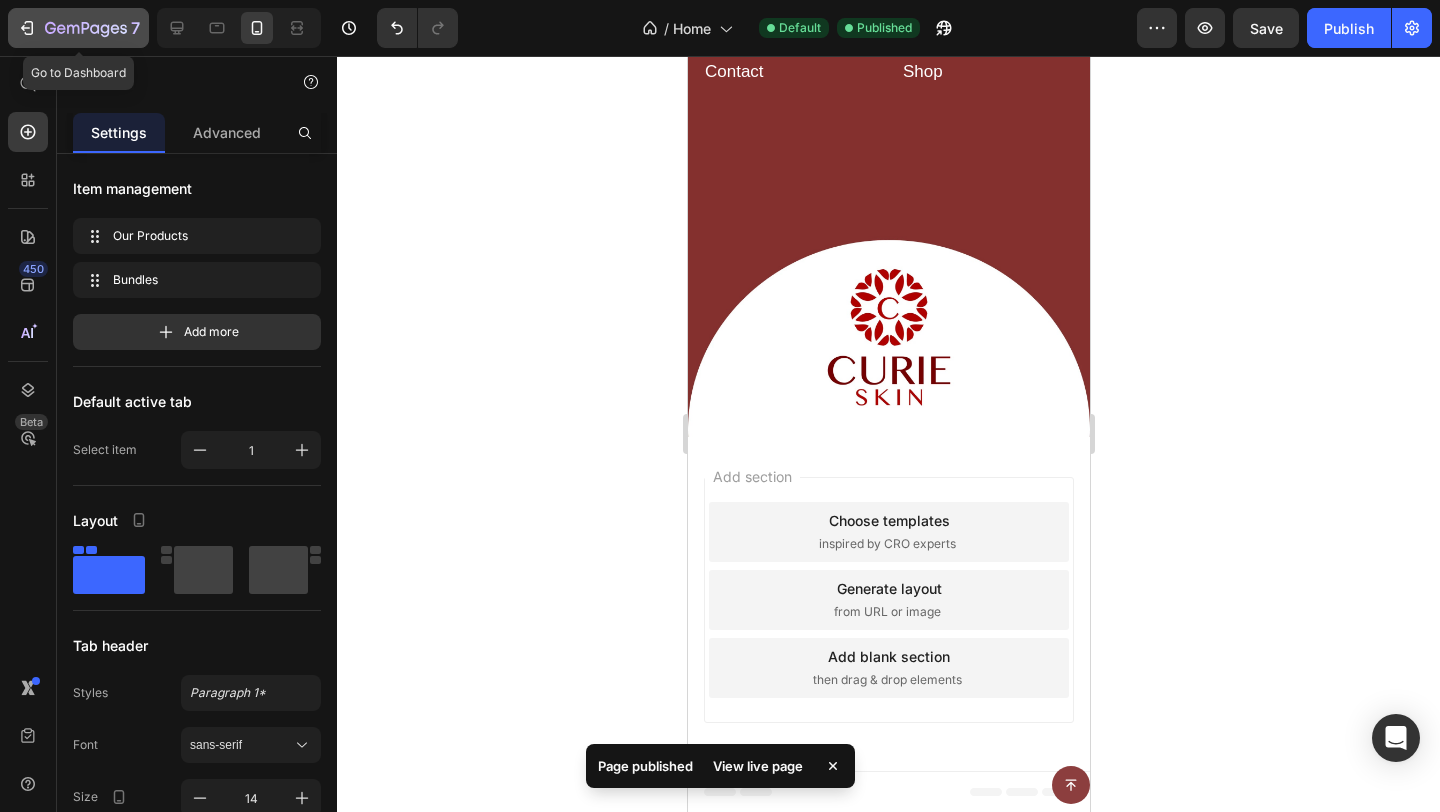 click 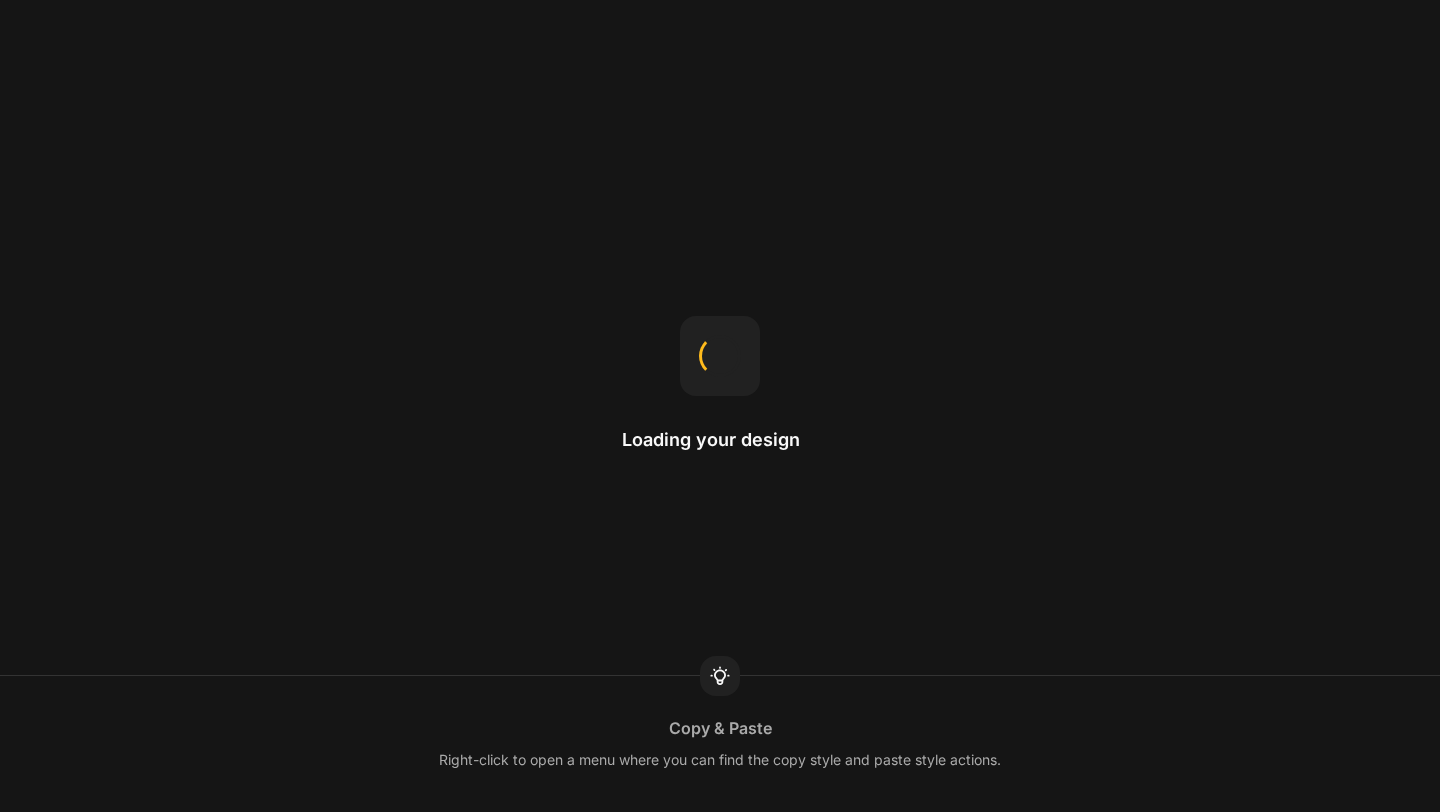scroll, scrollTop: 0, scrollLeft: 0, axis: both 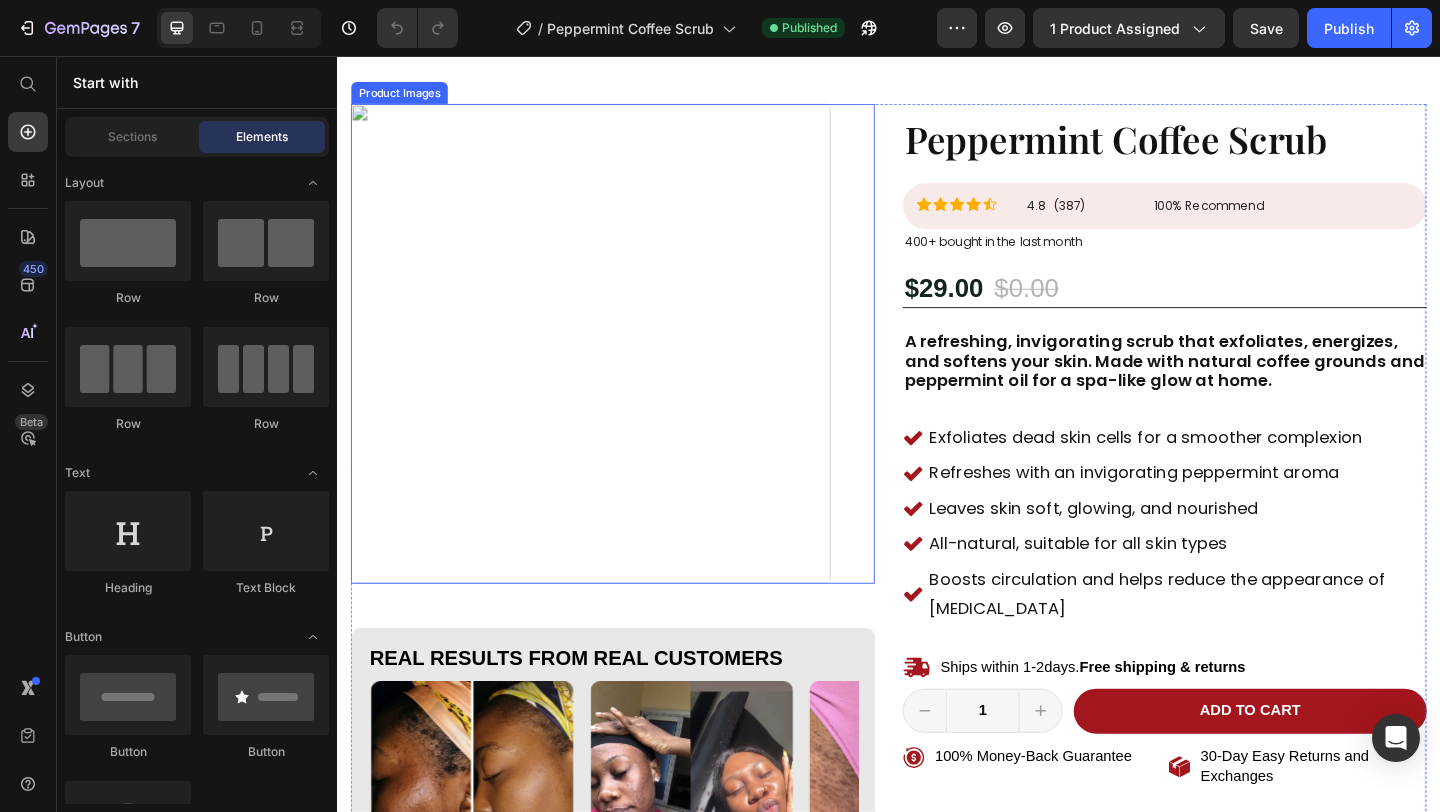click at bounding box center (613, 369) 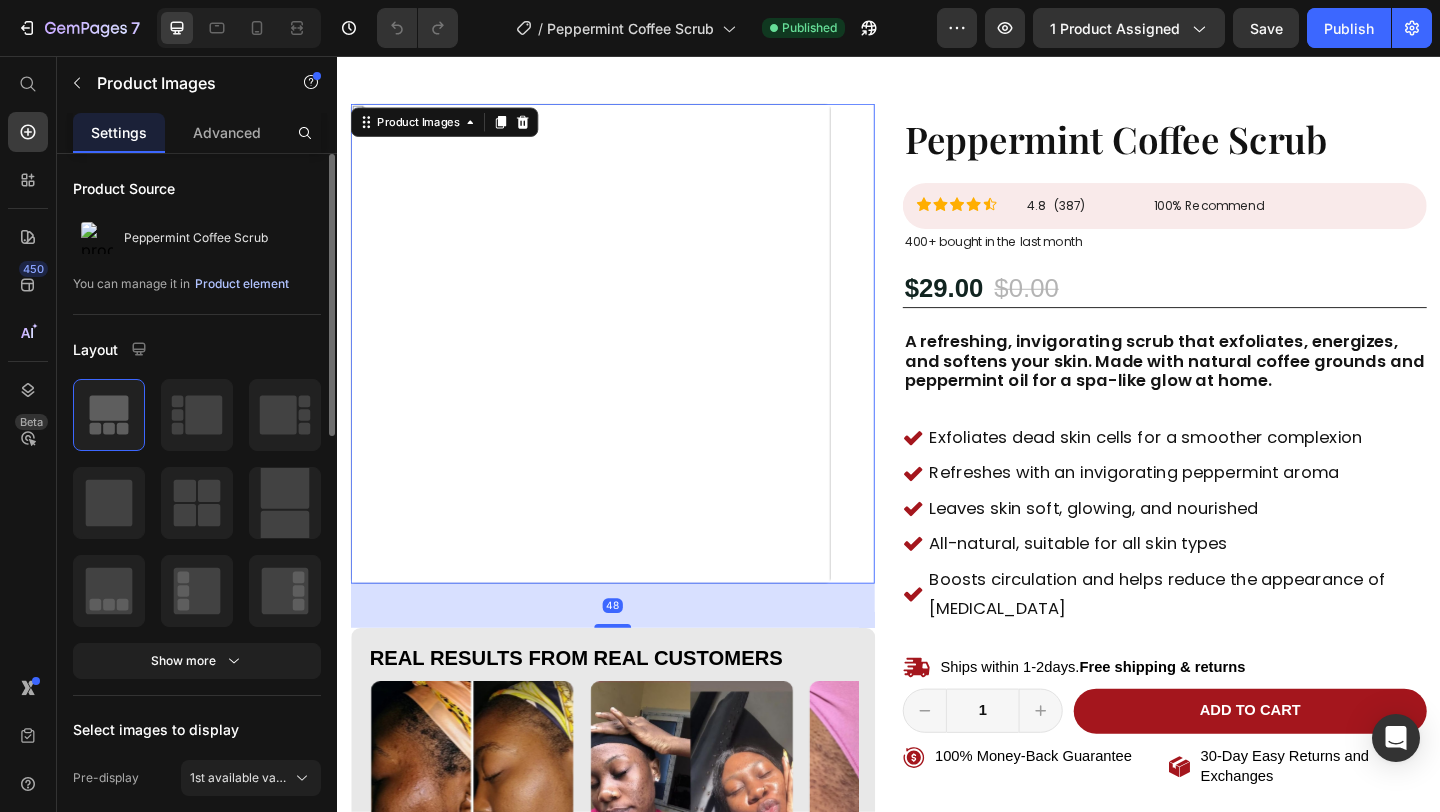click on "Product element" at bounding box center (242, 284) 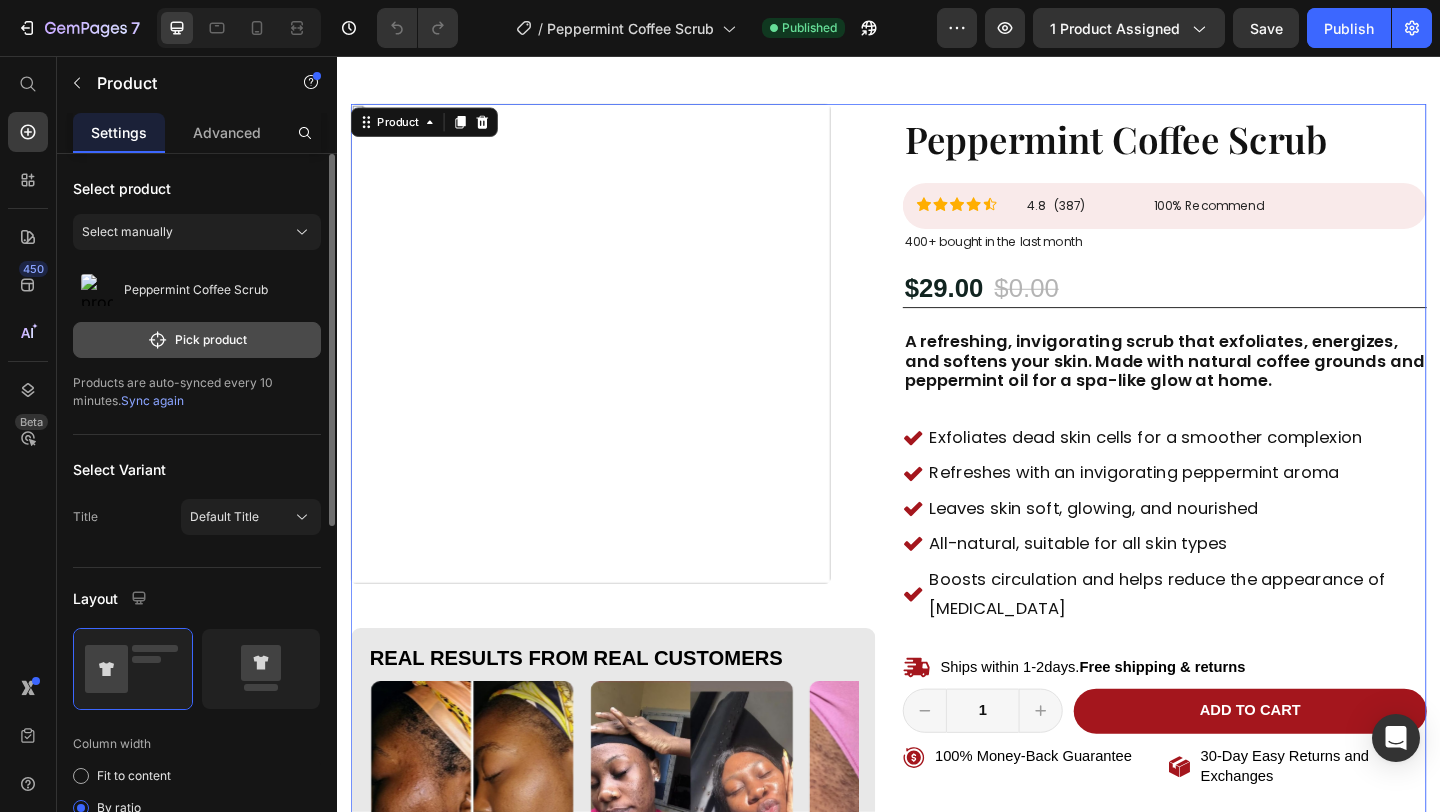 click on "Pick product" at bounding box center (197, 340) 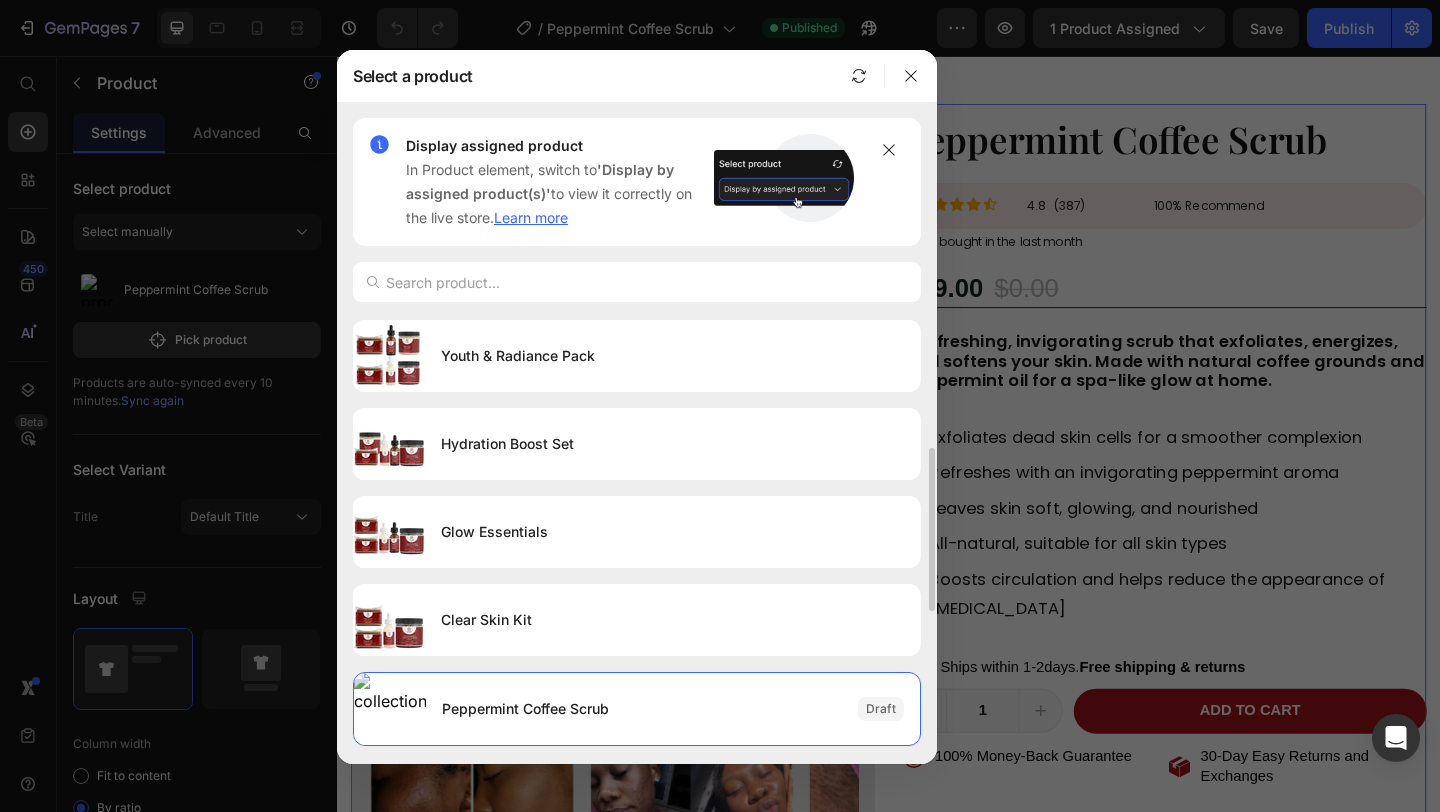scroll, scrollTop: 0, scrollLeft: 0, axis: both 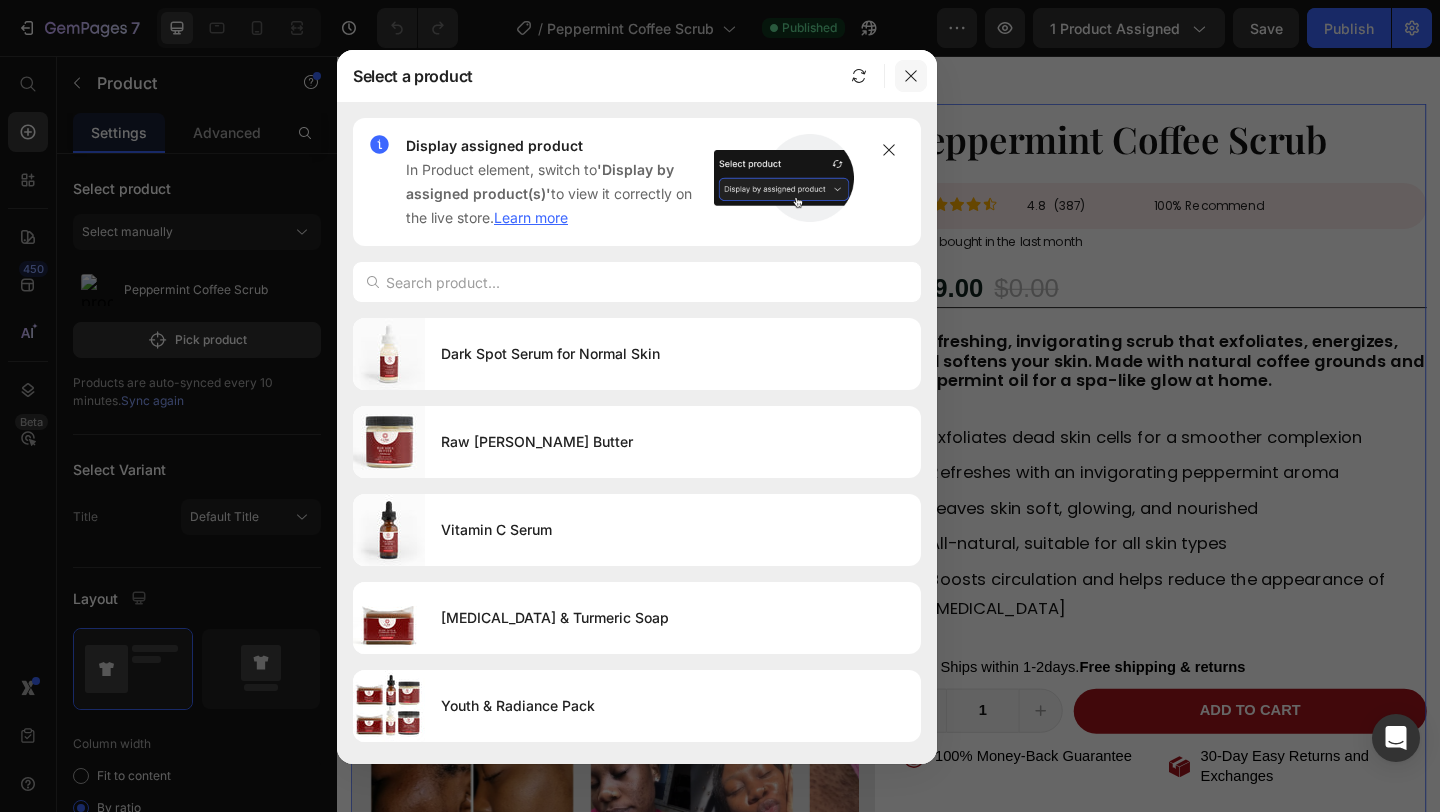 click 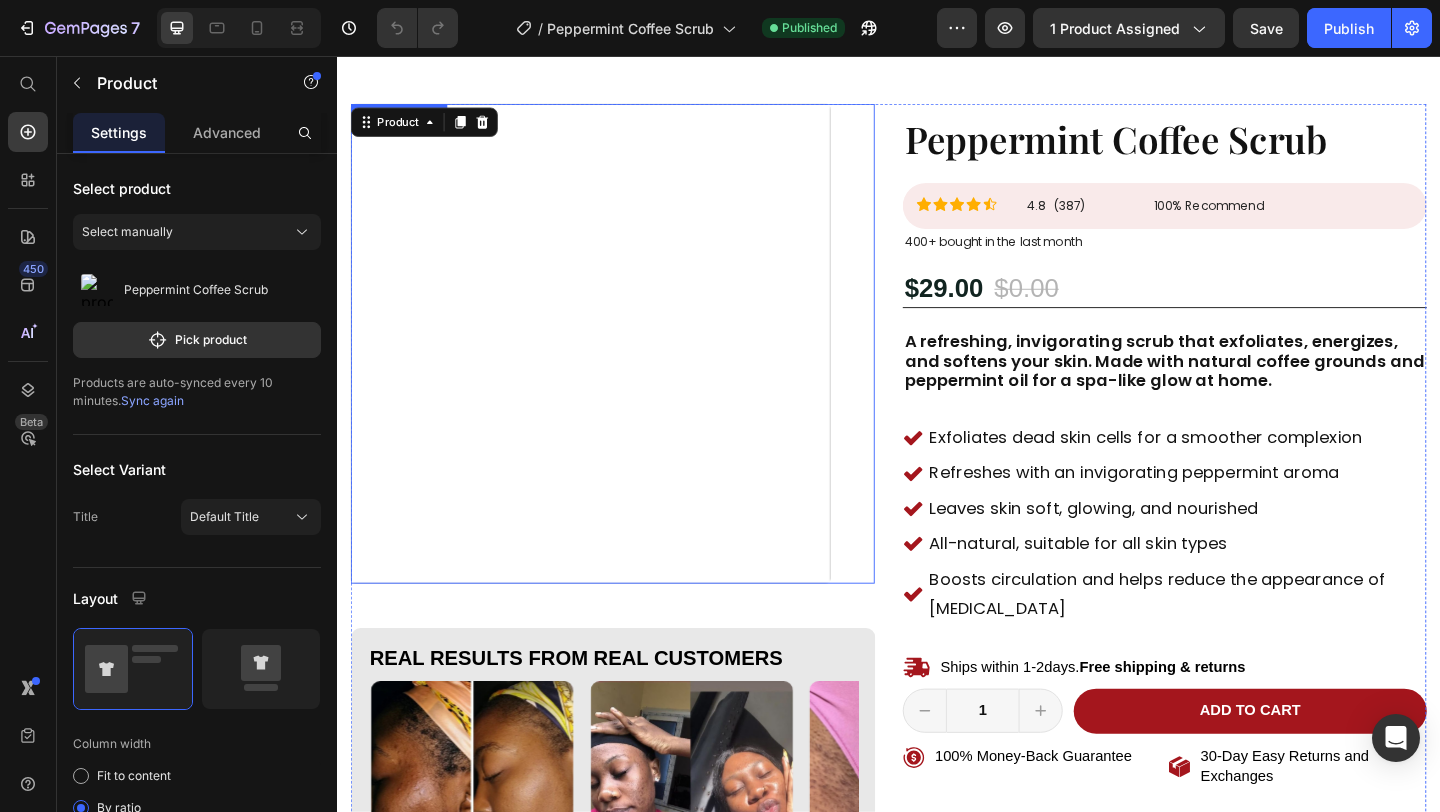scroll, scrollTop: 0, scrollLeft: 0, axis: both 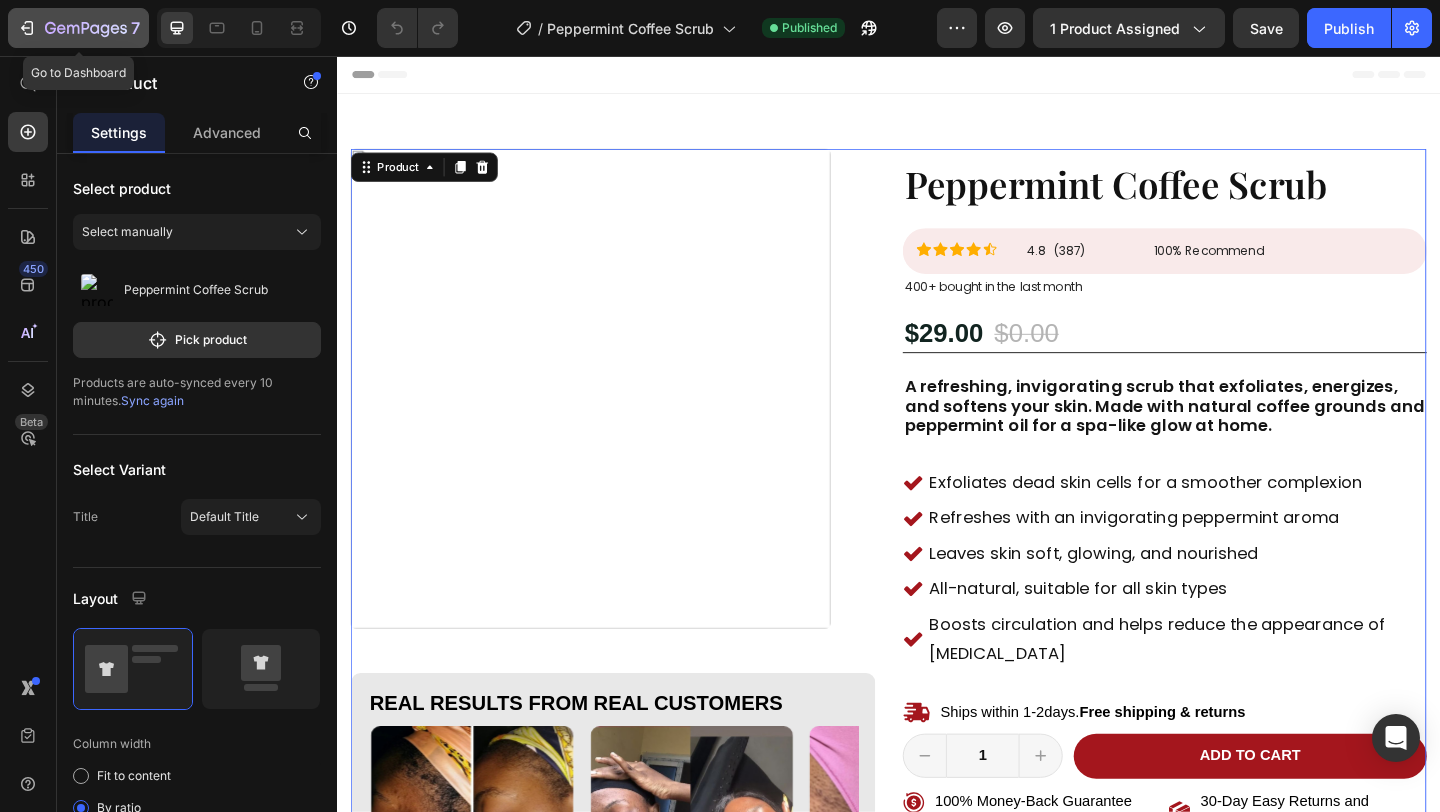 click 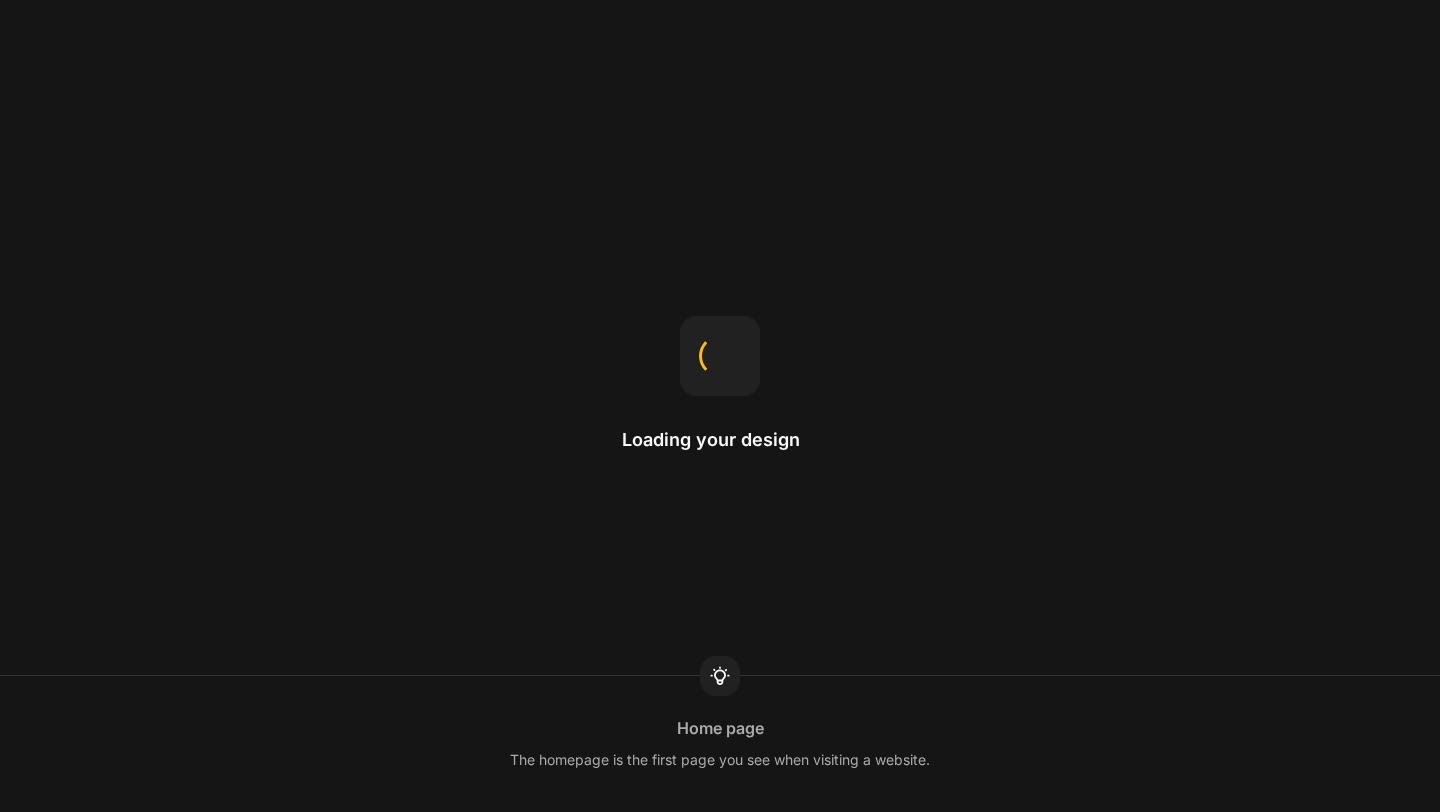 scroll, scrollTop: 0, scrollLeft: 0, axis: both 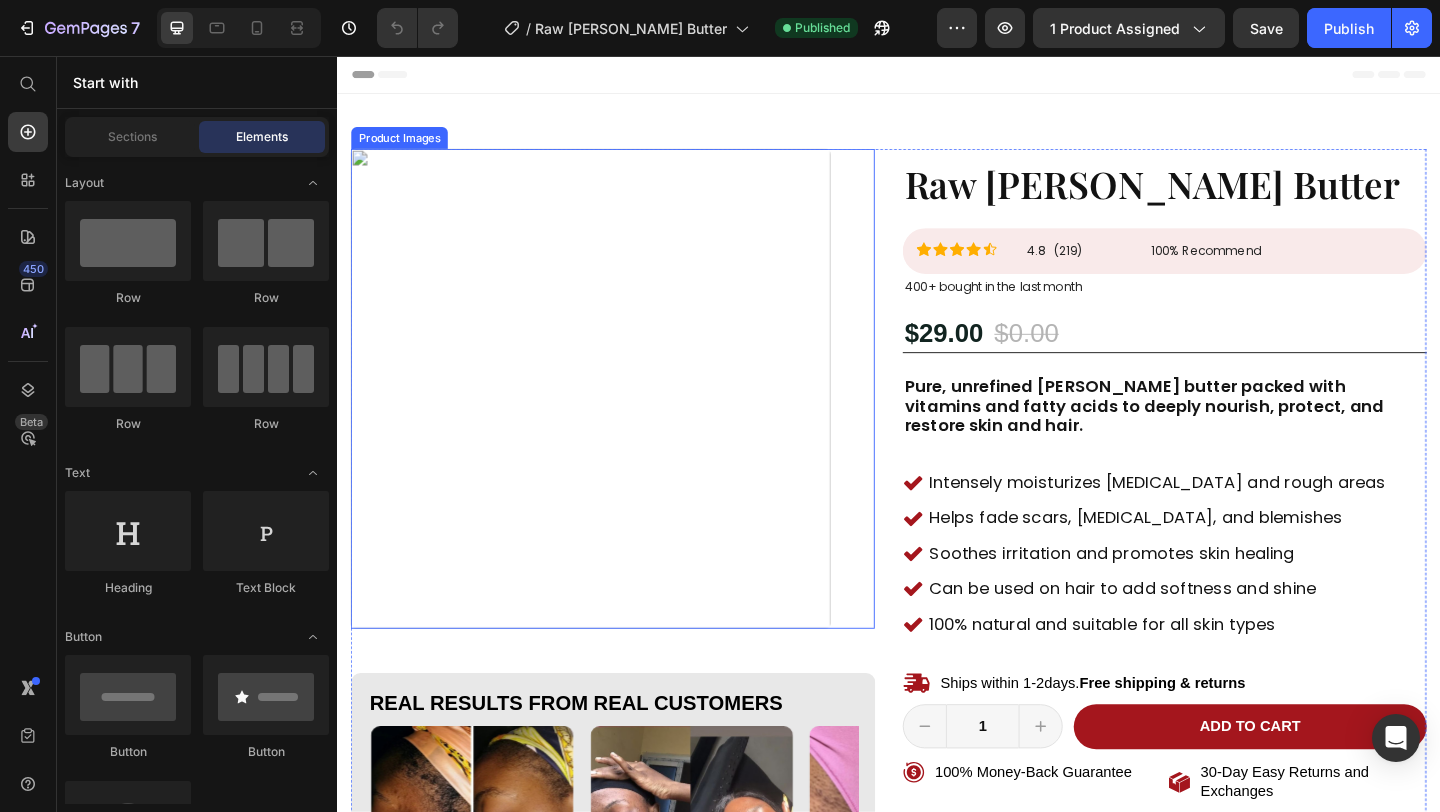 click at bounding box center [613, 418] 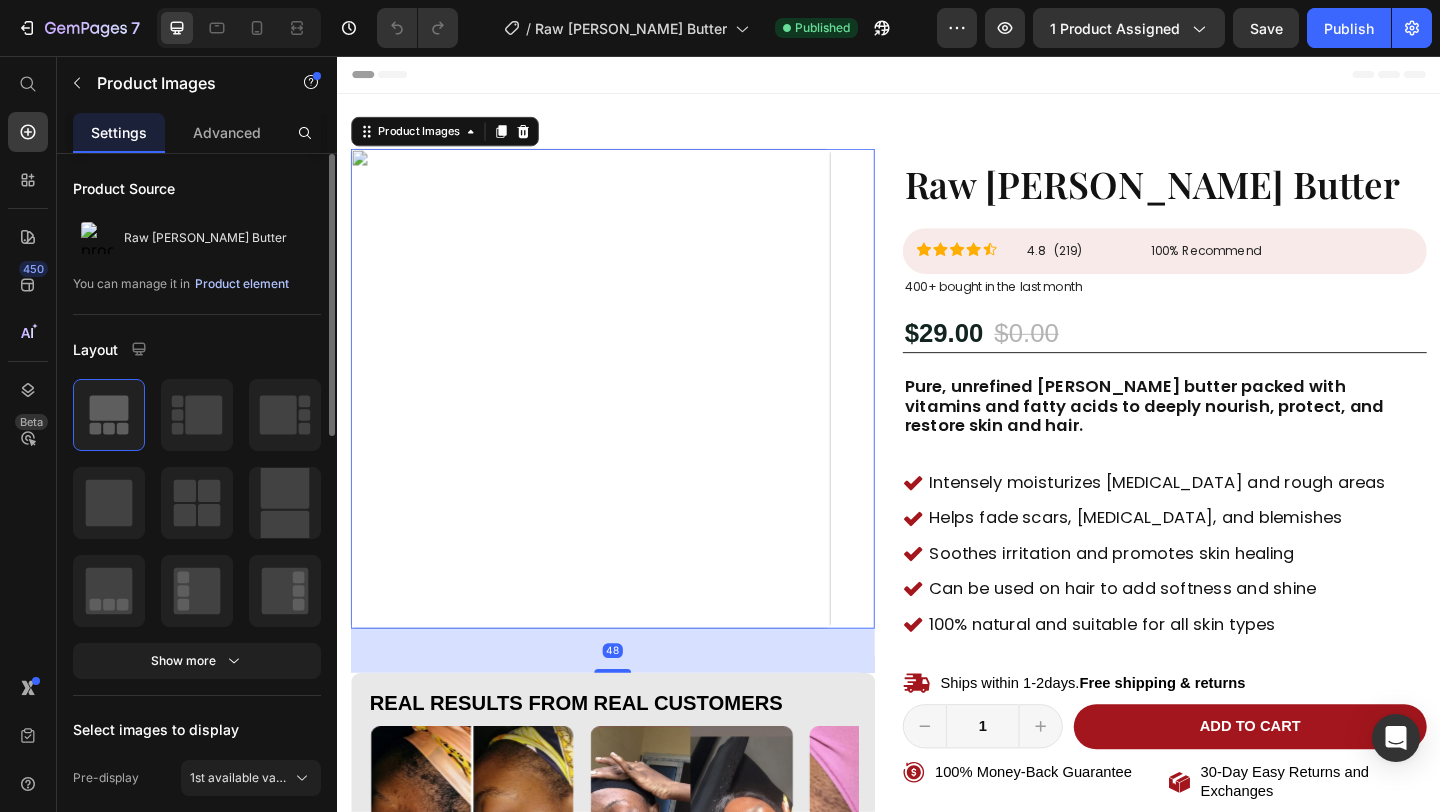 click on "Product element" at bounding box center [242, 284] 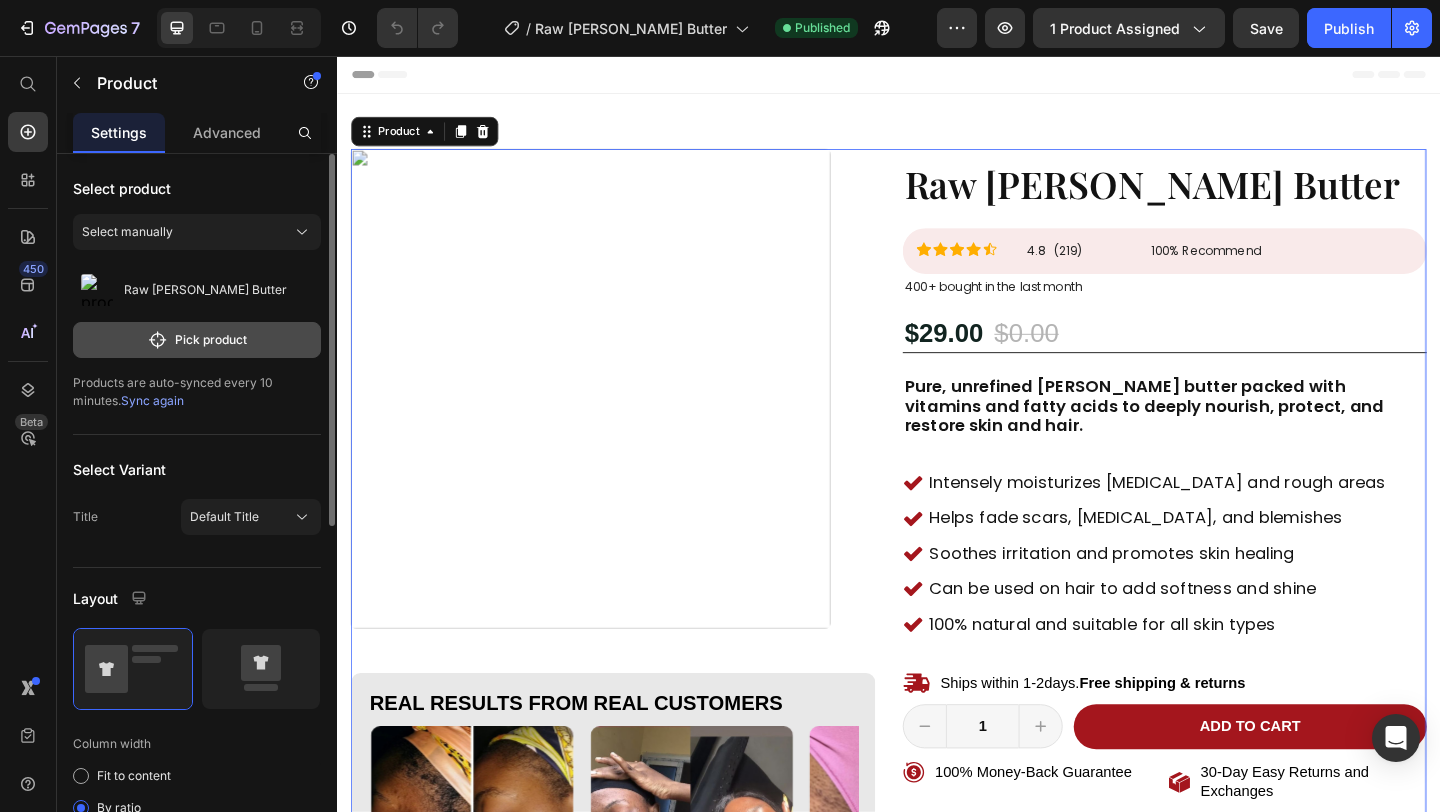 click on "Pick product" at bounding box center [197, 340] 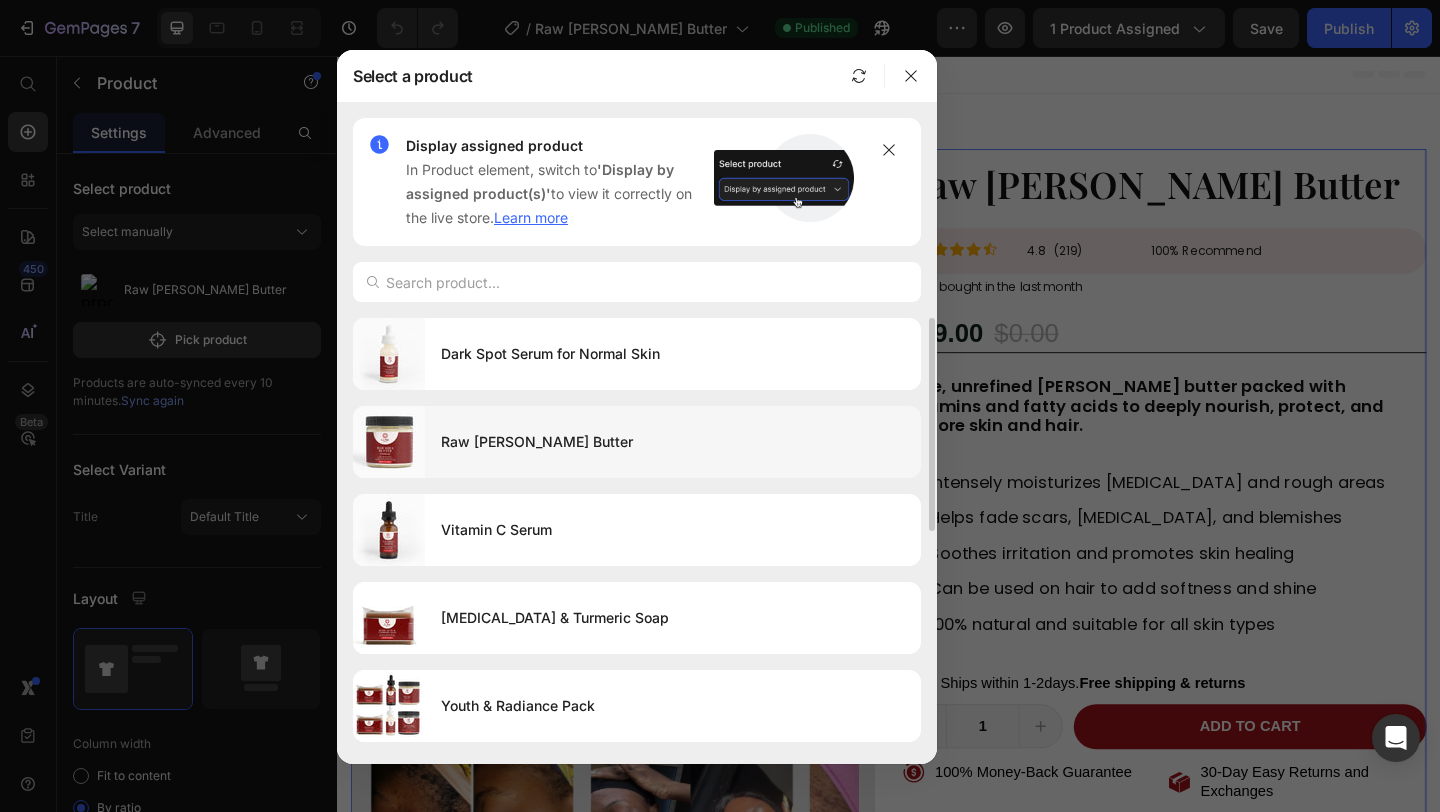 click on "Raw [PERSON_NAME] Butter" at bounding box center [673, 442] 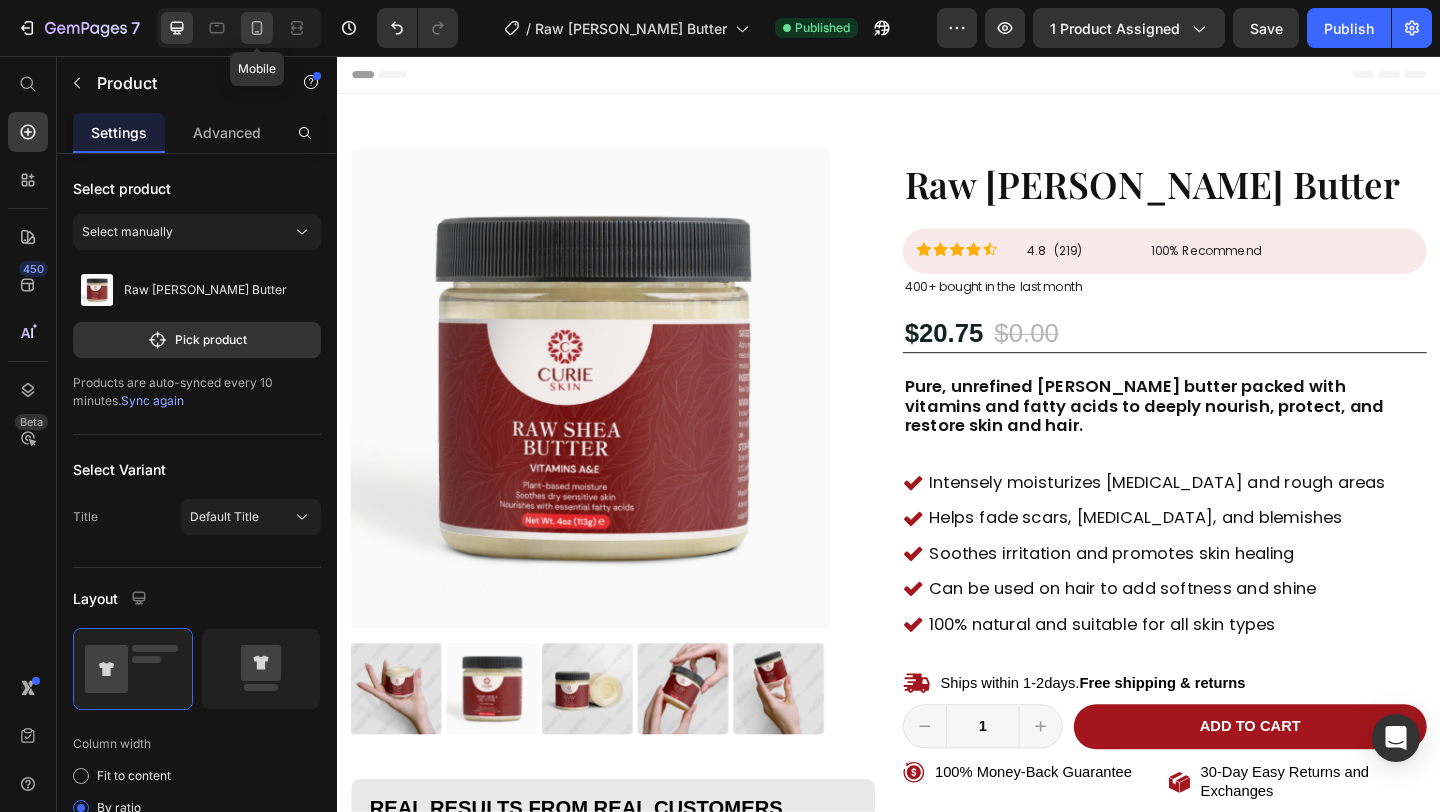 click 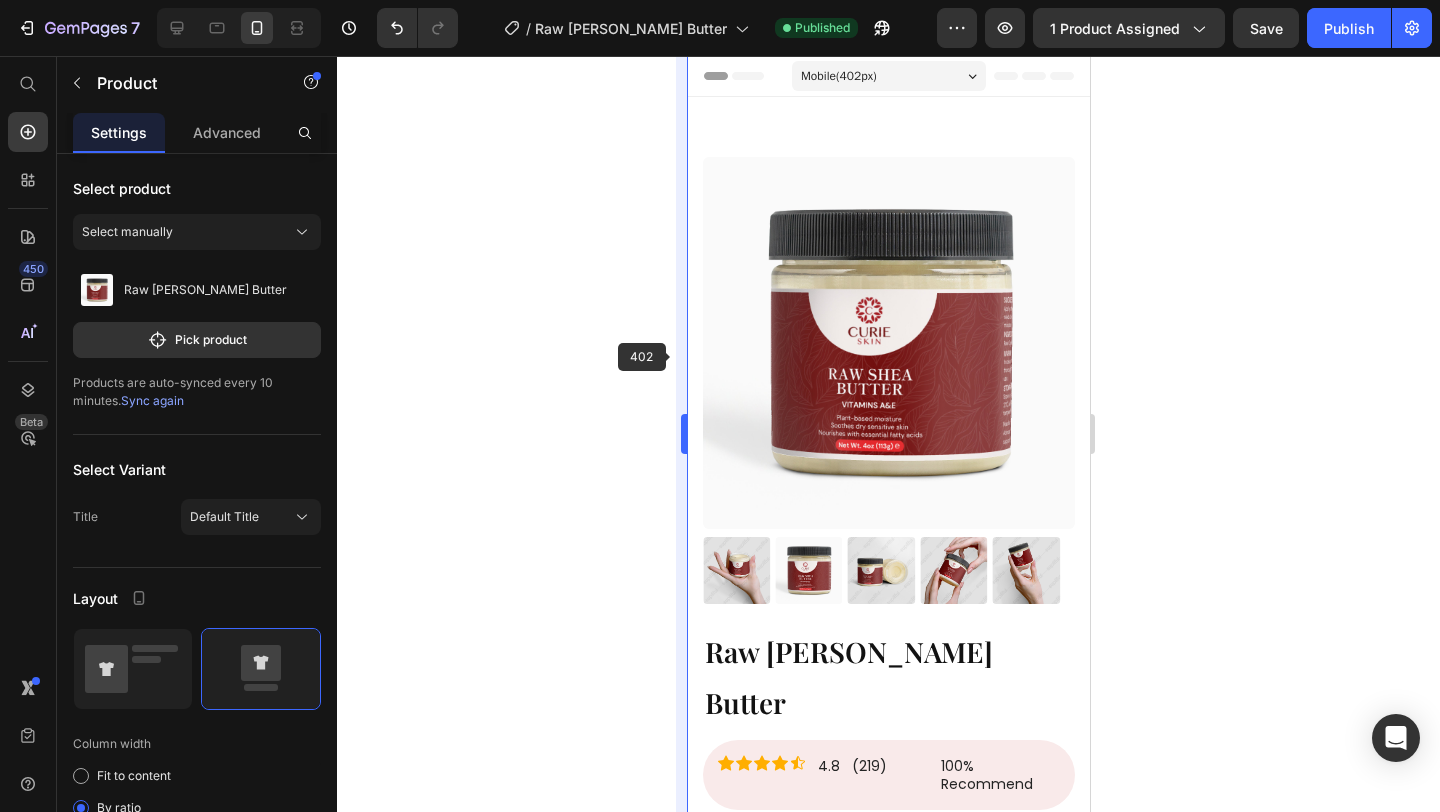 scroll, scrollTop: 31, scrollLeft: 0, axis: vertical 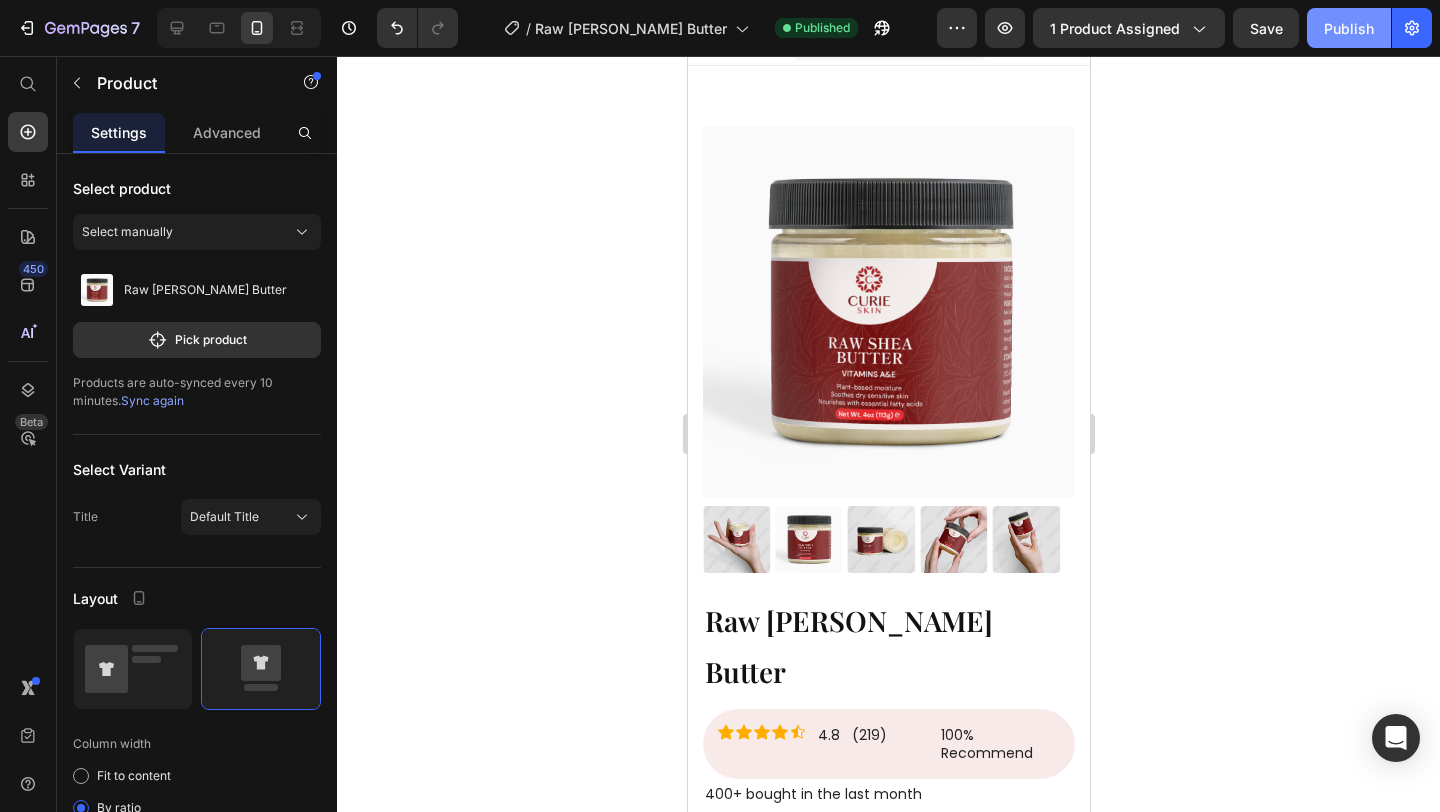 click on "Publish" at bounding box center [1349, 28] 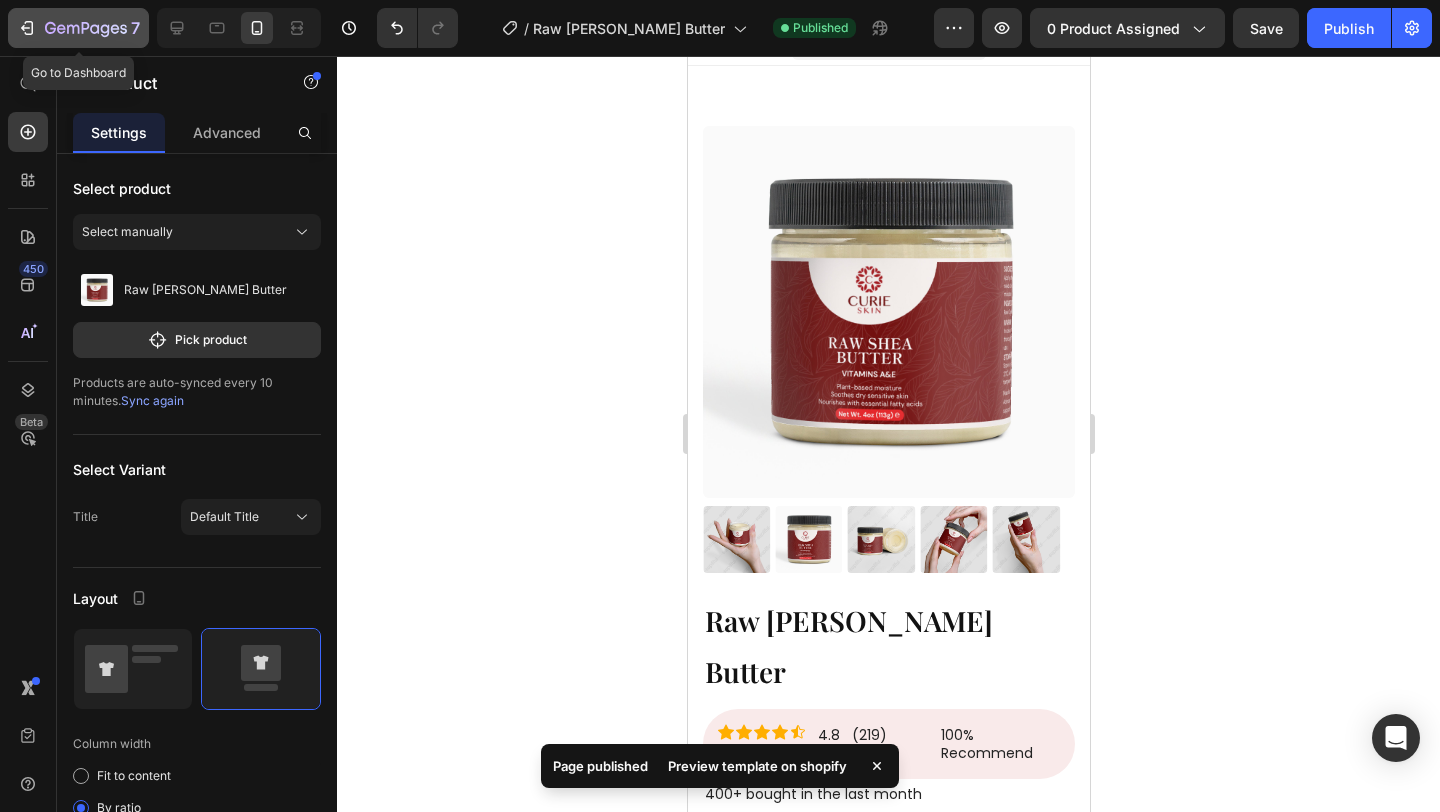 click on "7" 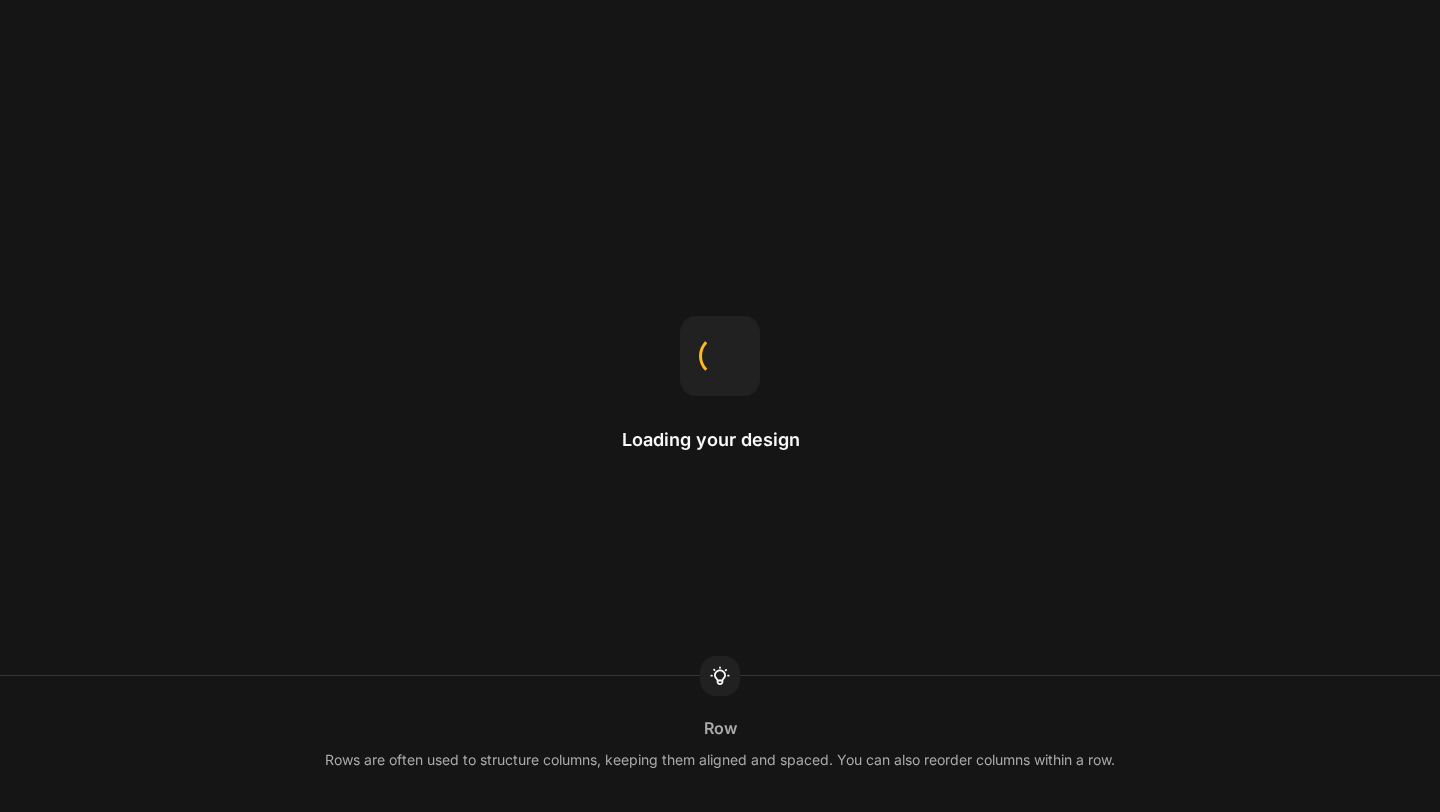 scroll, scrollTop: 0, scrollLeft: 0, axis: both 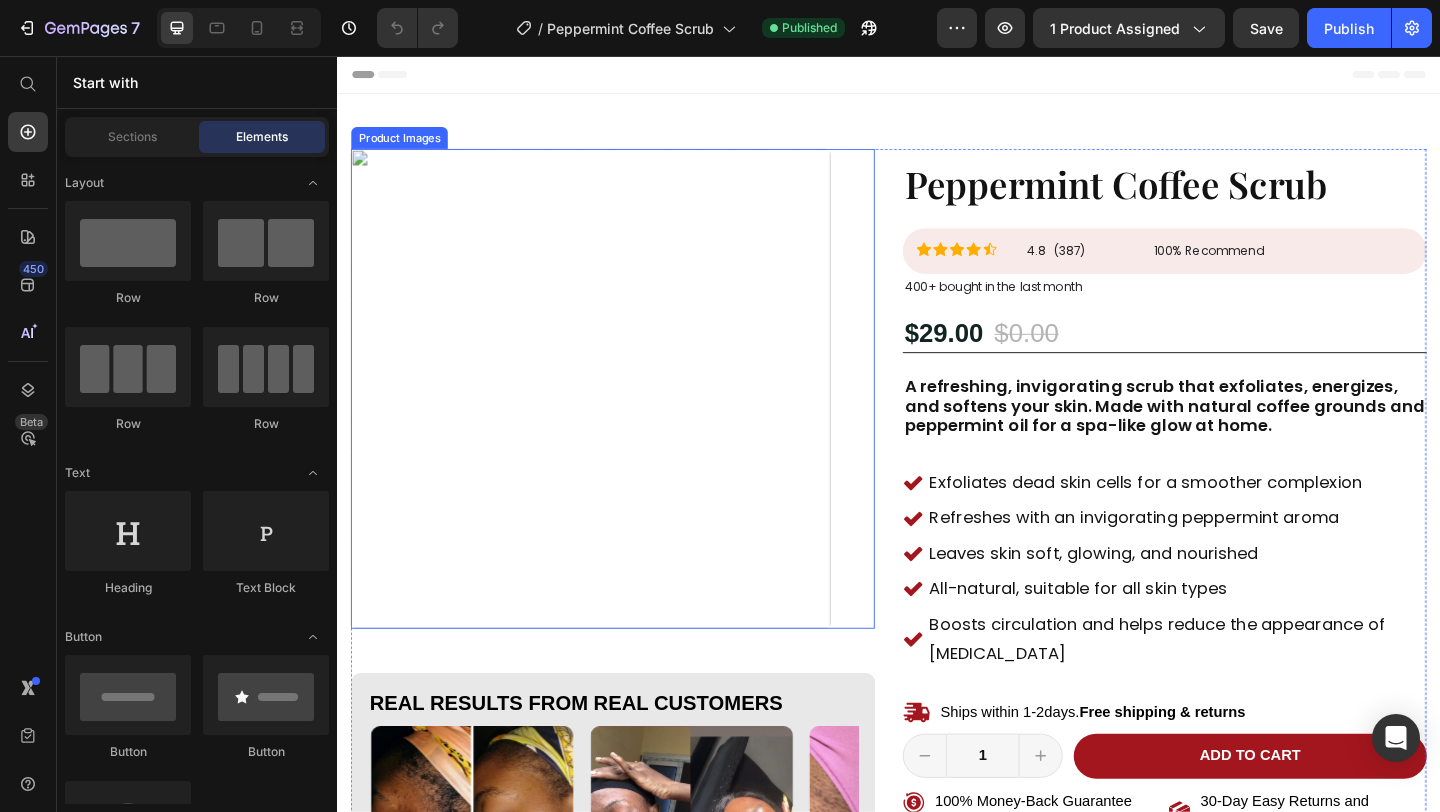 click at bounding box center [613, 418] 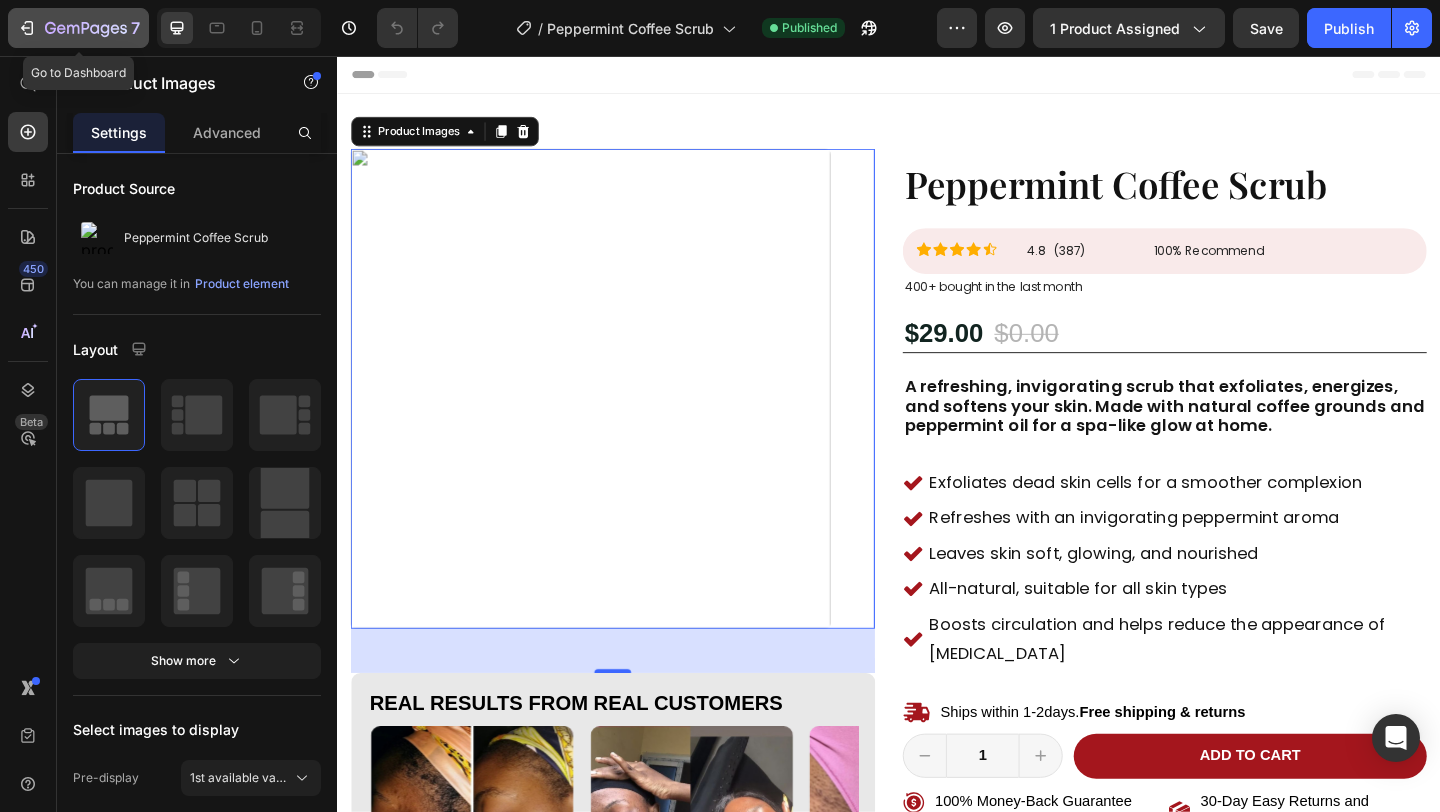 click 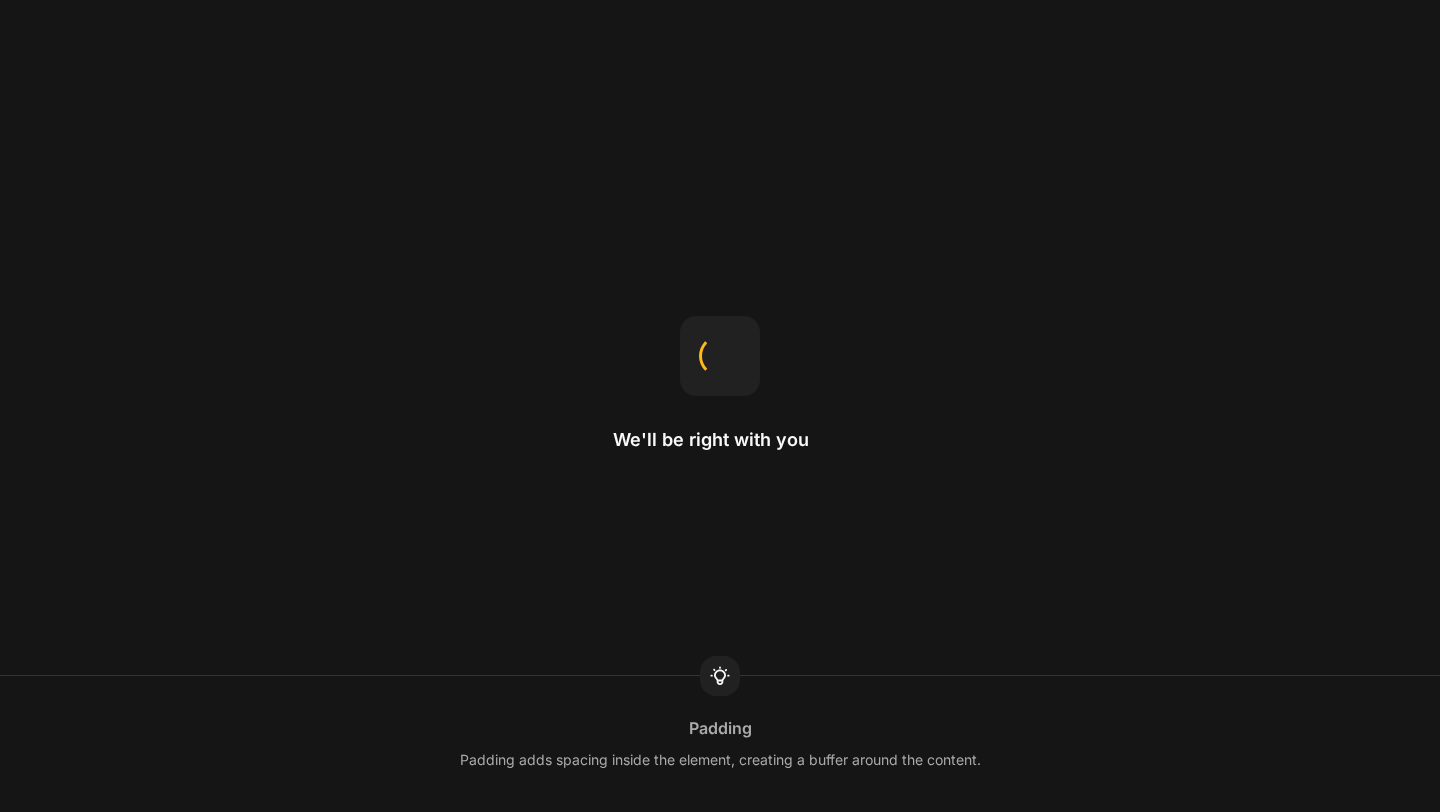 scroll, scrollTop: 0, scrollLeft: 0, axis: both 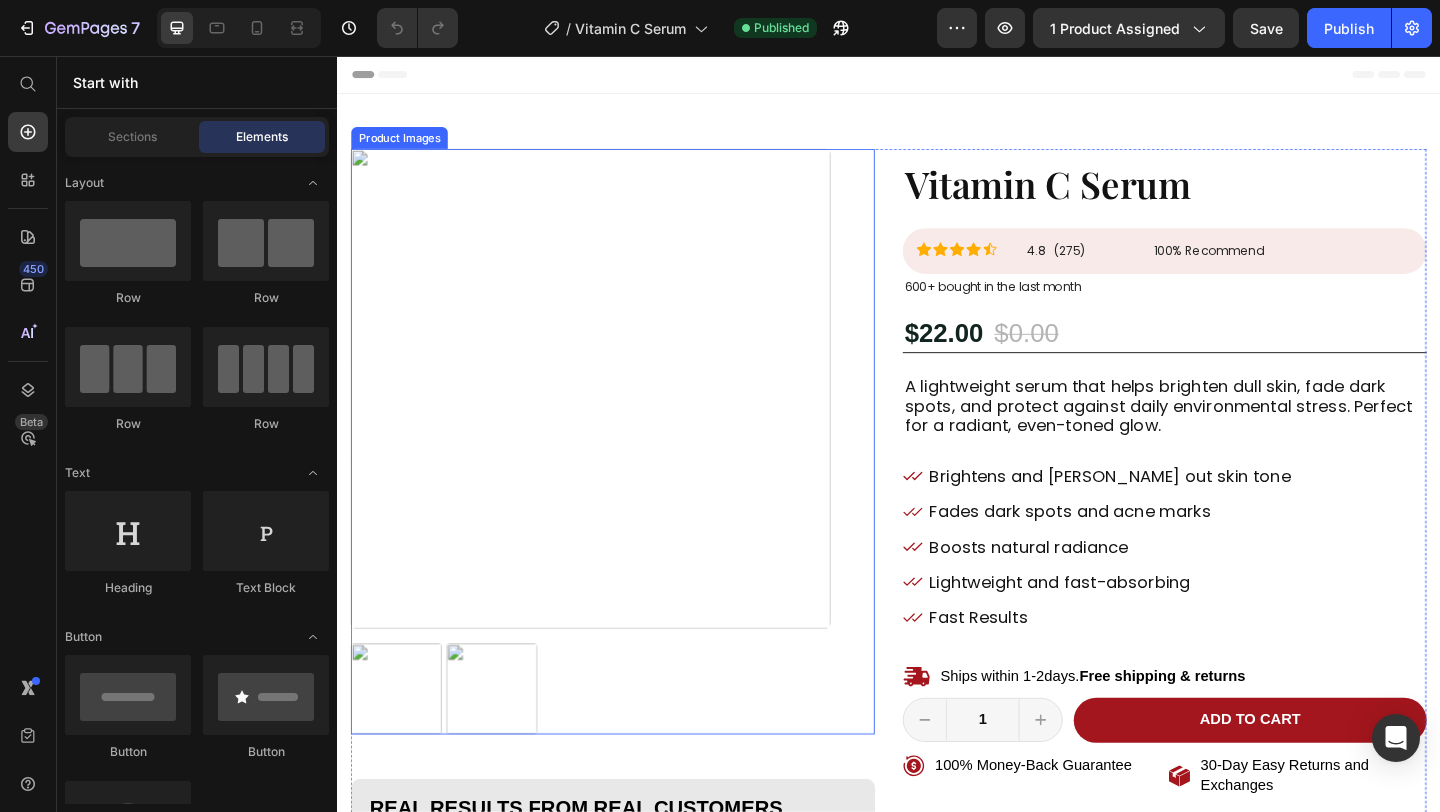 click at bounding box center [613, 418] 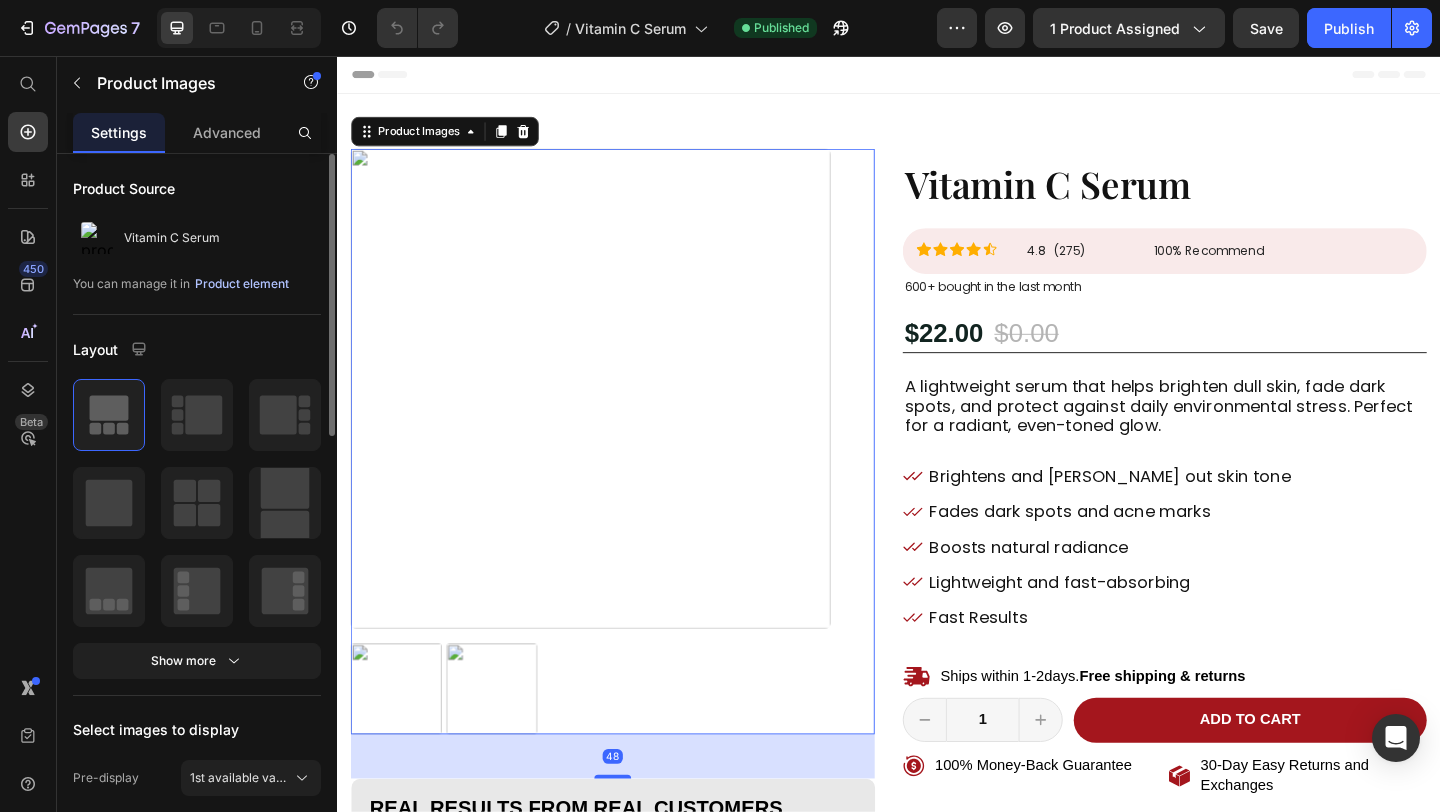 click on "Product element" at bounding box center (242, 284) 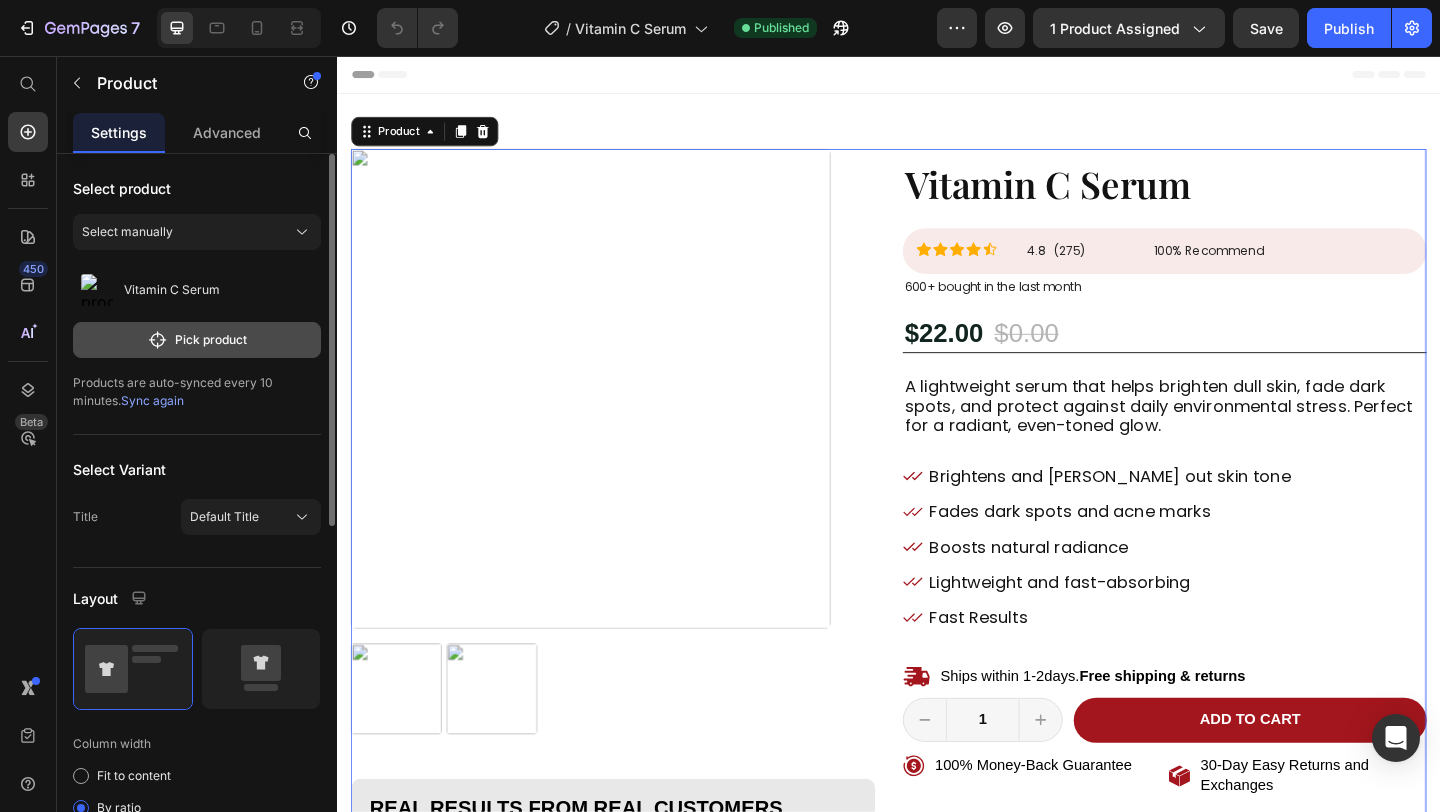 click on "Pick product" at bounding box center [197, 340] 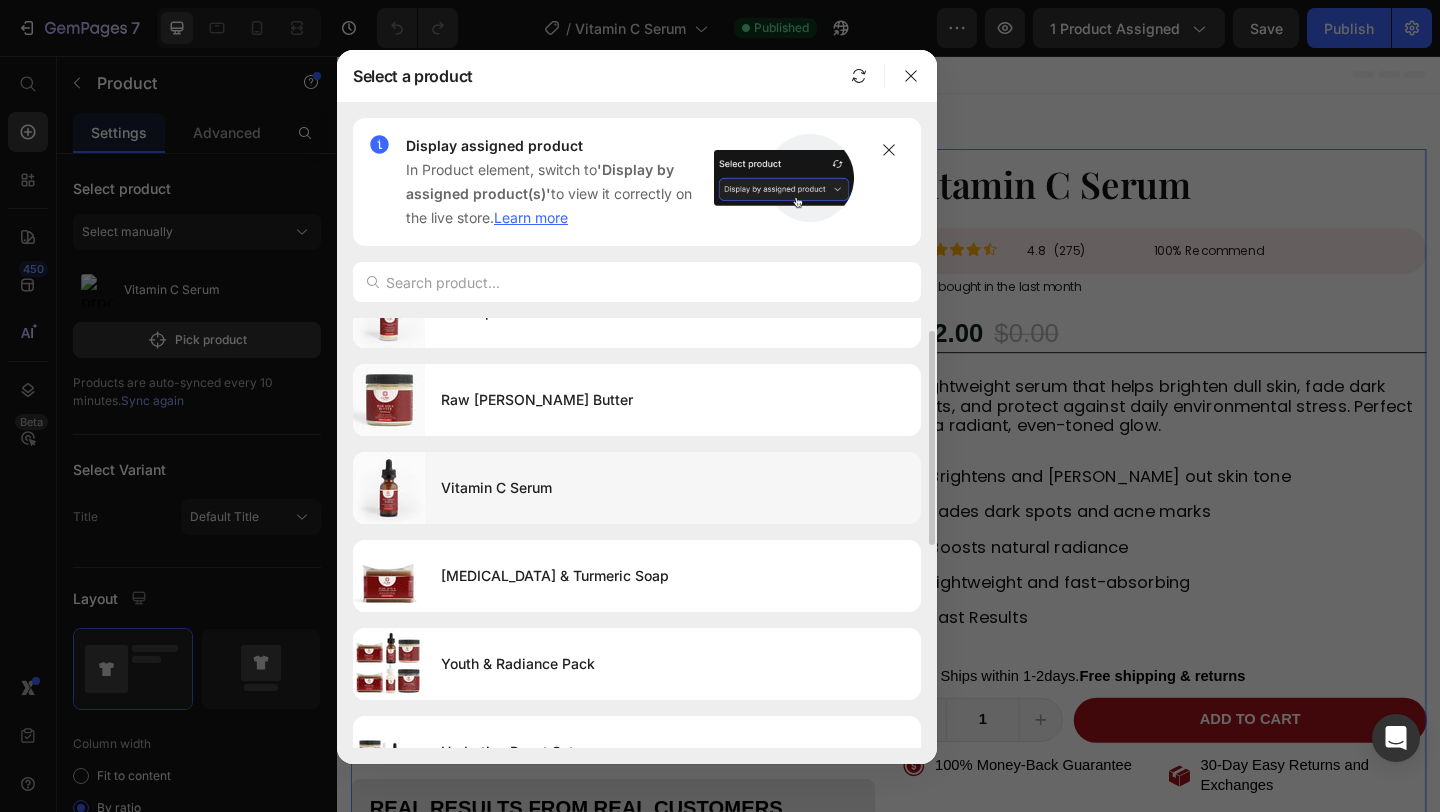 scroll, scrollTop: 40, scrollLeft: 0, axis: vertical 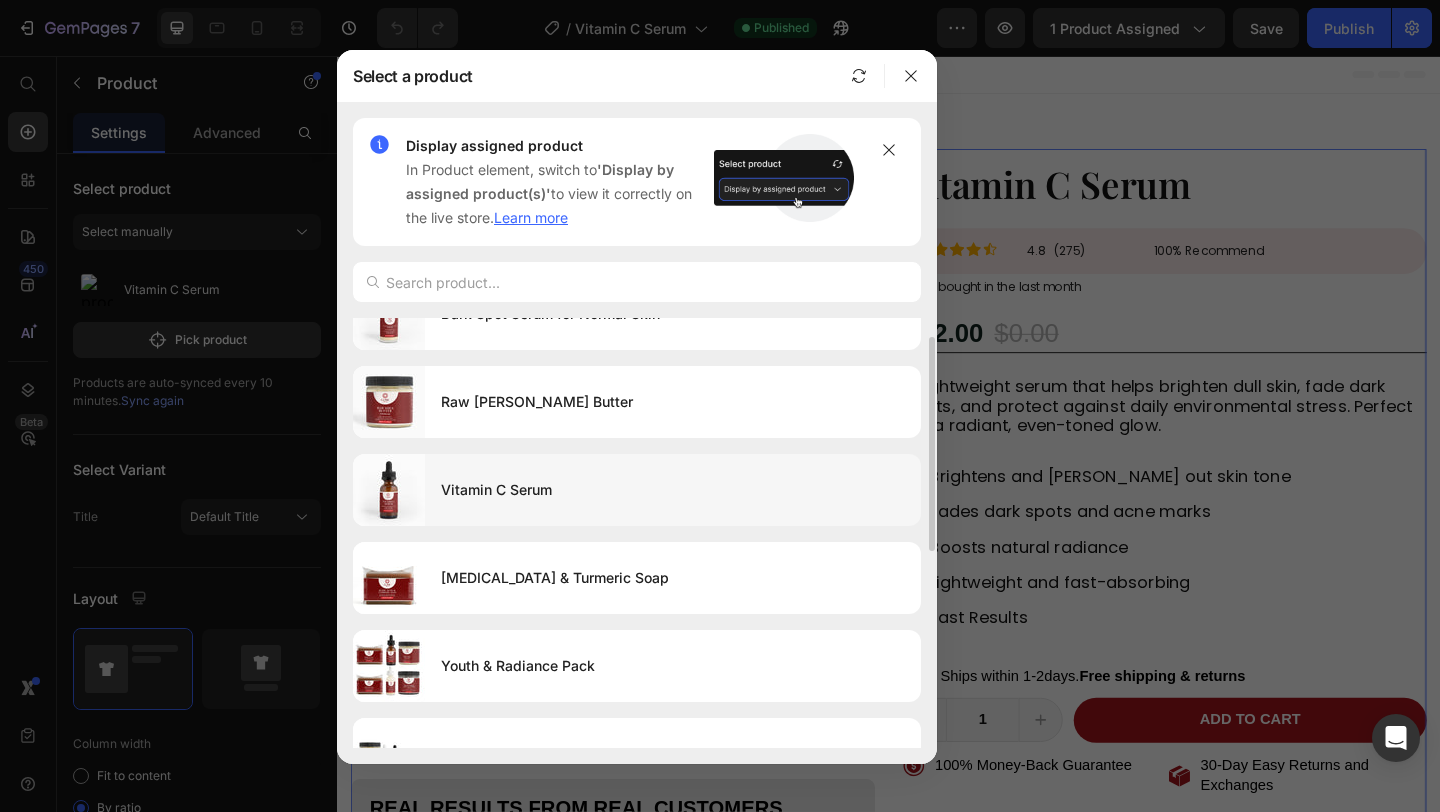 click on "Vitamin C Serum" at bounding box center (673, 490) 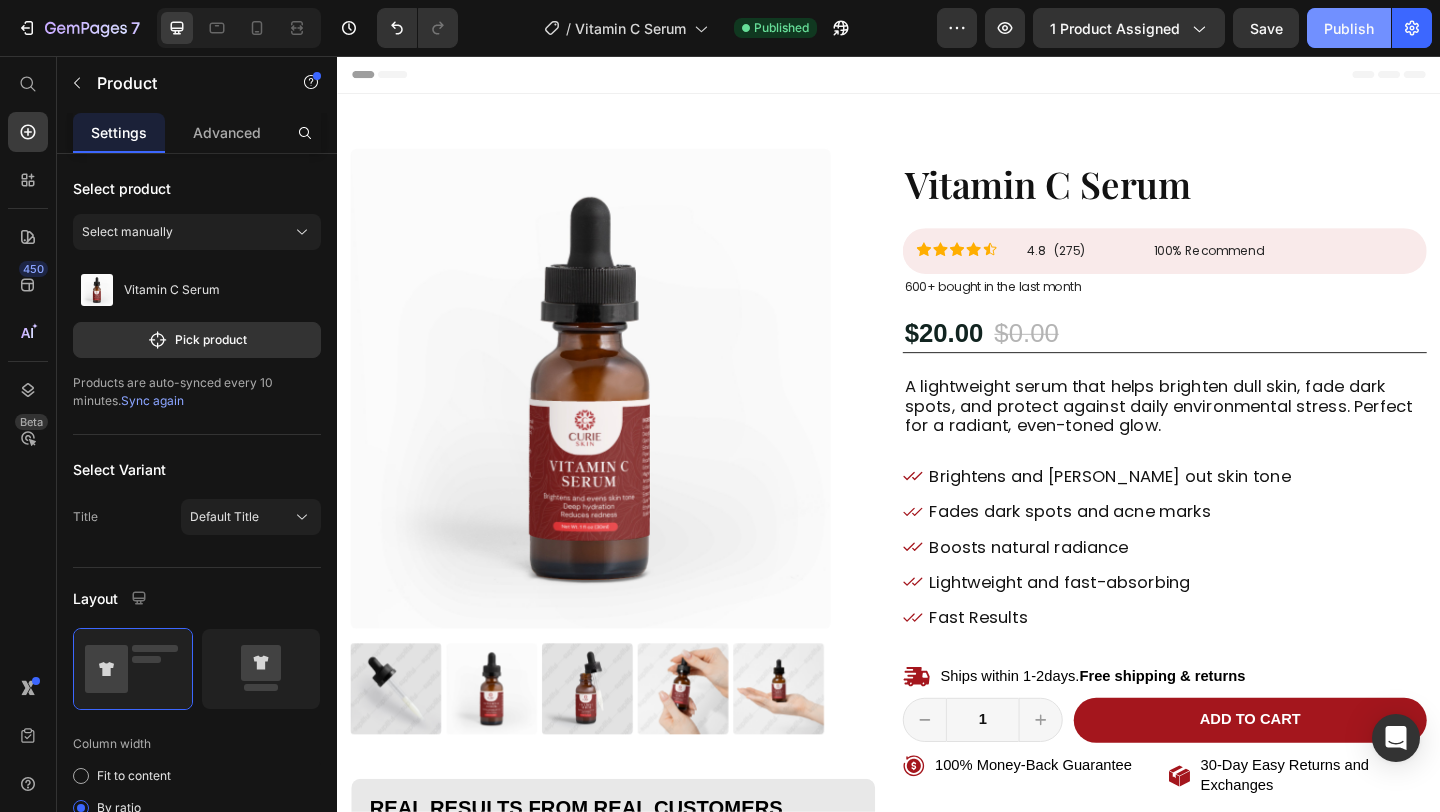 click on "Publish" at bounding box center (1349, 28) 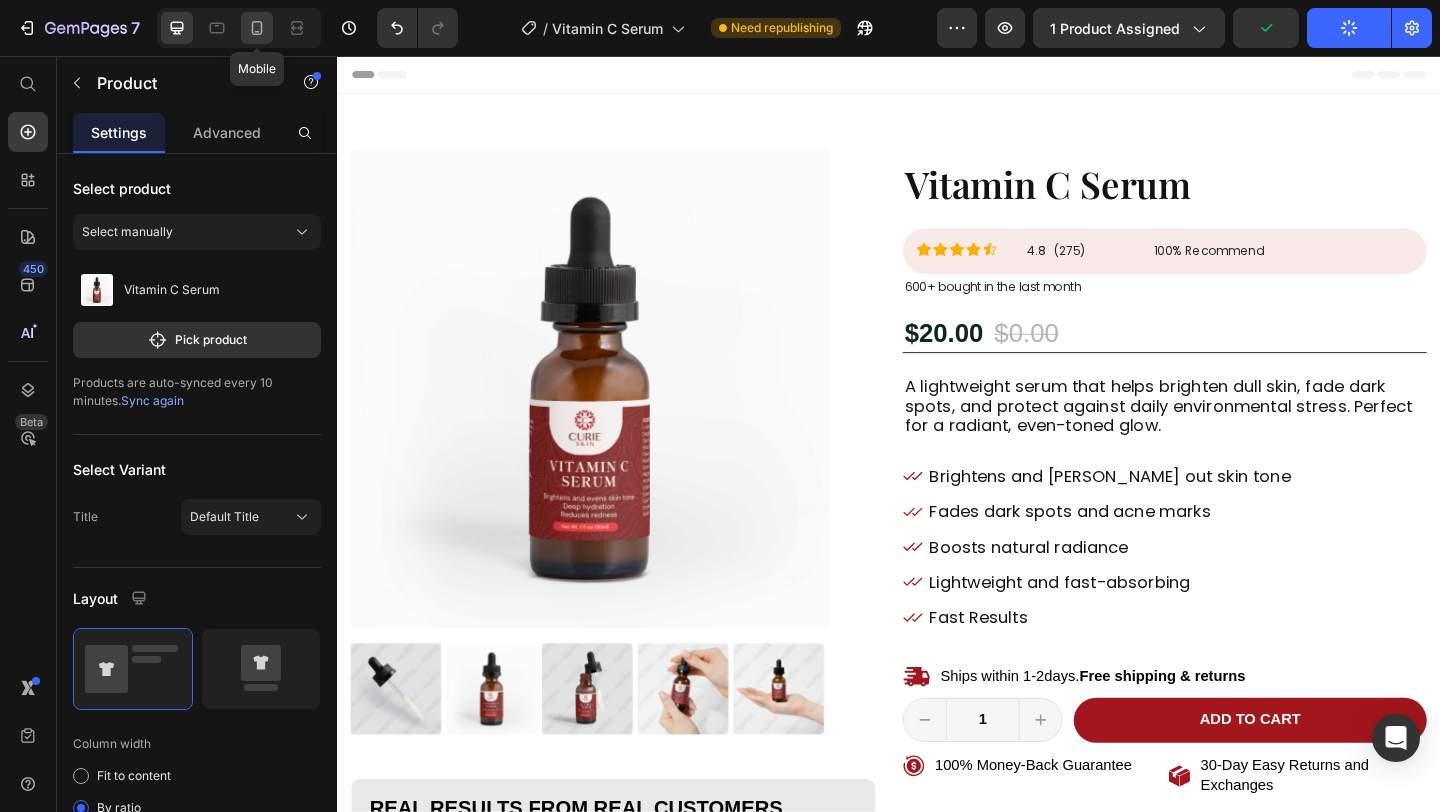 click 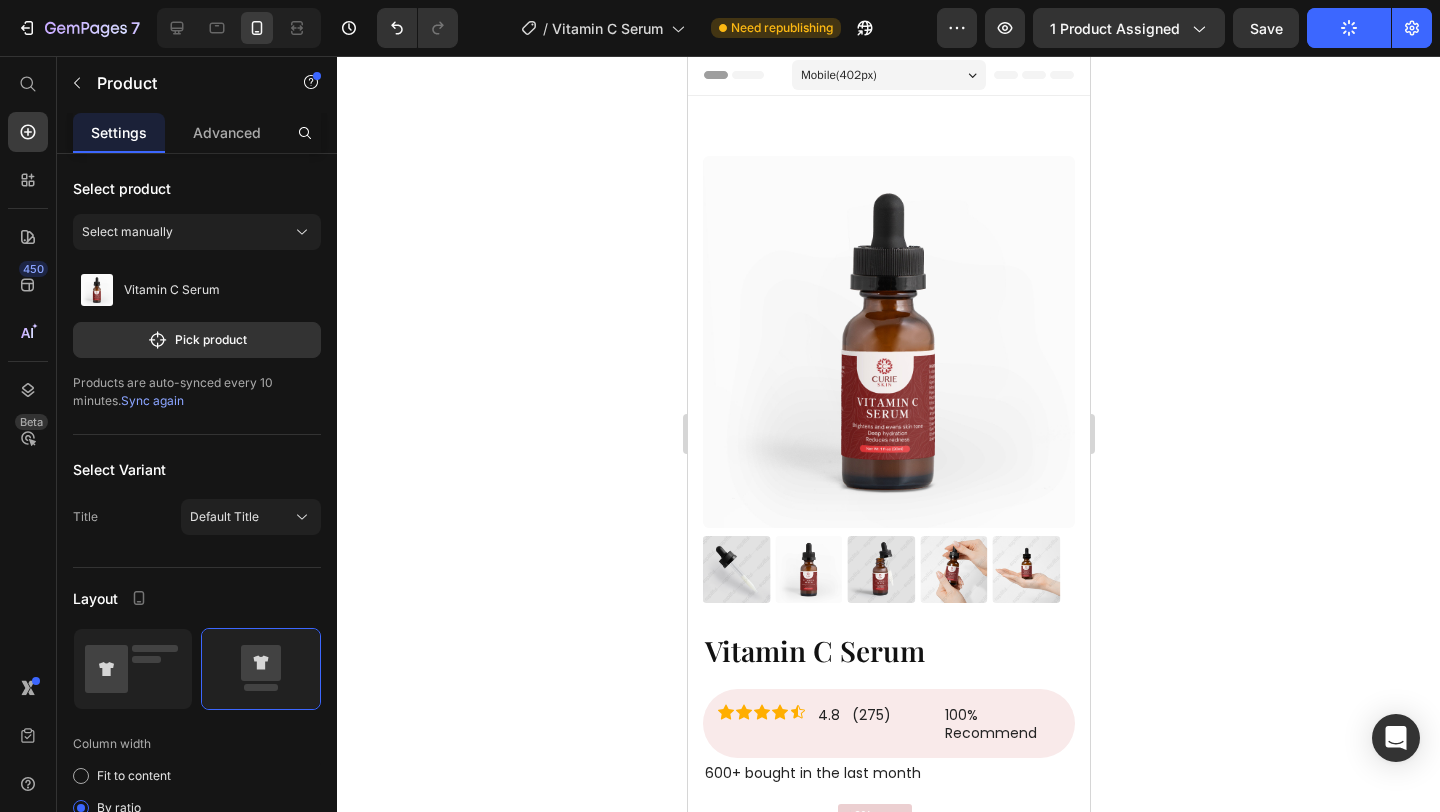 scroll, scrollTop: 31, scrollLeft: 0, axis: vertical 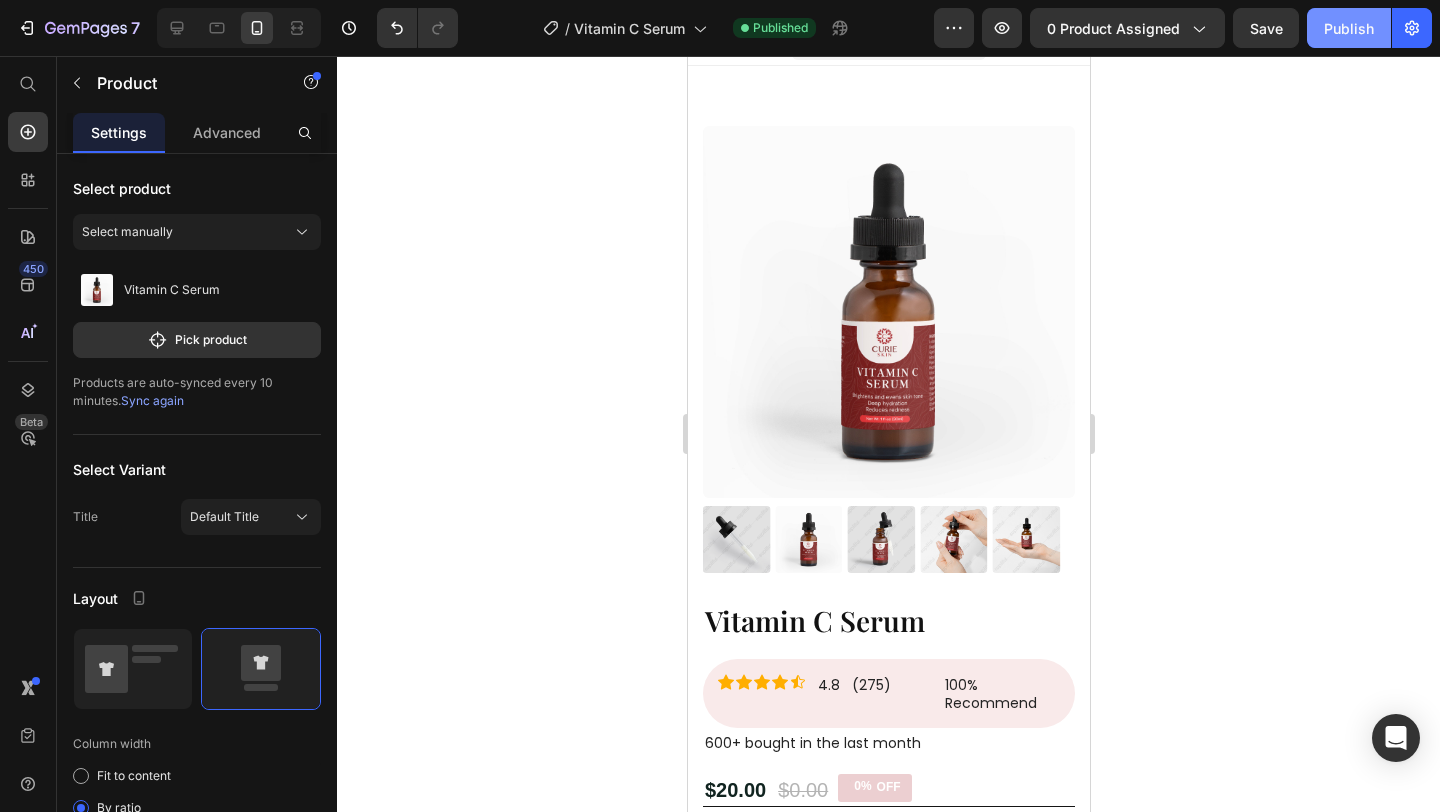 click on "Publish" 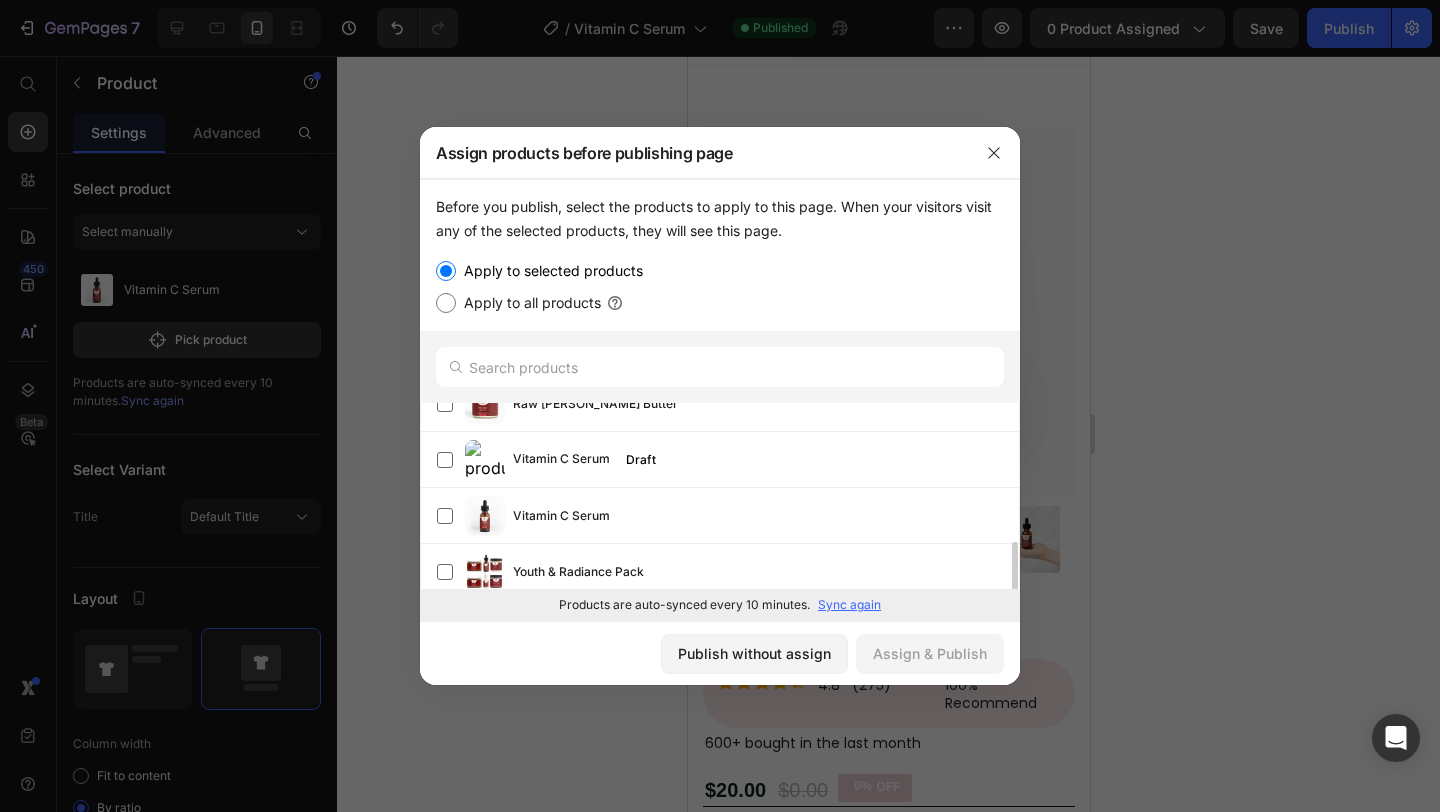 scroll, scrollTop: 541, scrollLeft: 0, axis: vertical 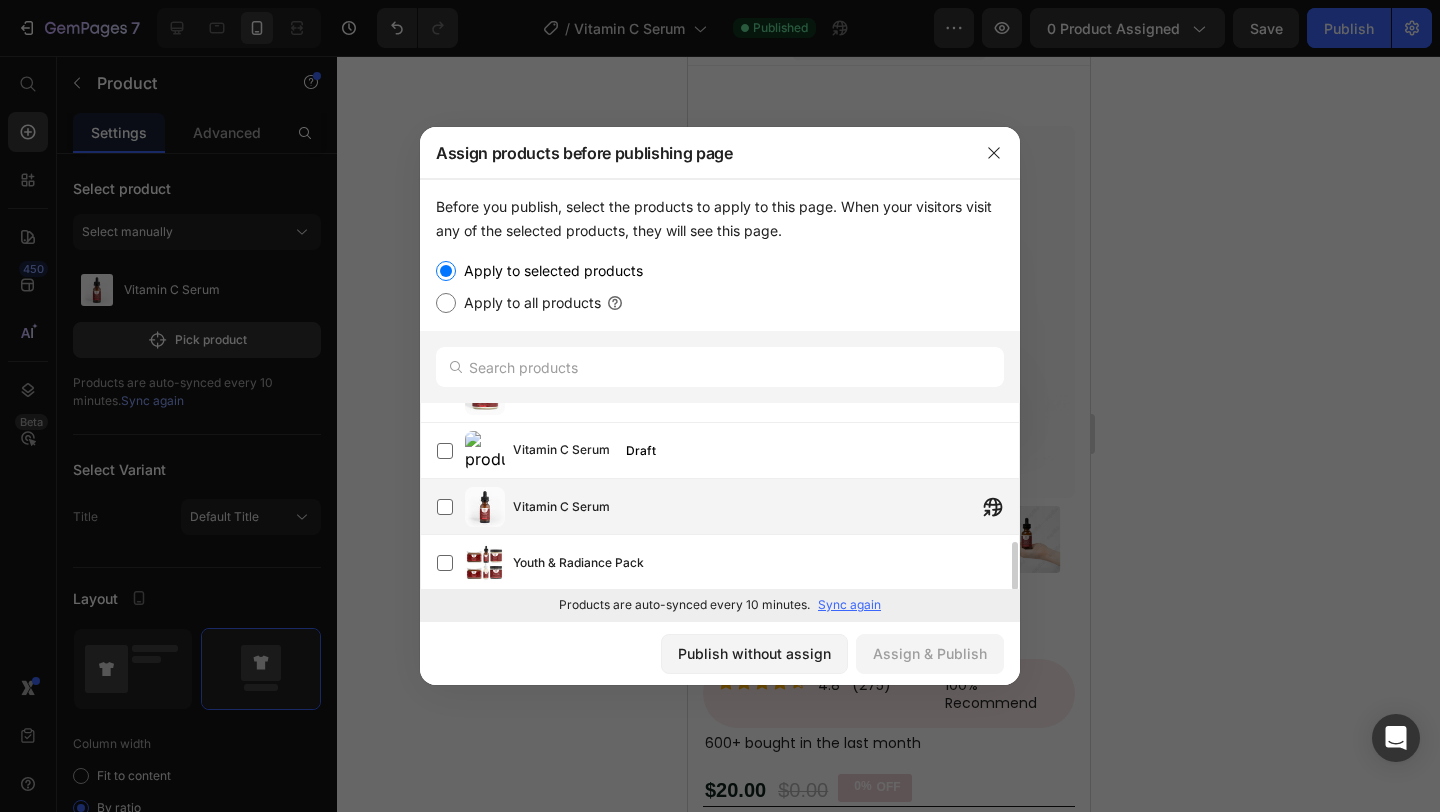 click on "Vitamin C Serum" at bounding box center [561, 507] 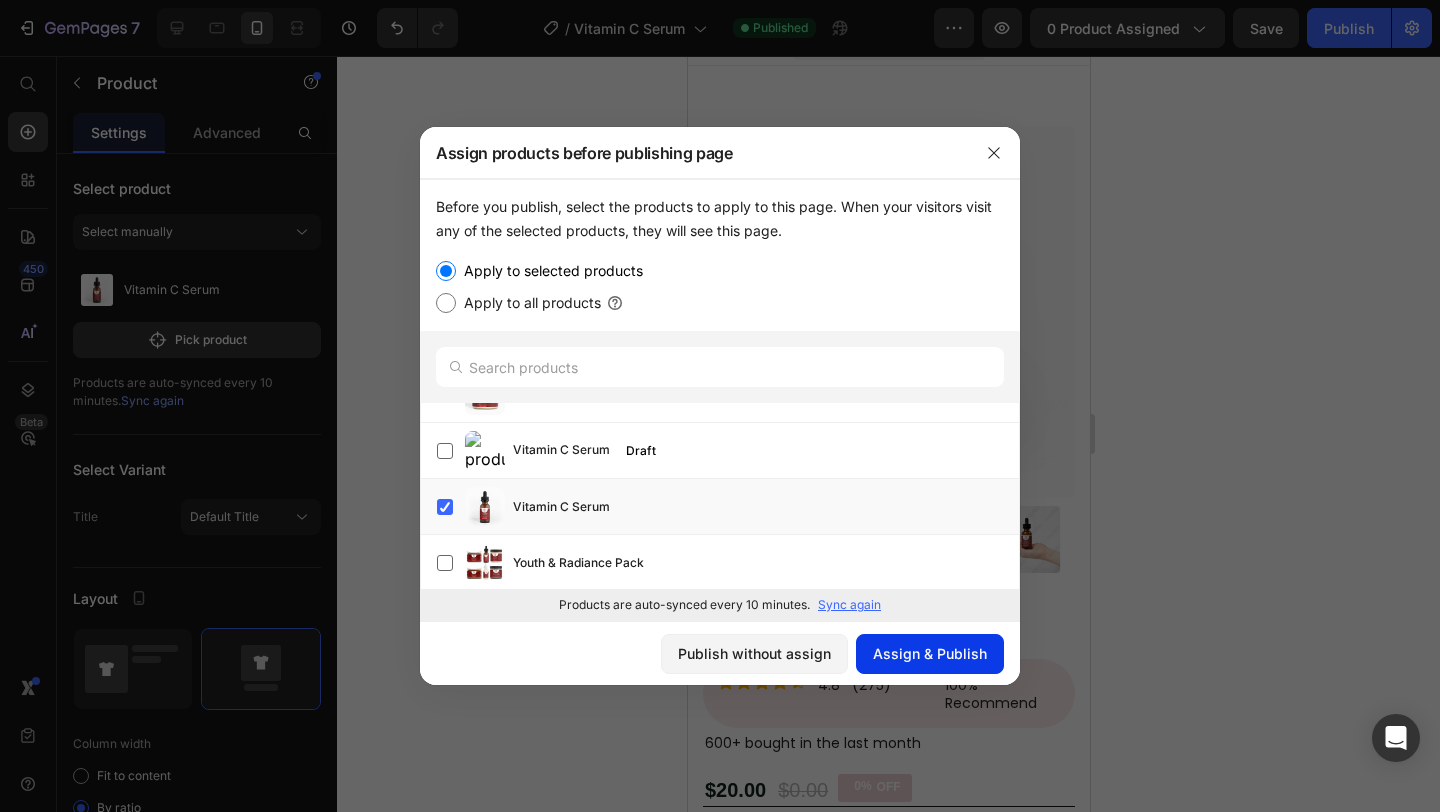 click on "Assign & Publish" at bounding box center [930, 653] 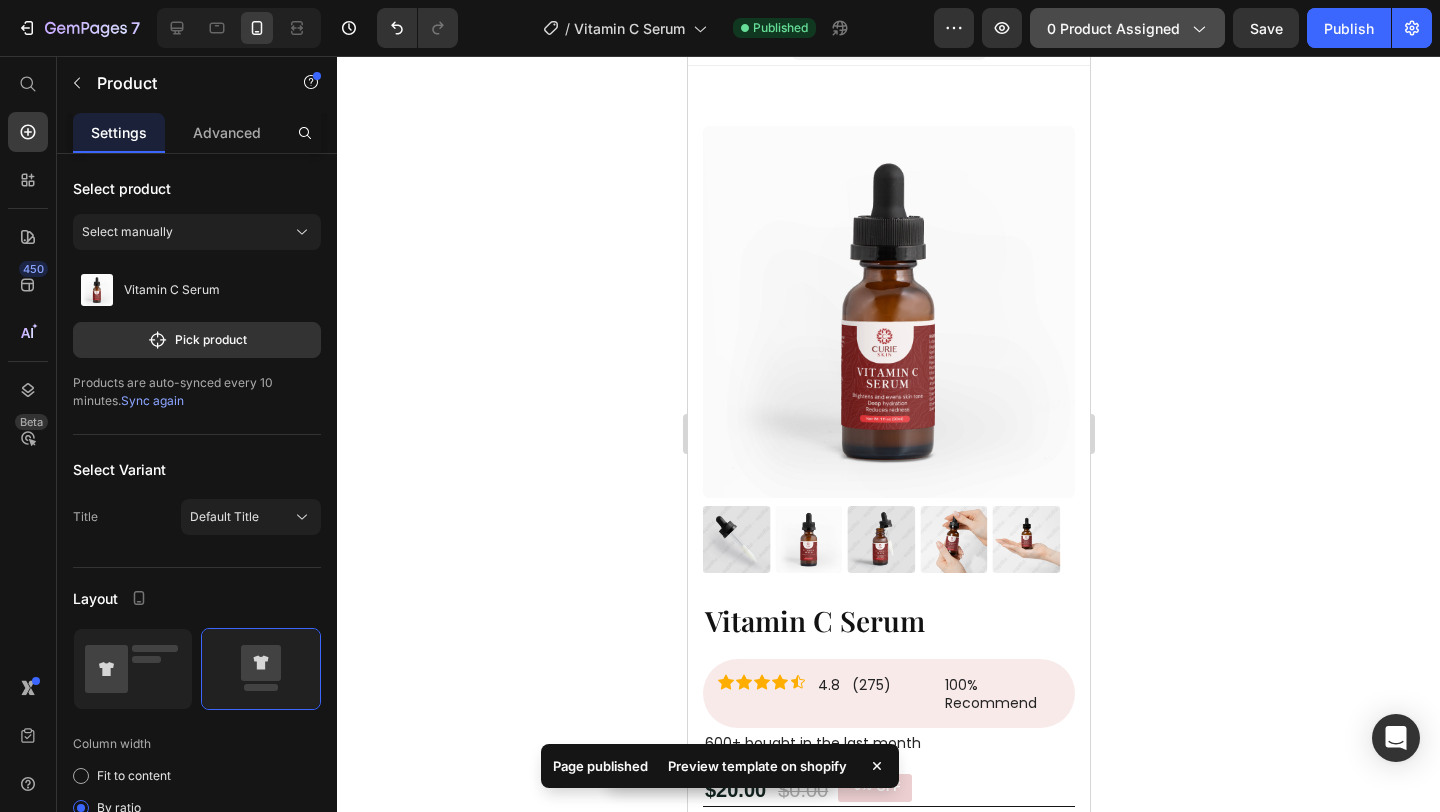 click 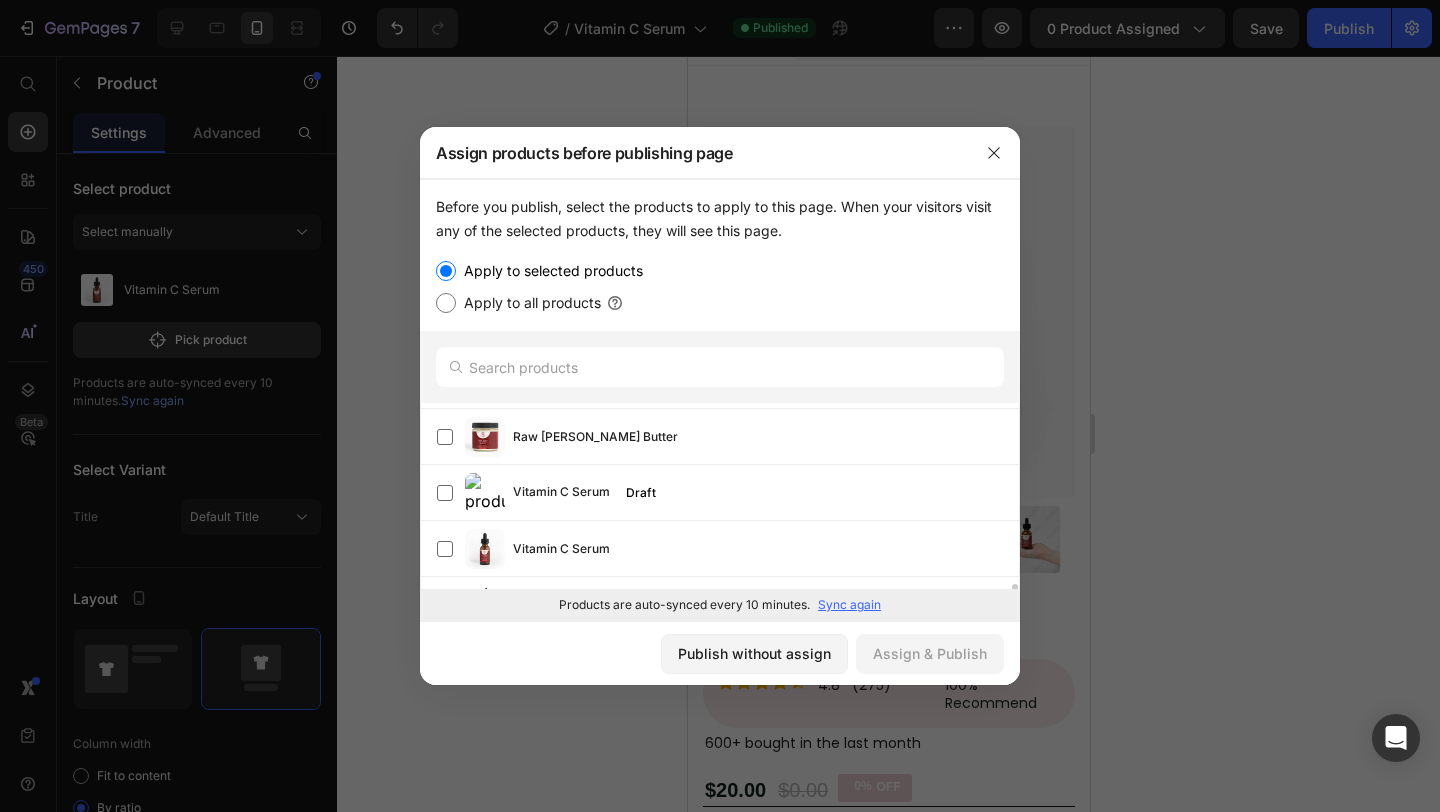 scroll, scrollTop: 541, scrollLeft: 0, axis: vertical 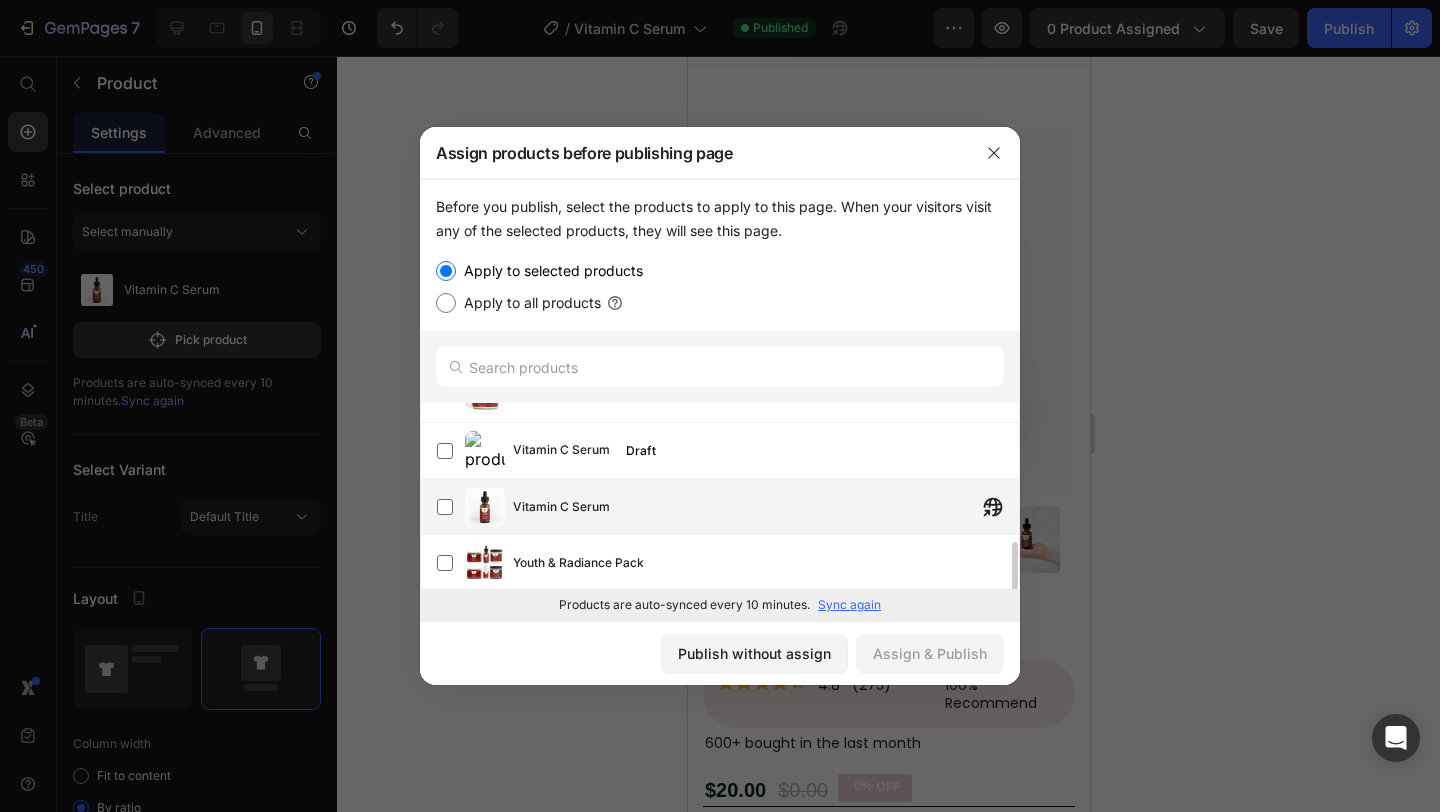 click on "Vitamin C Serum" at bounding box center (561, 507) 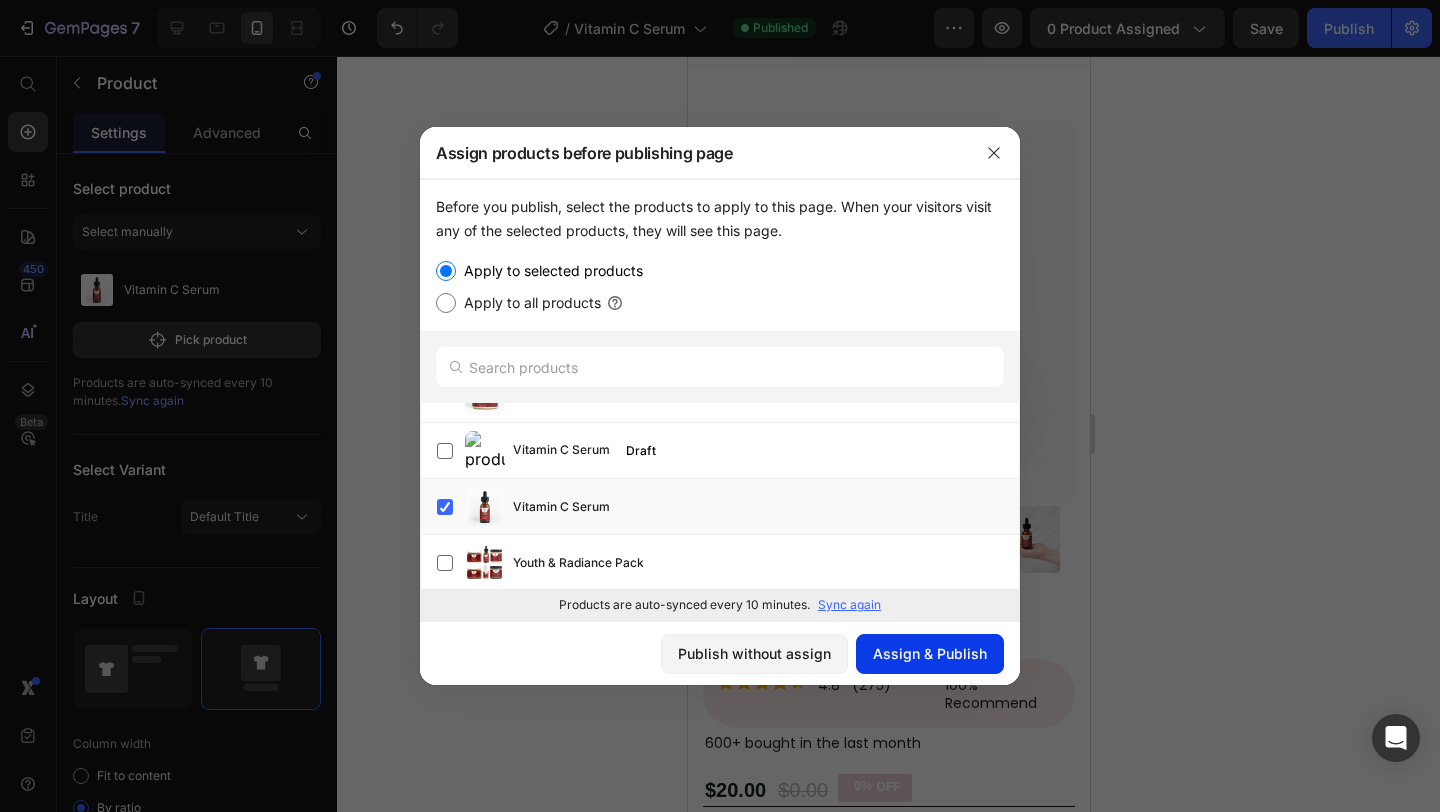 click on "Assign & Publish" at bounding box center (930, 653) 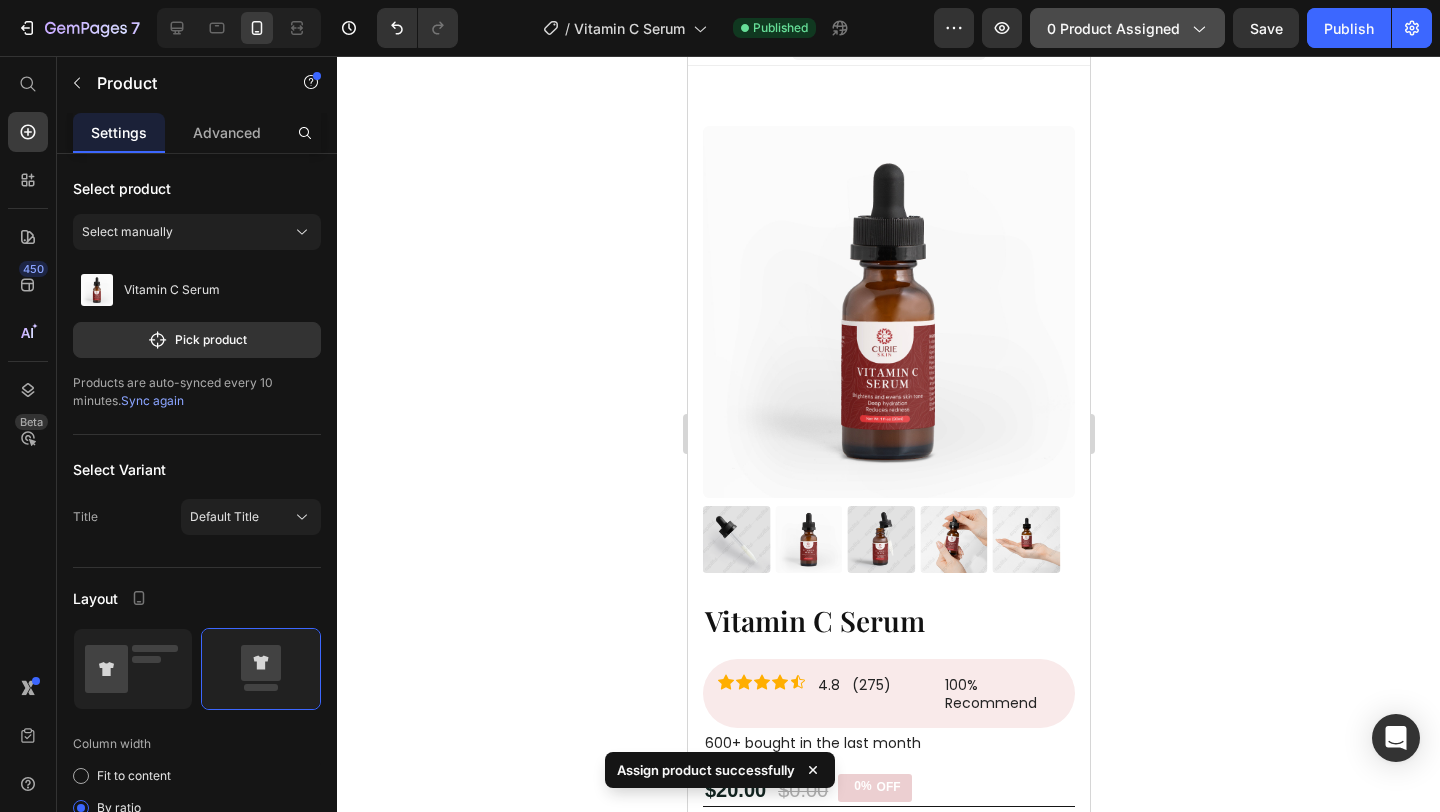 click on "0 product assigned" 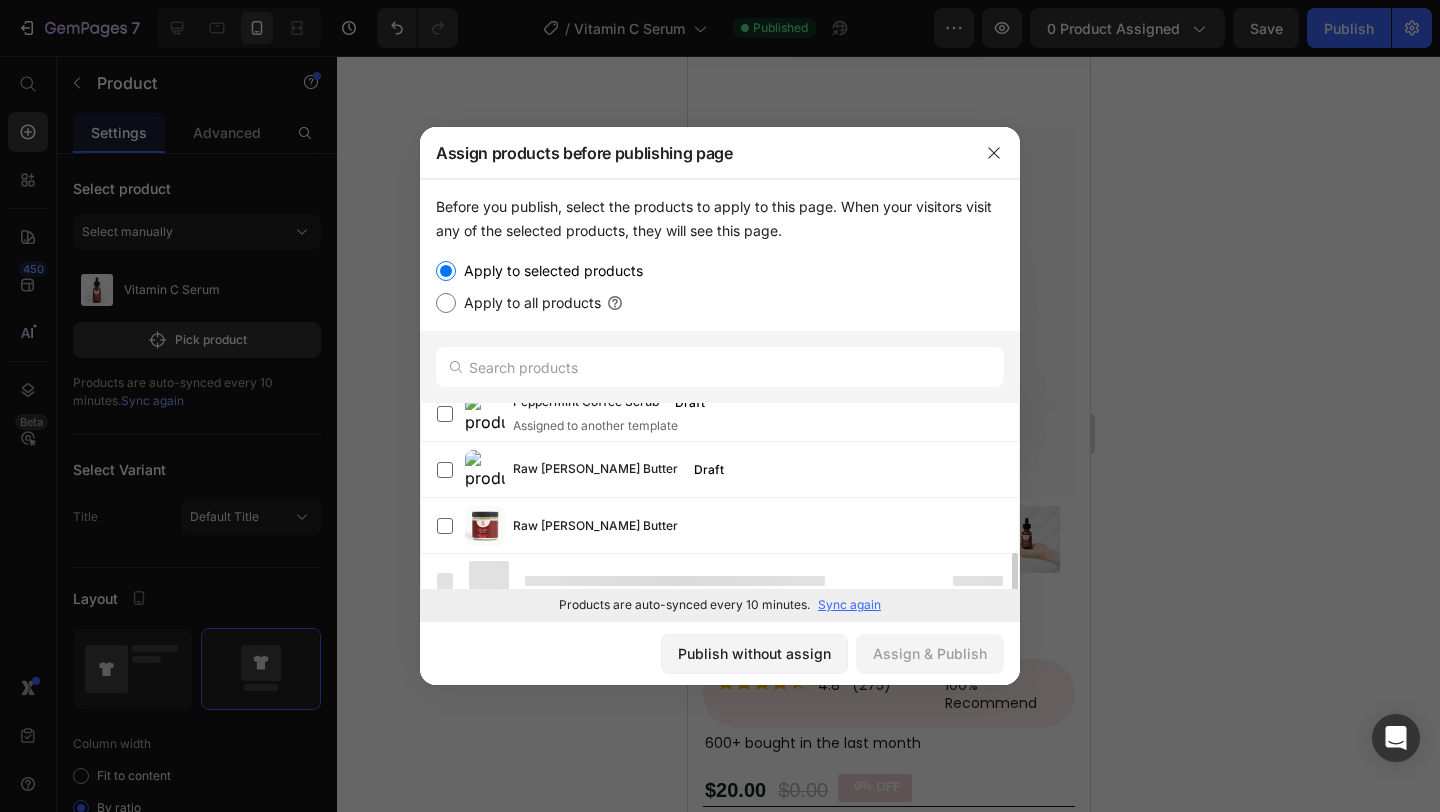 scroll, scrollTop: 429, scrollLeft: 0, axis: vertical 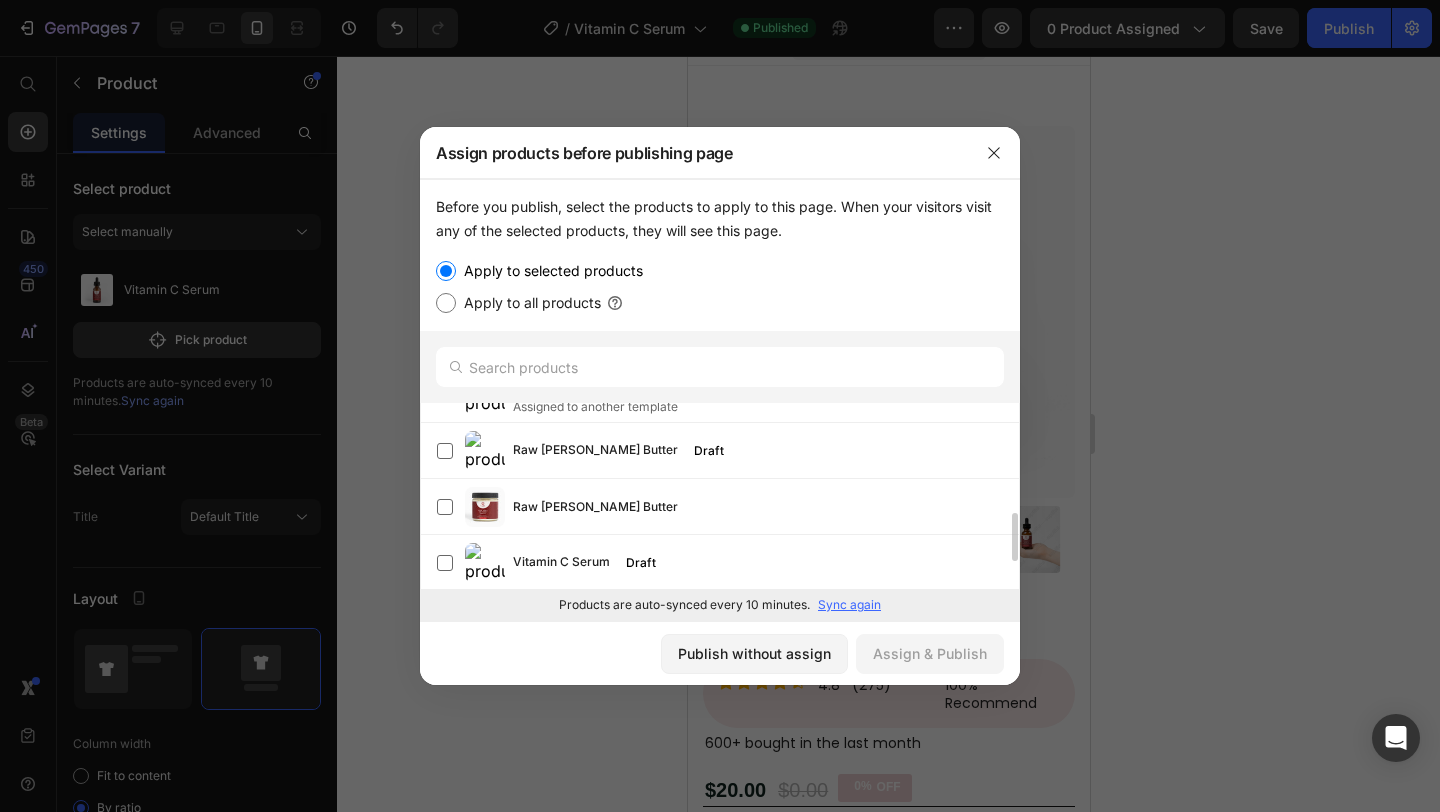 click on "Sync again" at bounding box center (849, 605) 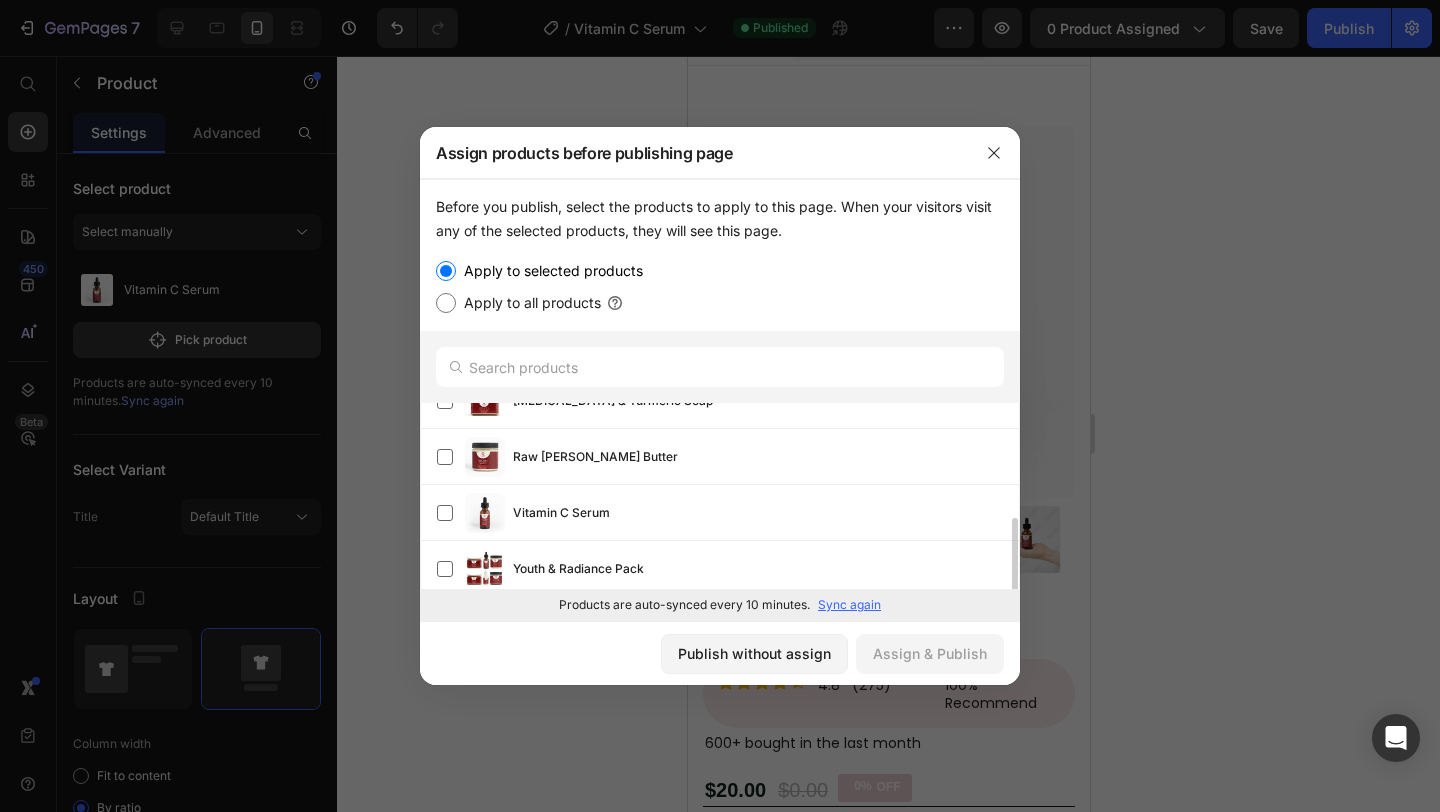 scroll, scrollTop: 261, scrollLeft: 0, axis: vertical 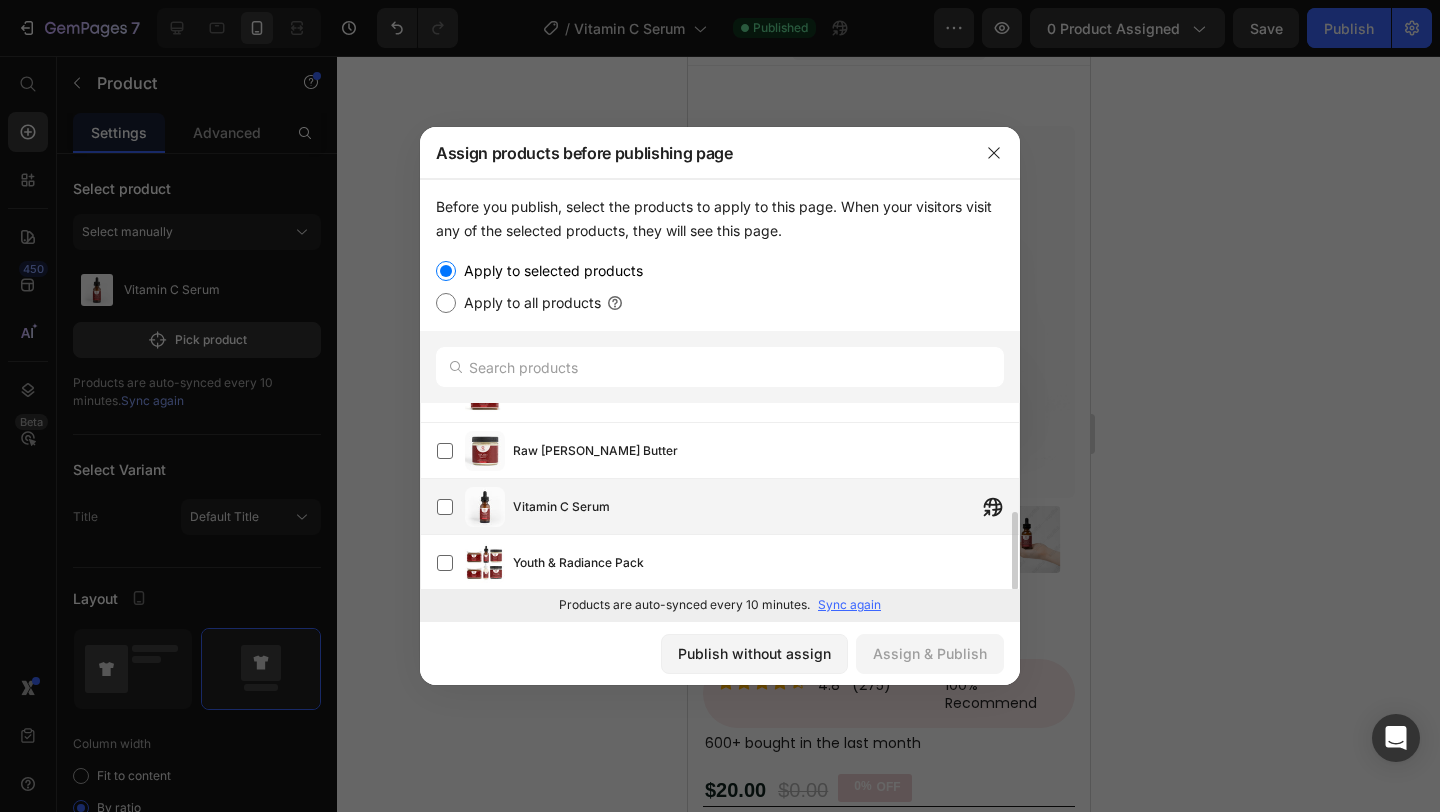 click on "Vitamin C Serum" at bounding box center [766, 507] 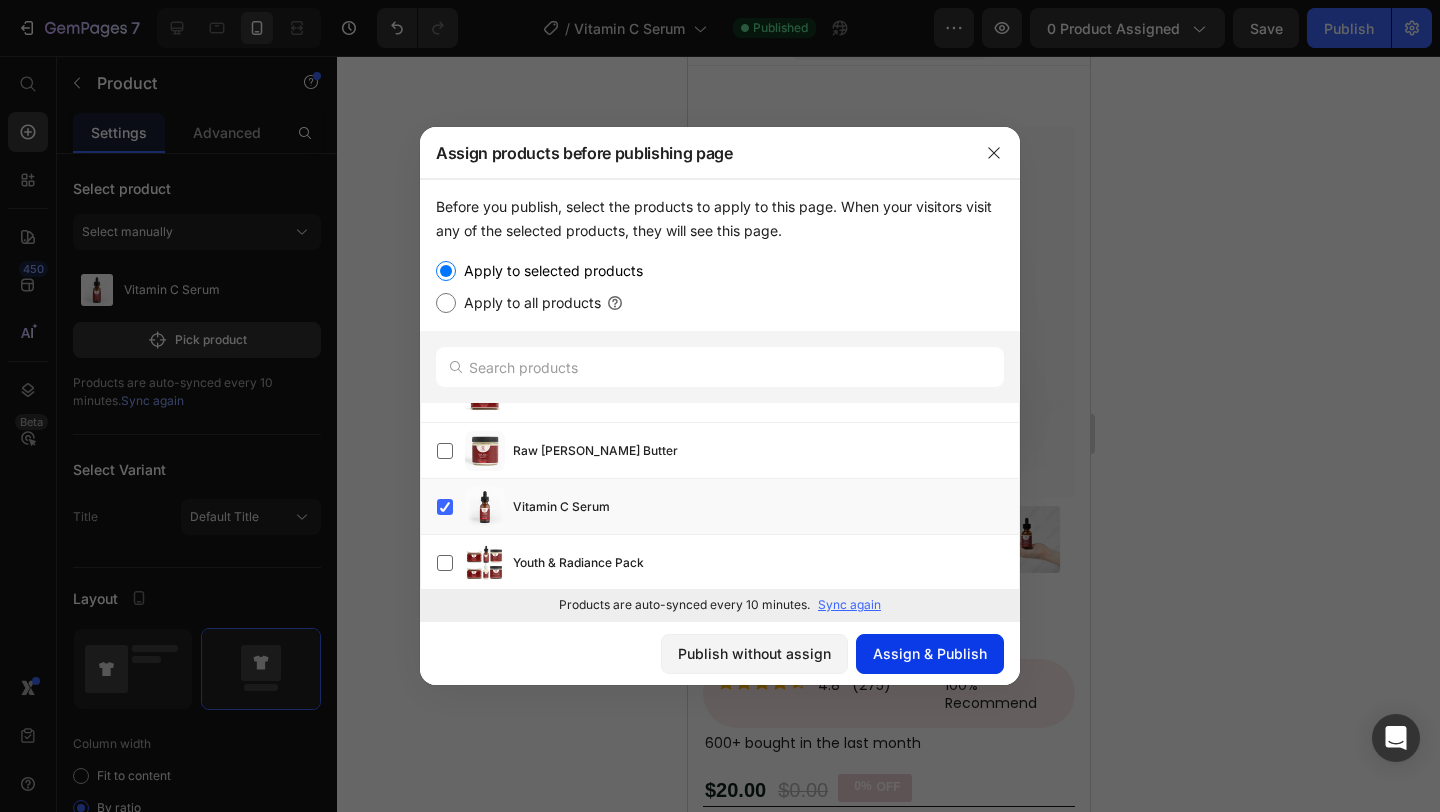click on "Assign & Publish" 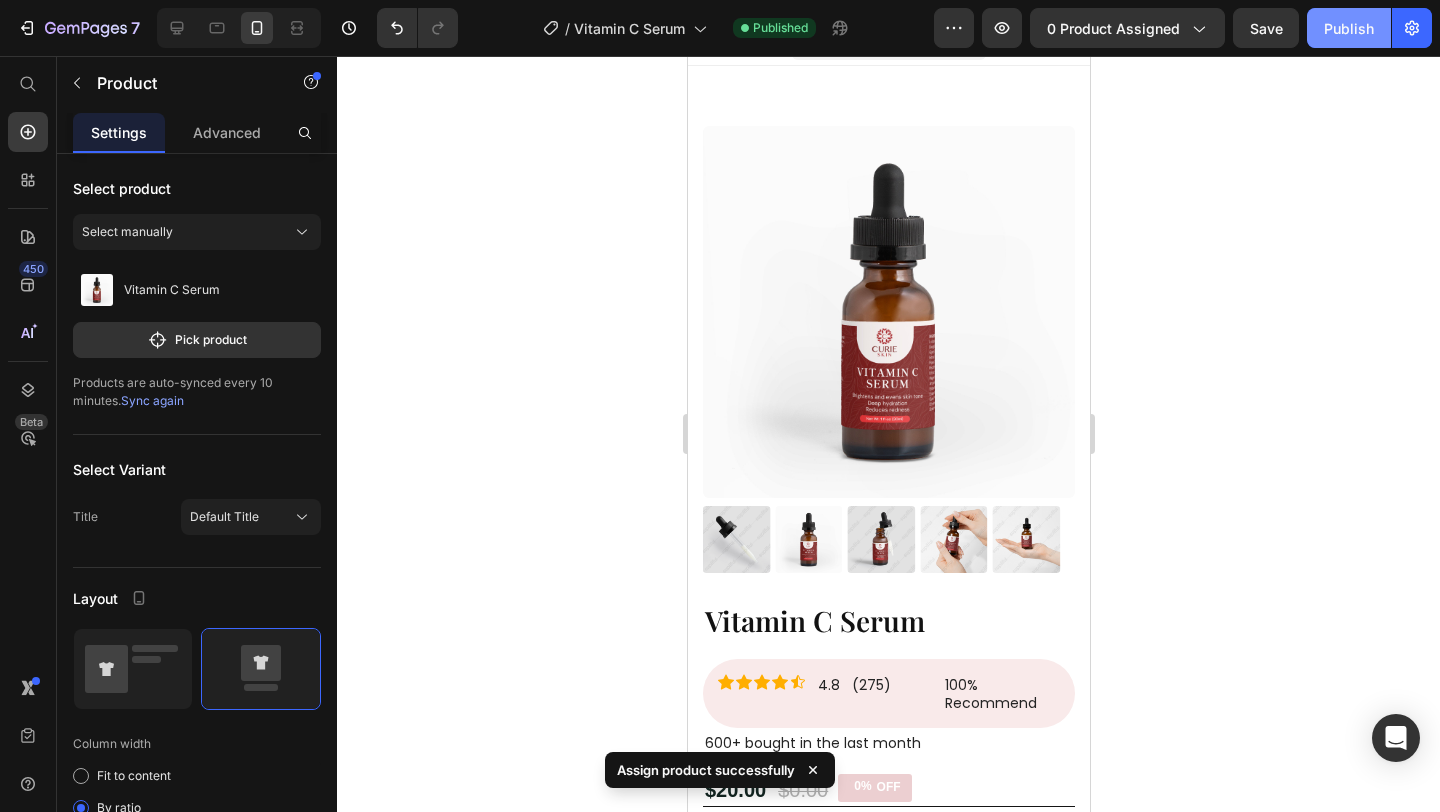 click on "Publish" at bounding box center (1349, 28) 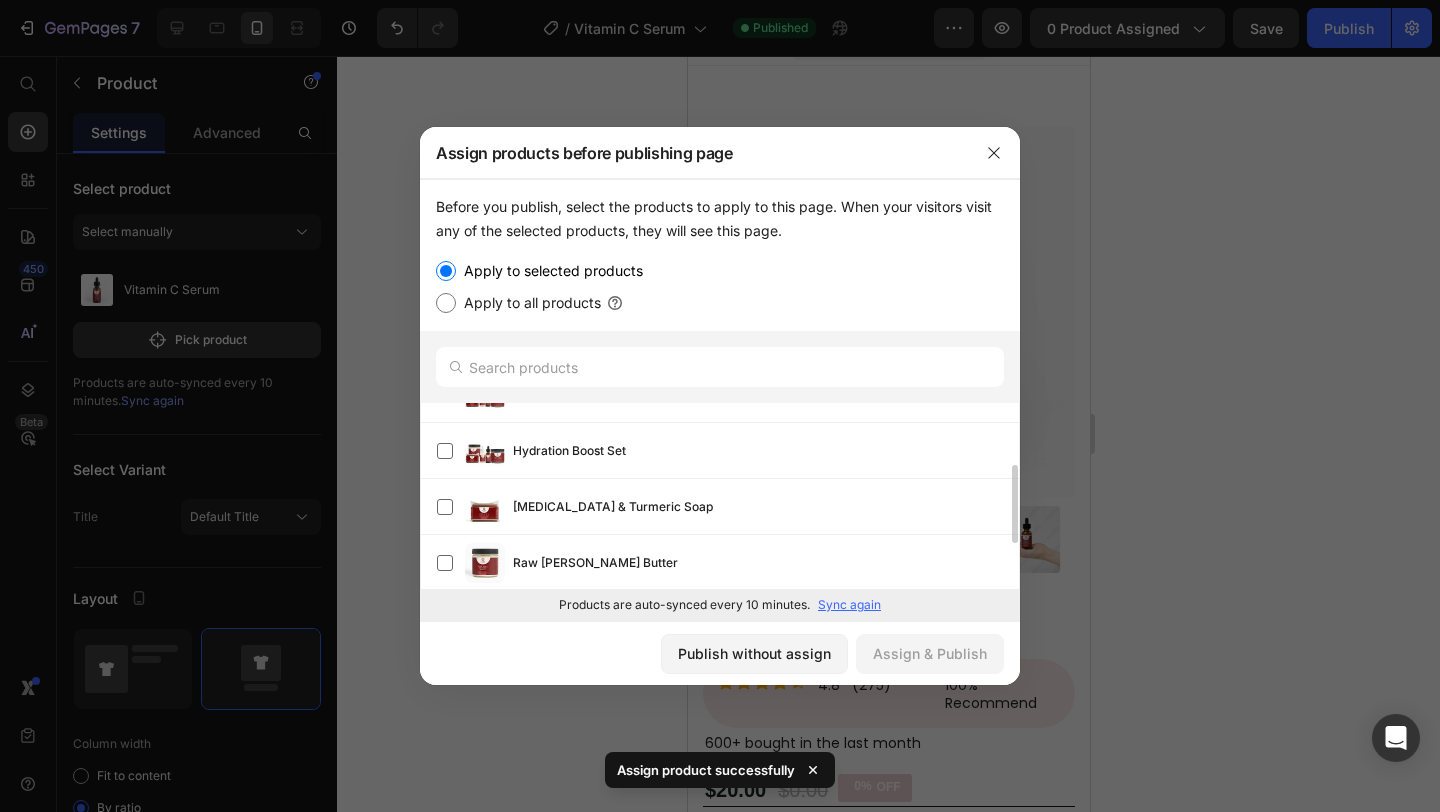 scroll, scrollTop: 261, scrollLeft: 0, axis: vertical 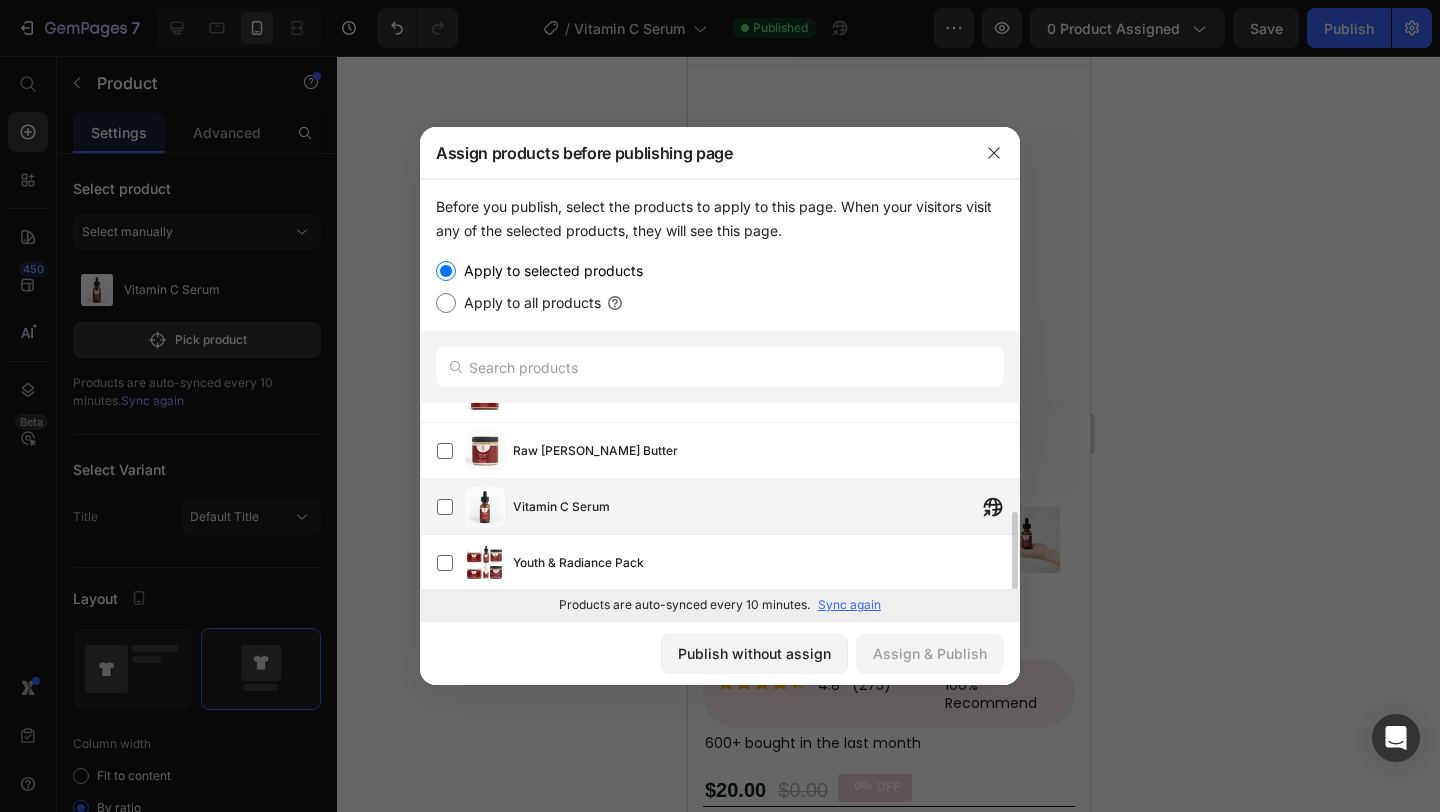click on "Vitamin C Serum" at bounding box center (766, 507) 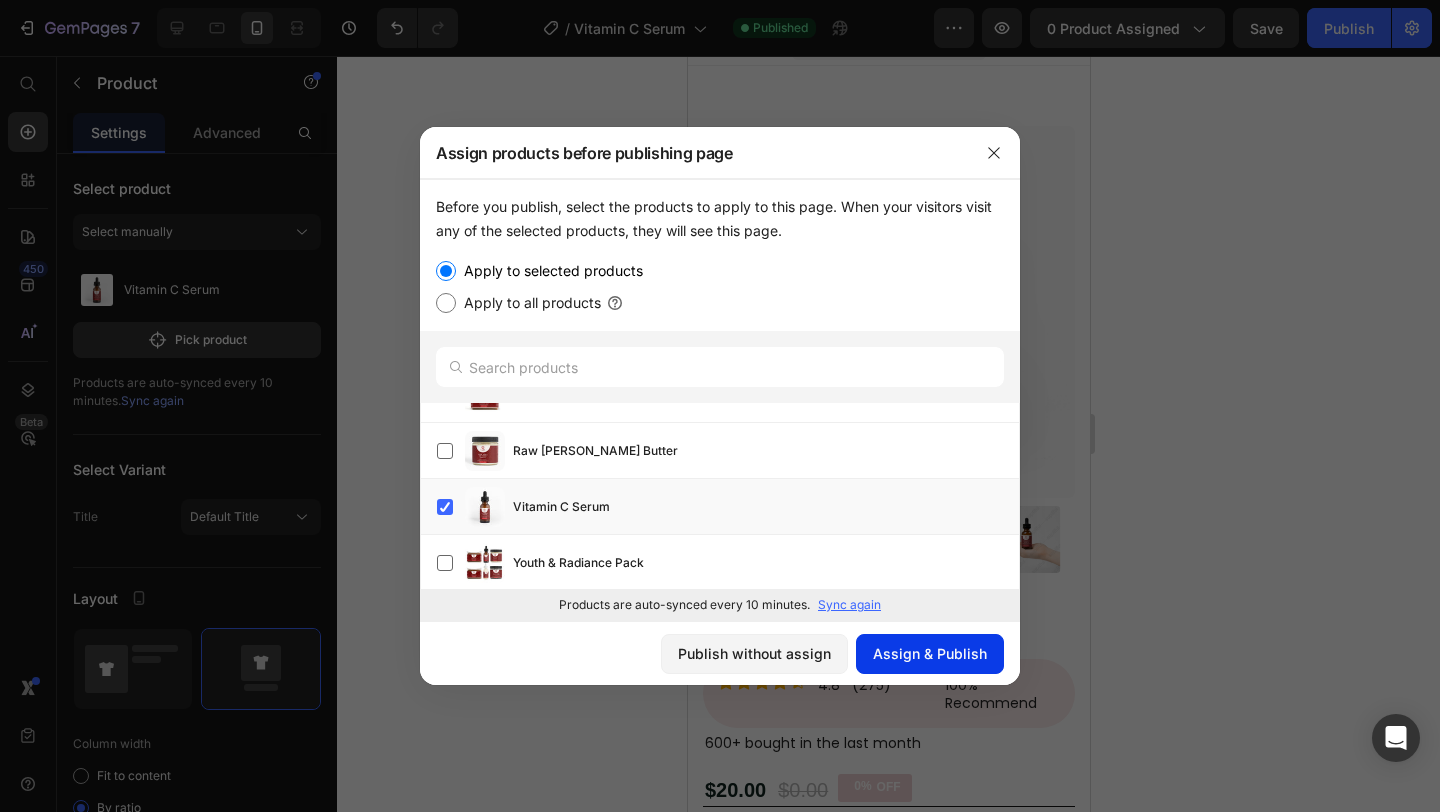 click on "Assign & Publish" 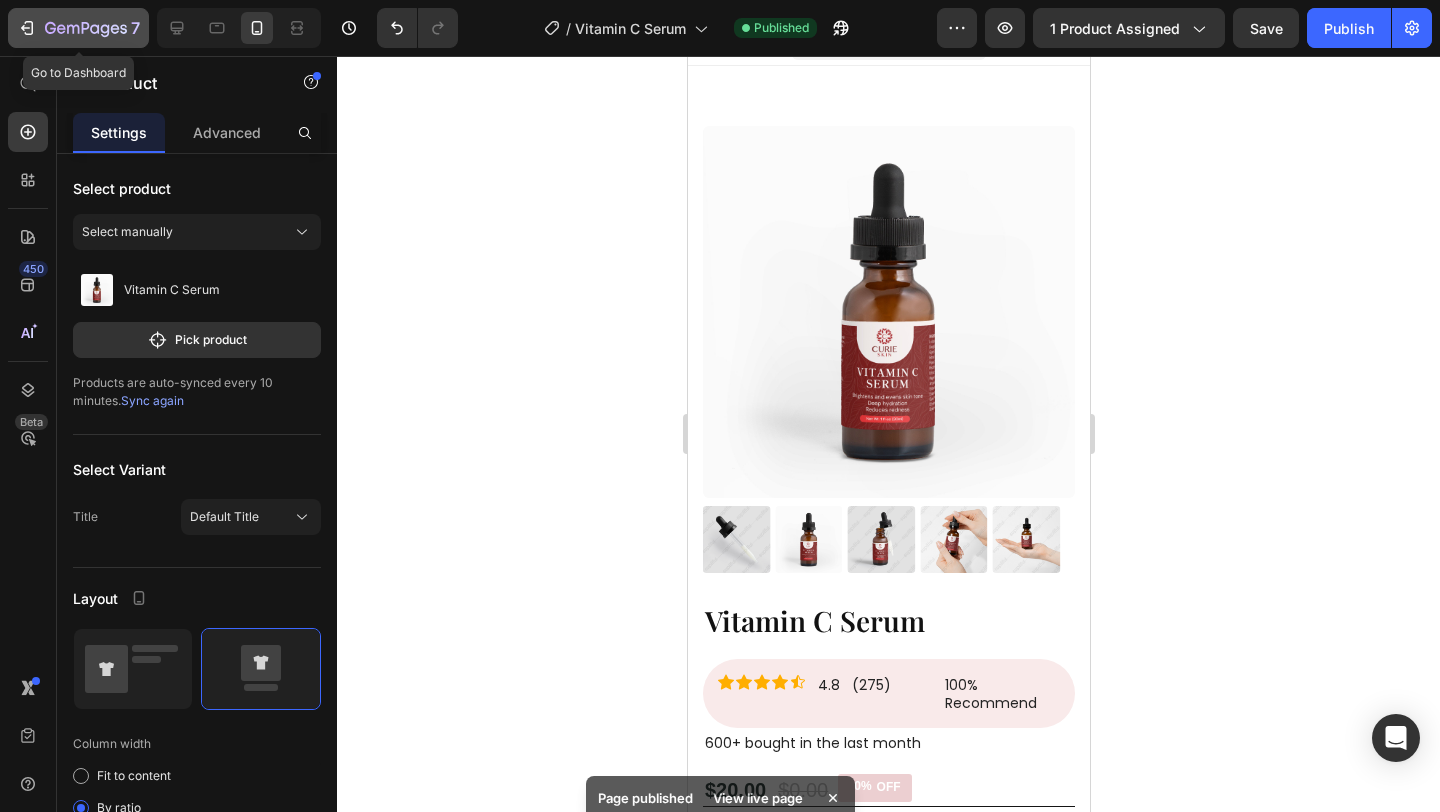 click 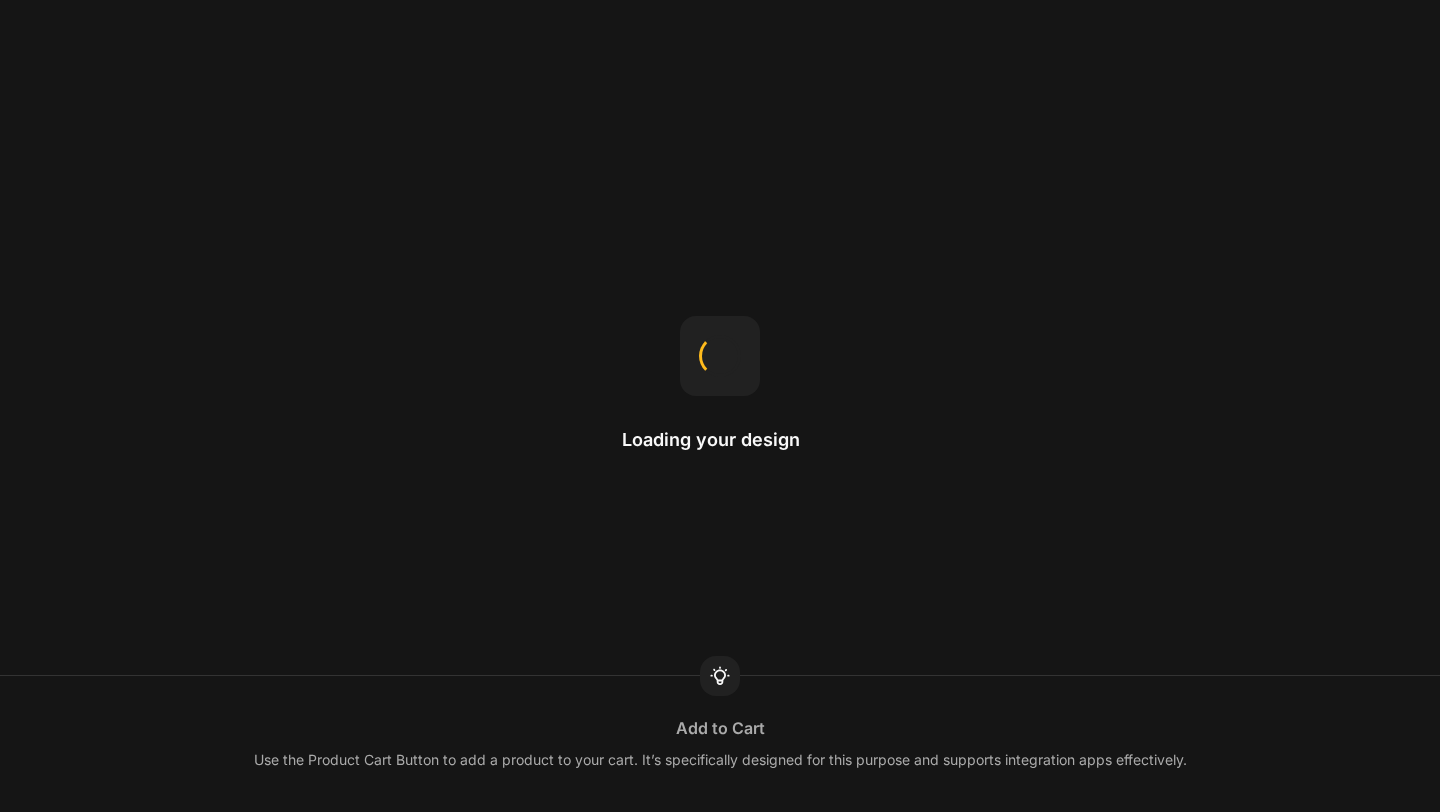 scroll, scrollTop: 0, scrollLeft: 0, axis: both 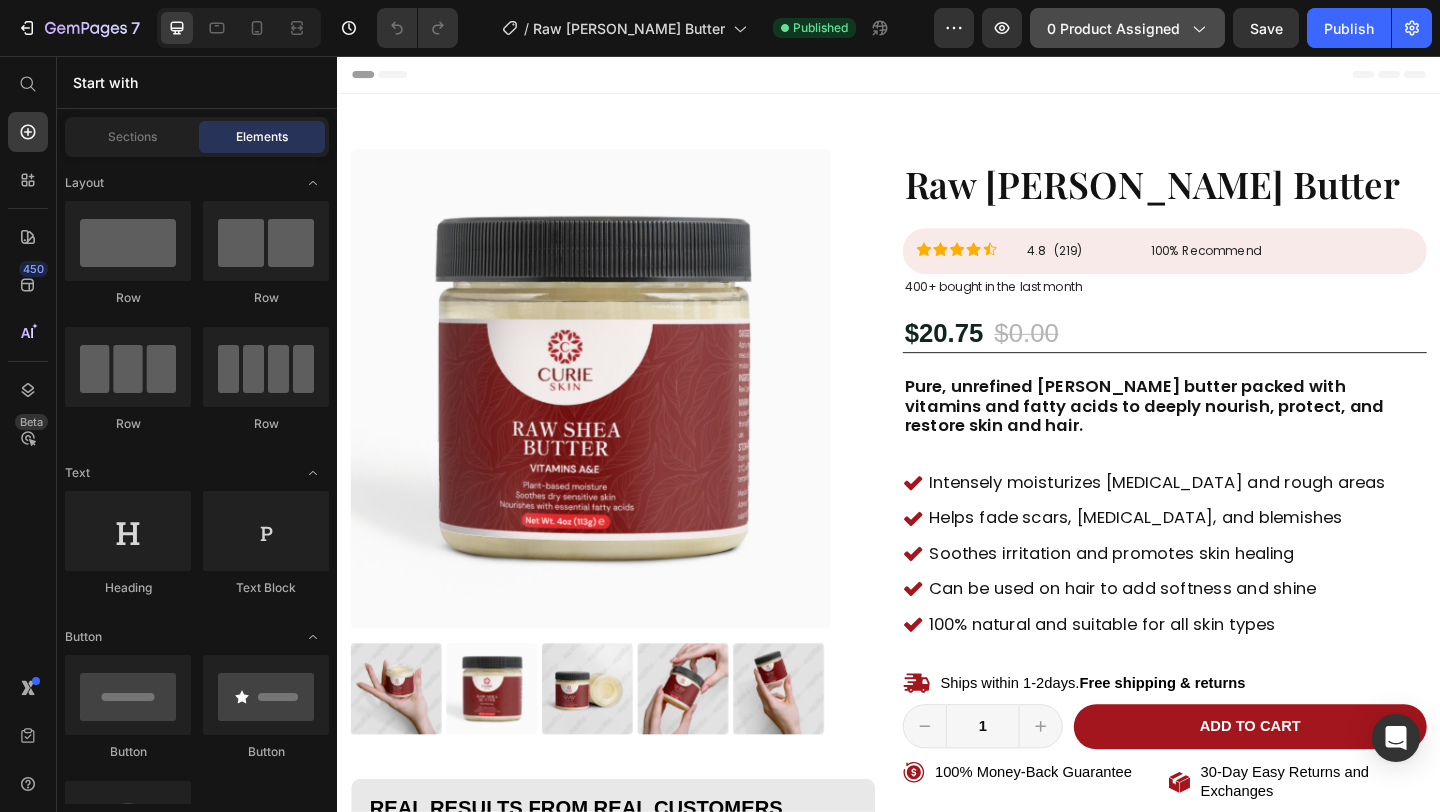 click on "0 product assigned" 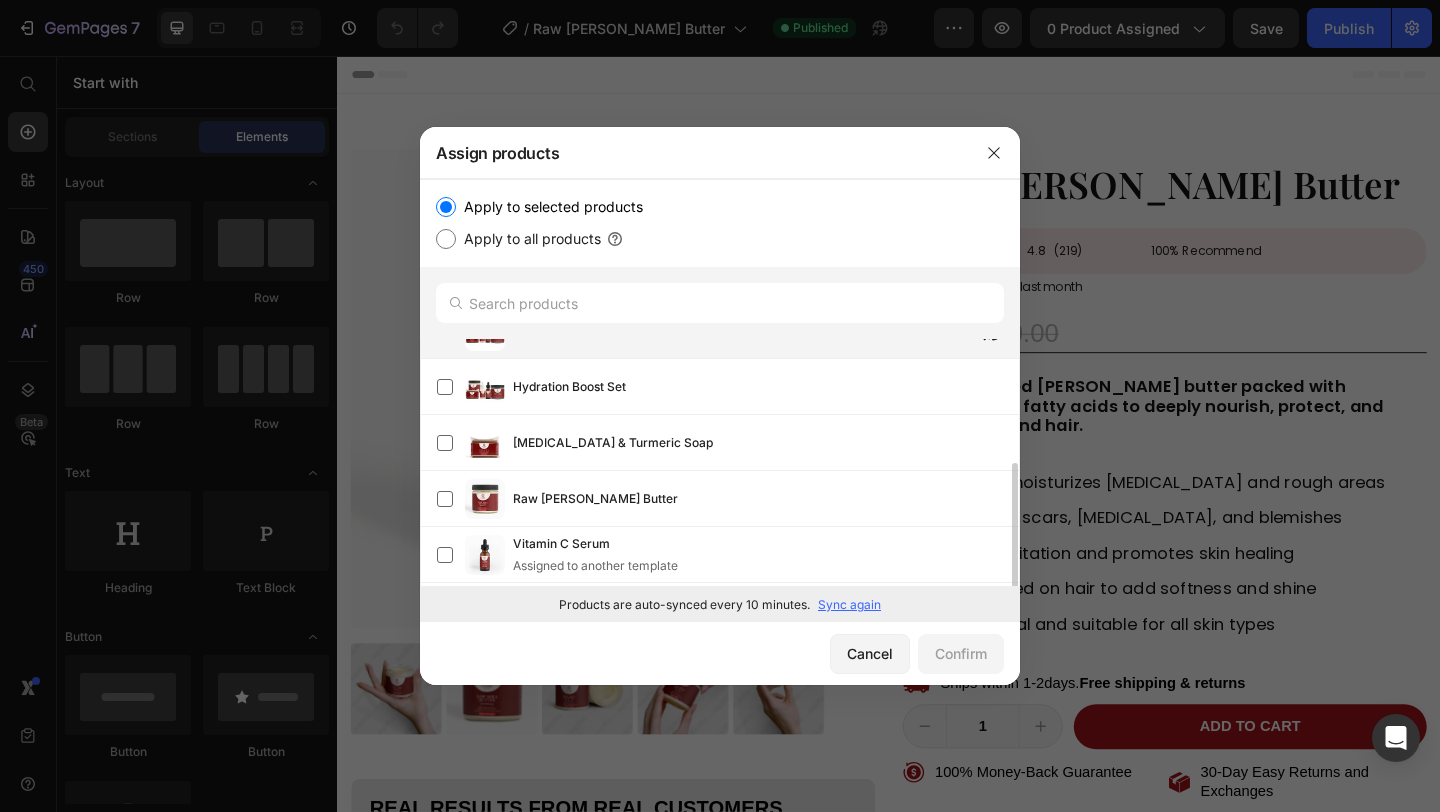 scroll, scrollTop: 194, scrollLeft: 0, axis: vertical 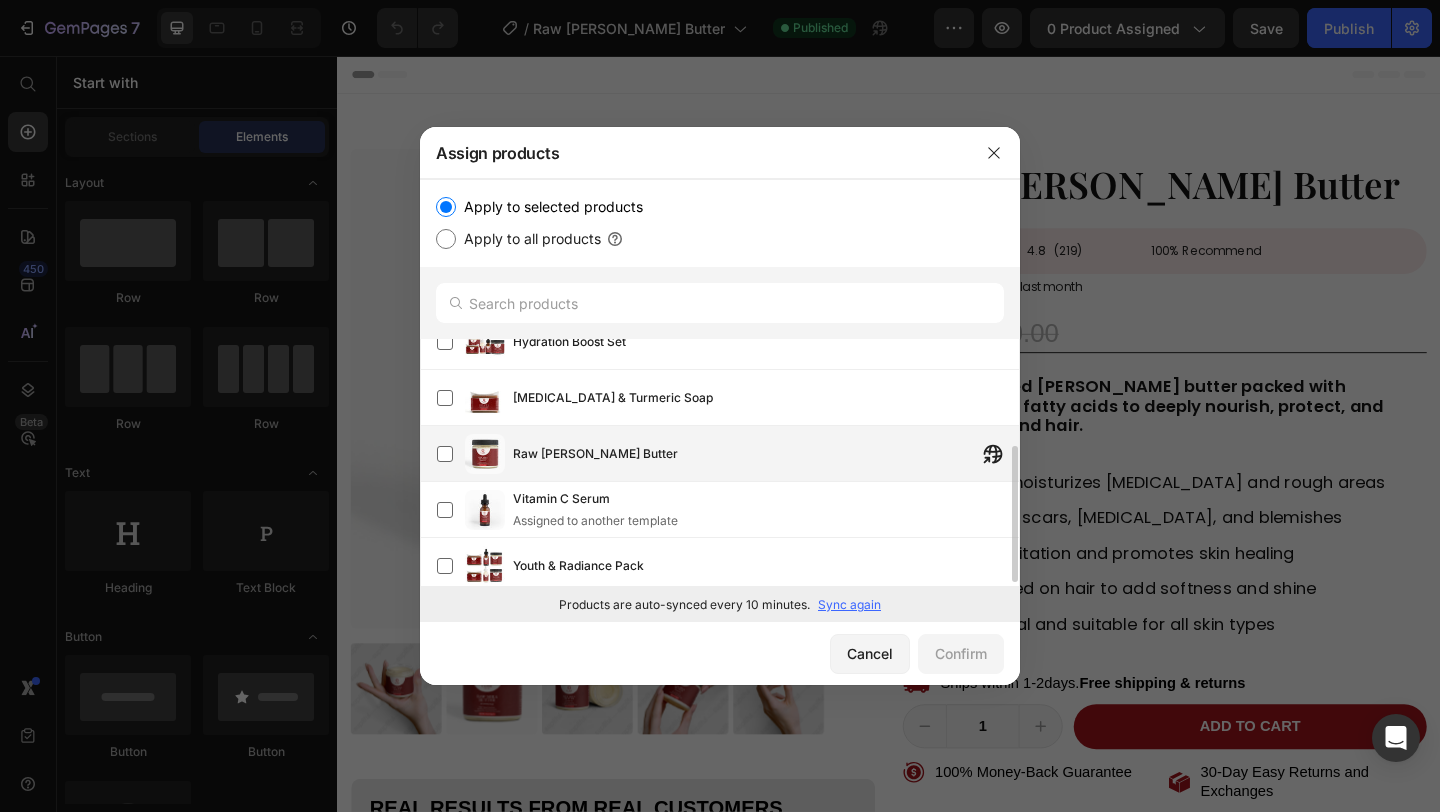 click on "Raw [PERSON_NAME] Butter" at bounding box center [766, 454] 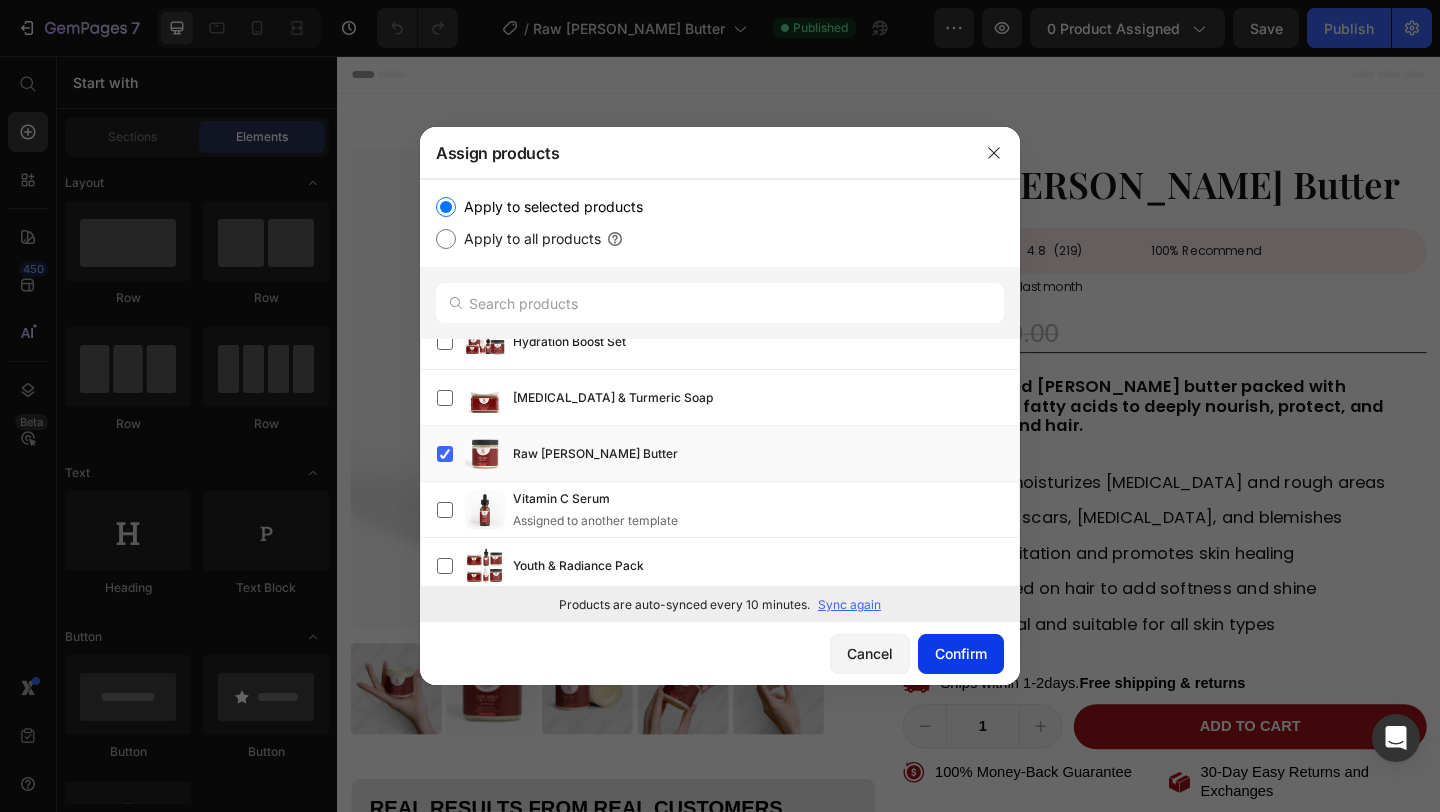 click on "Confirm" at bounding box center (961, 653) 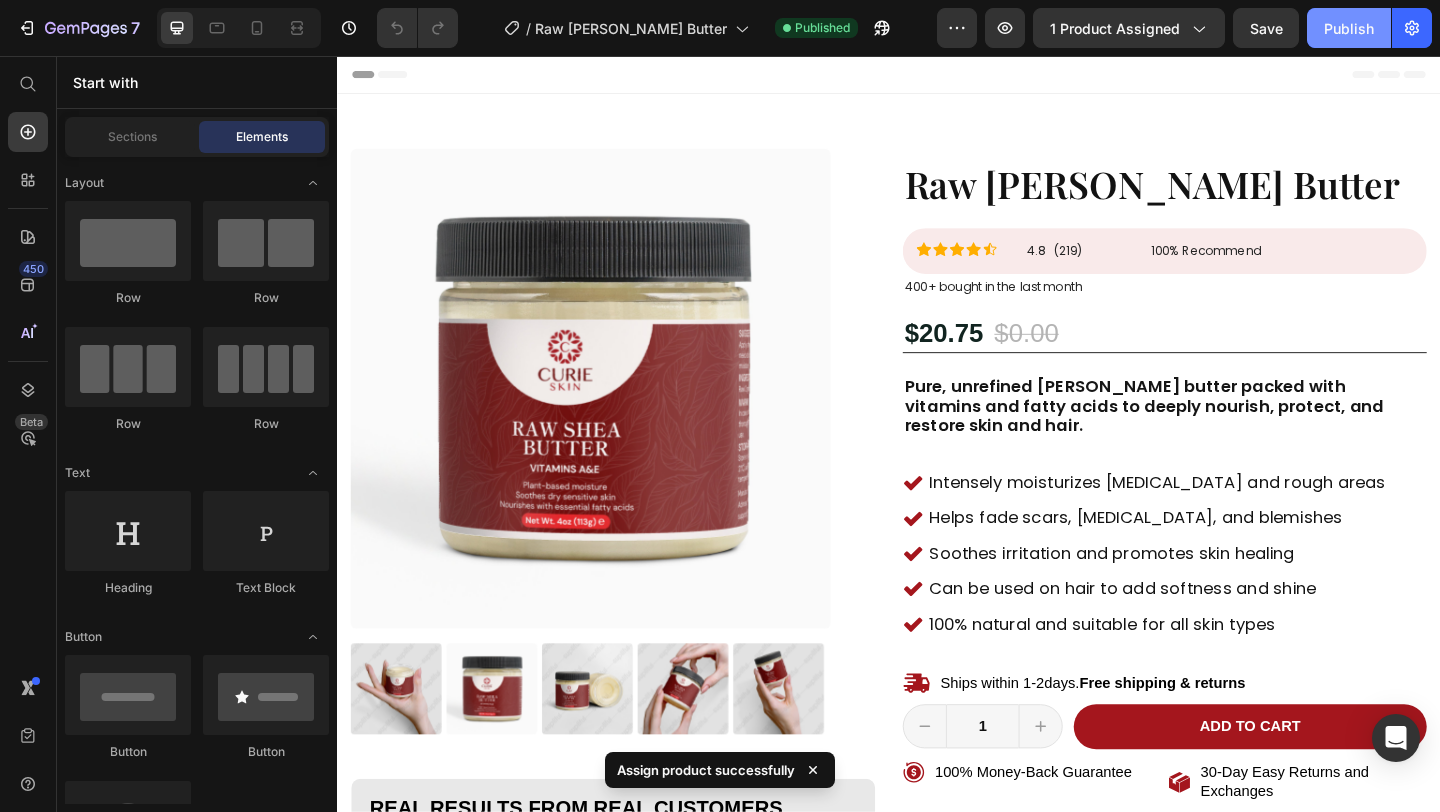 click on "Publish" at bounding box center [1349, 28] 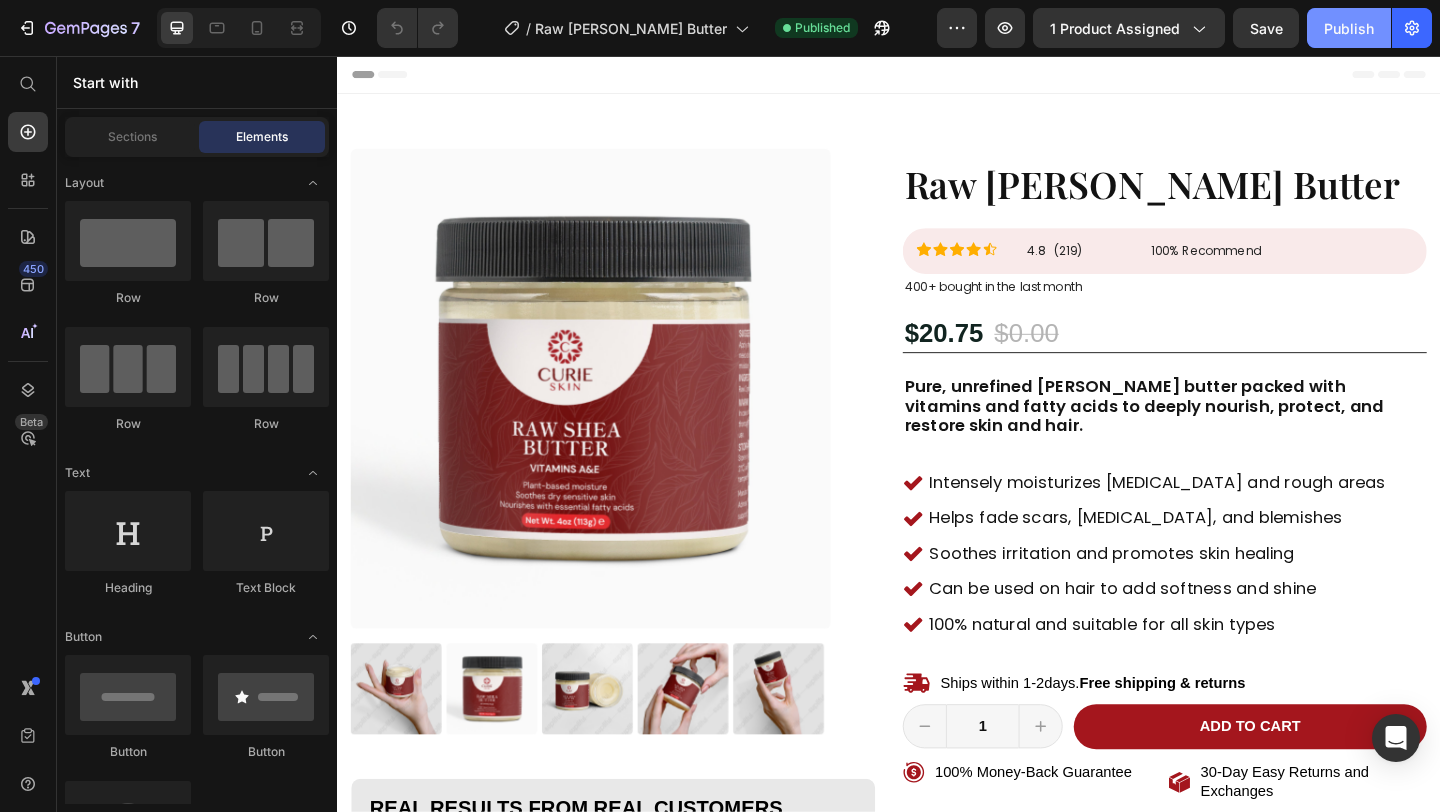 click on "Publish" at bounding box center (1349, 28) 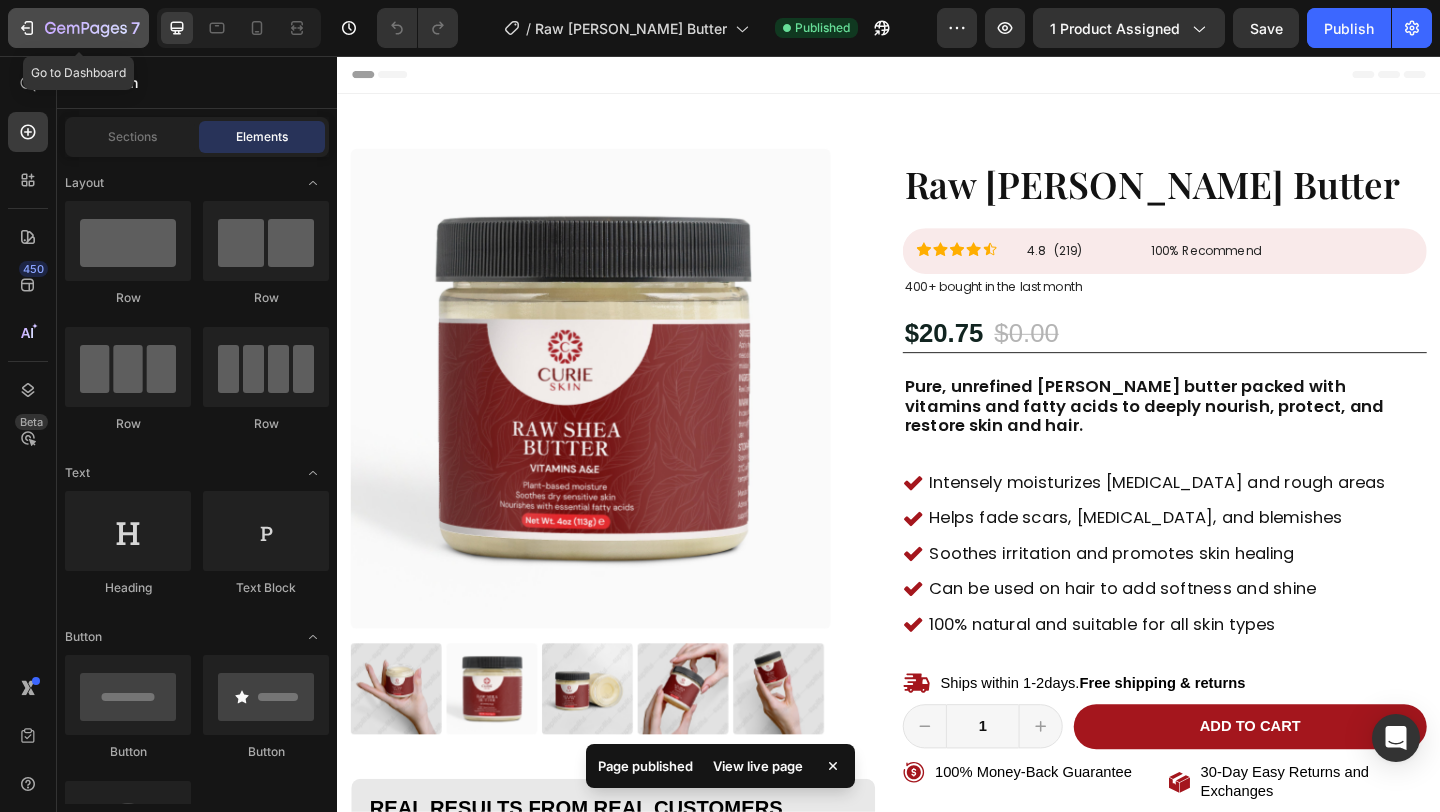 click 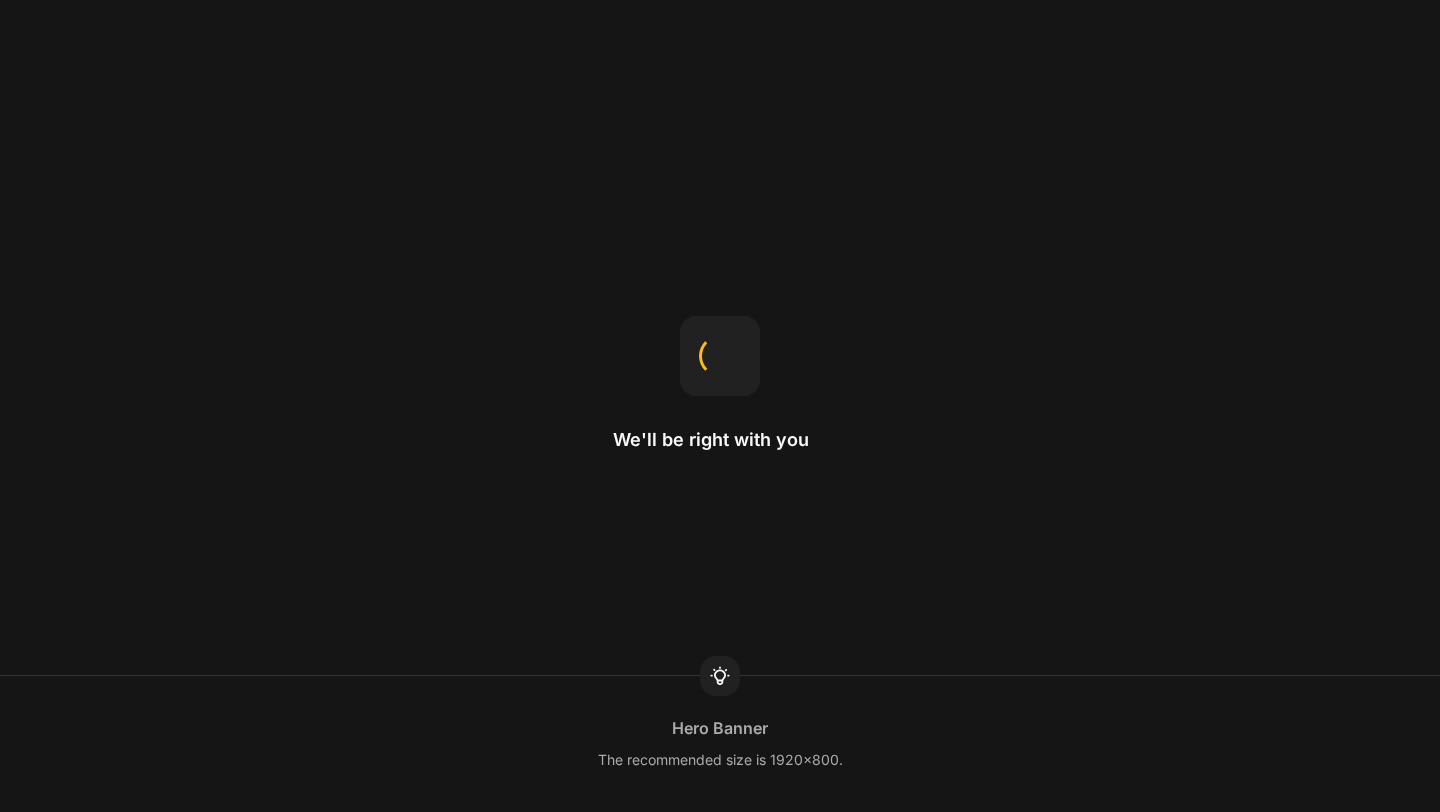 scroll, scrollTop: 0, scrollLeft: 0, axis: both 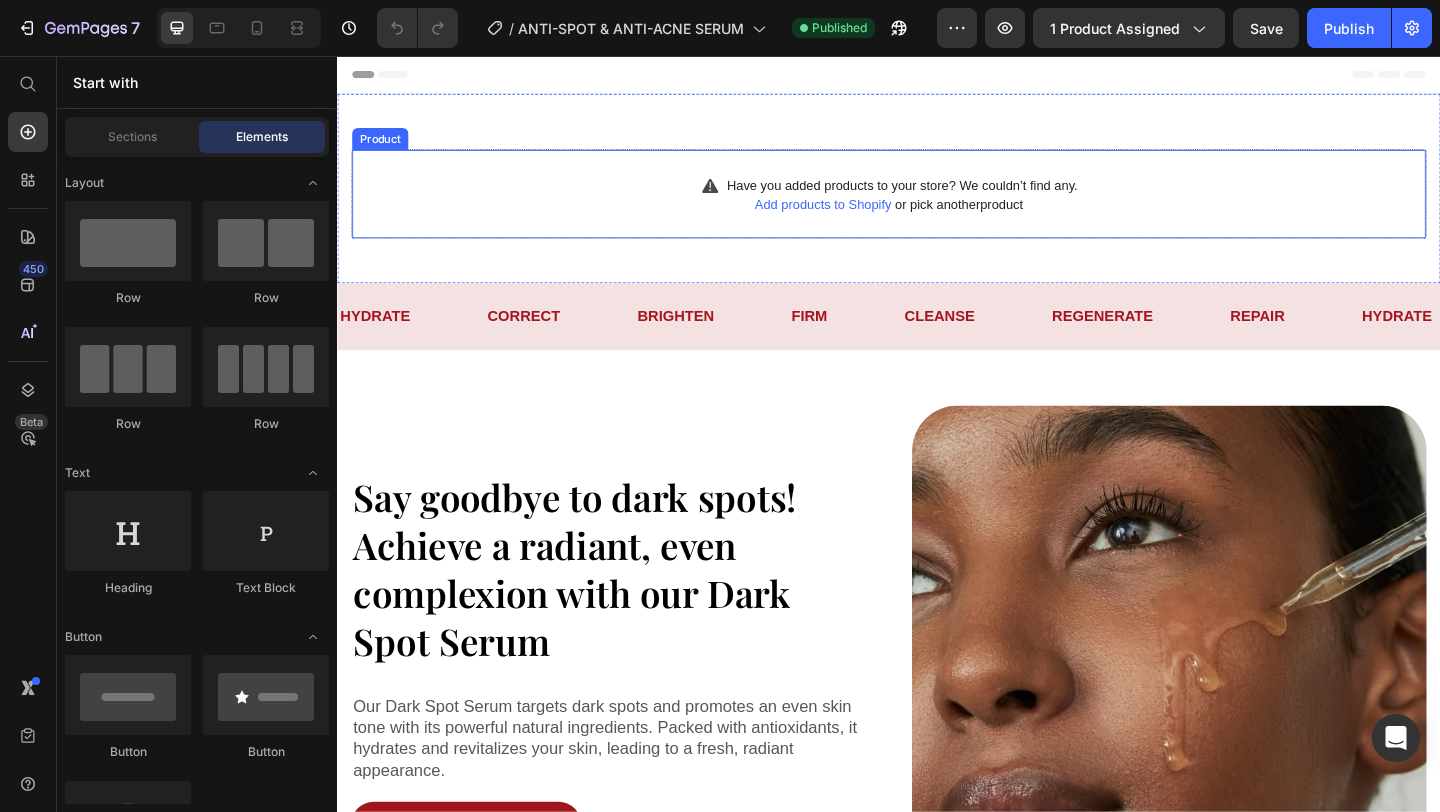 click on "Add products to Shopify" at bounding box center [865, 217] 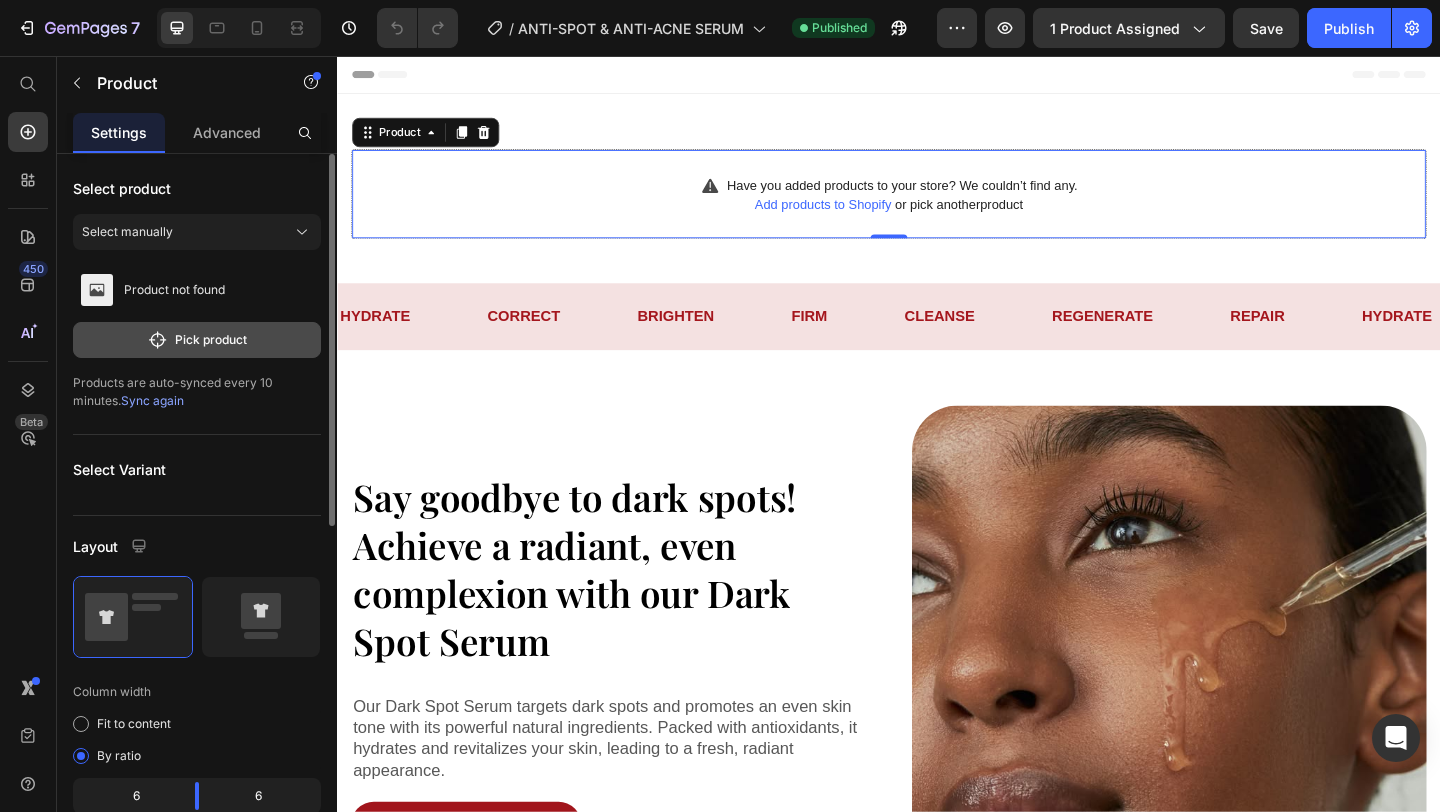 click on "Pick product" 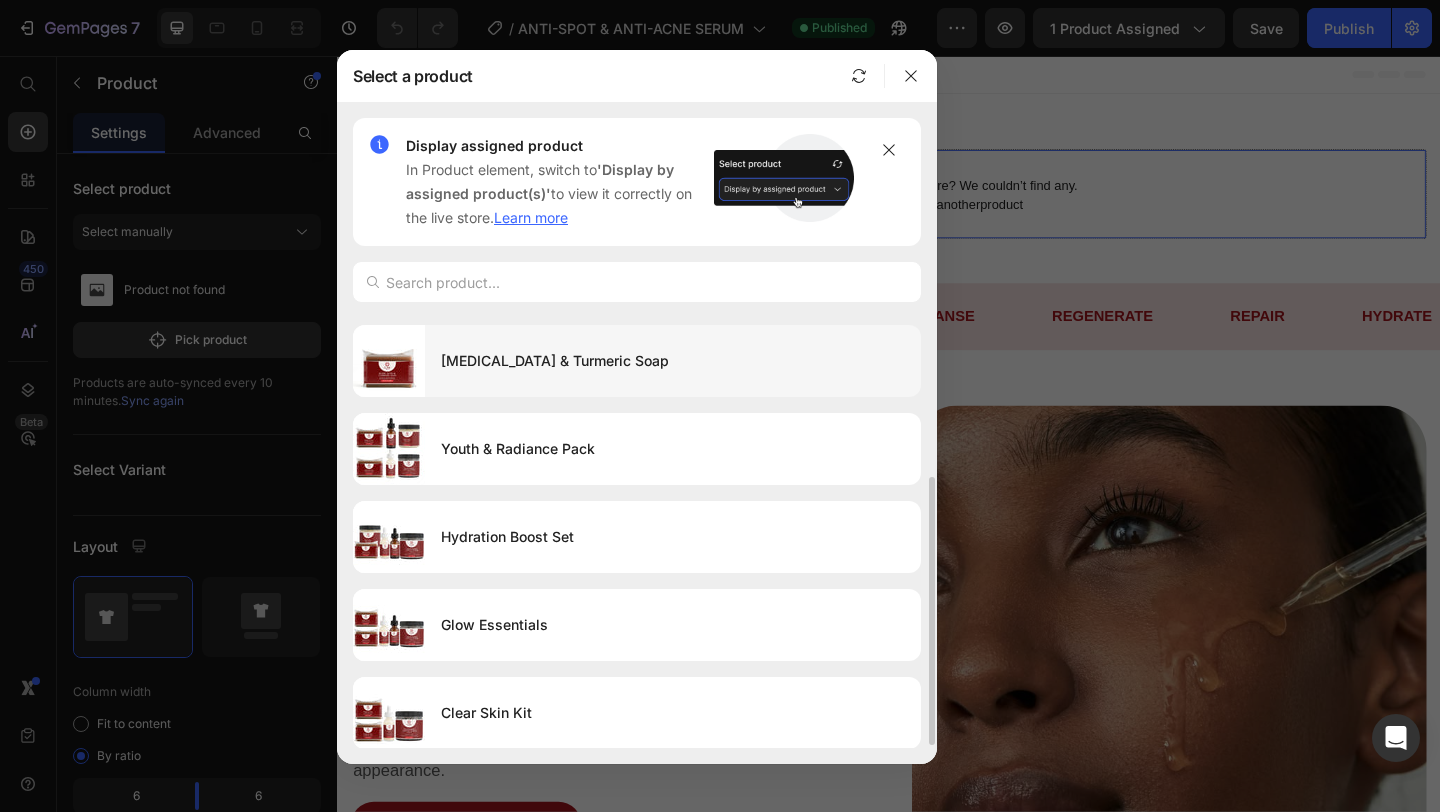 scroll, scrollTop: 0, scrollLeft: 0, axis: both 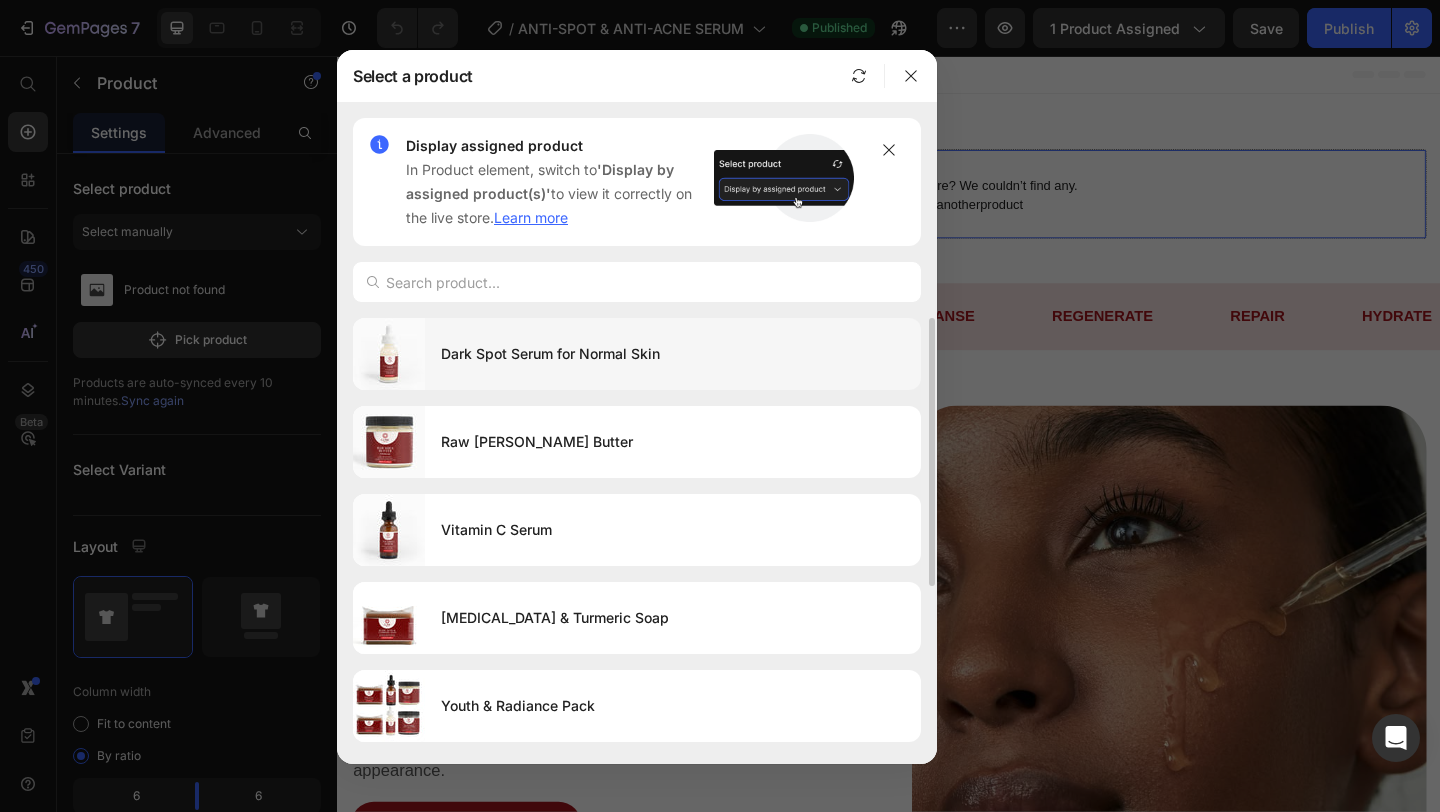 click on "Dark Spot Serum for Normal Skin" at bounding box center (673, 354) 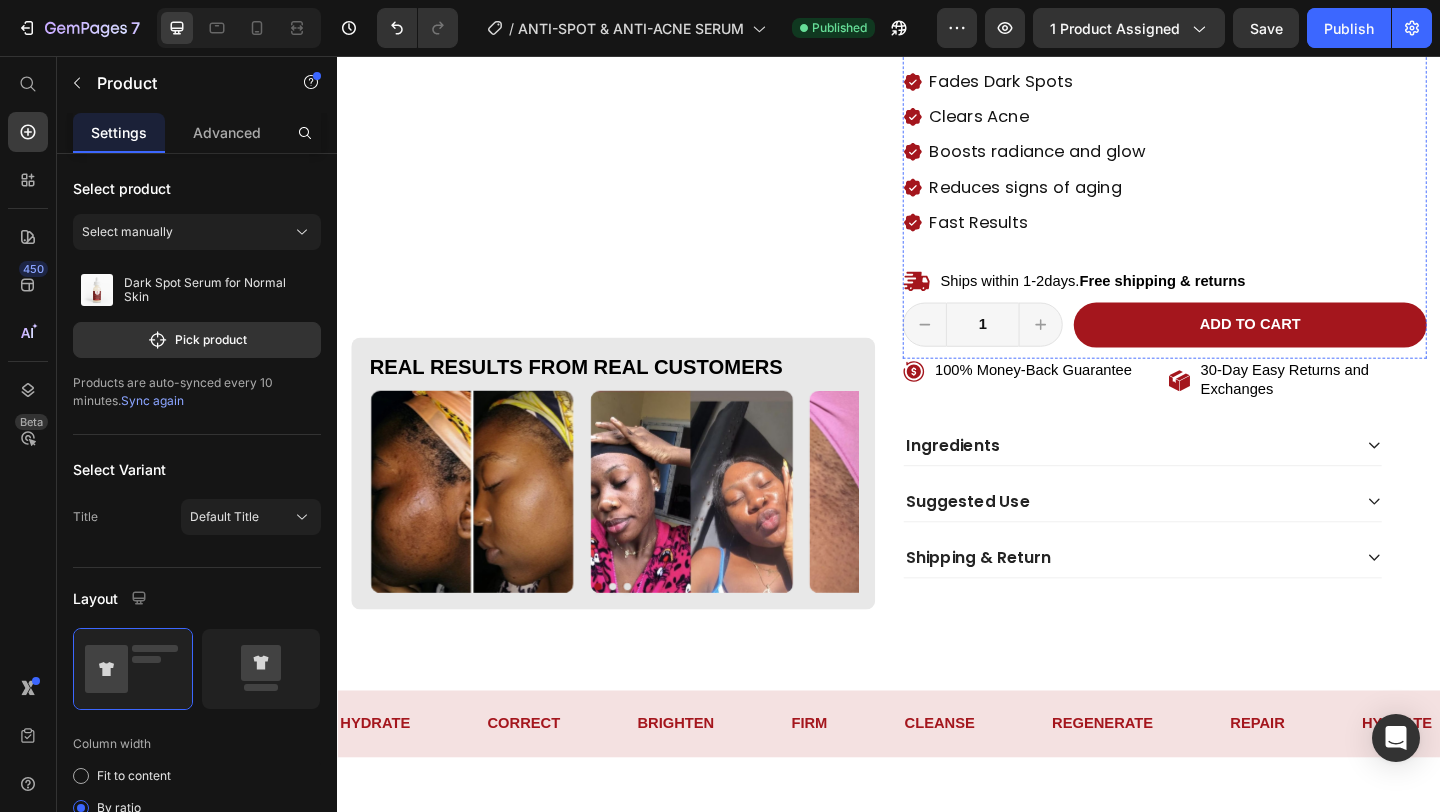 scroll, scrollTop: 839, scrollLeft: 0, axis: vertical 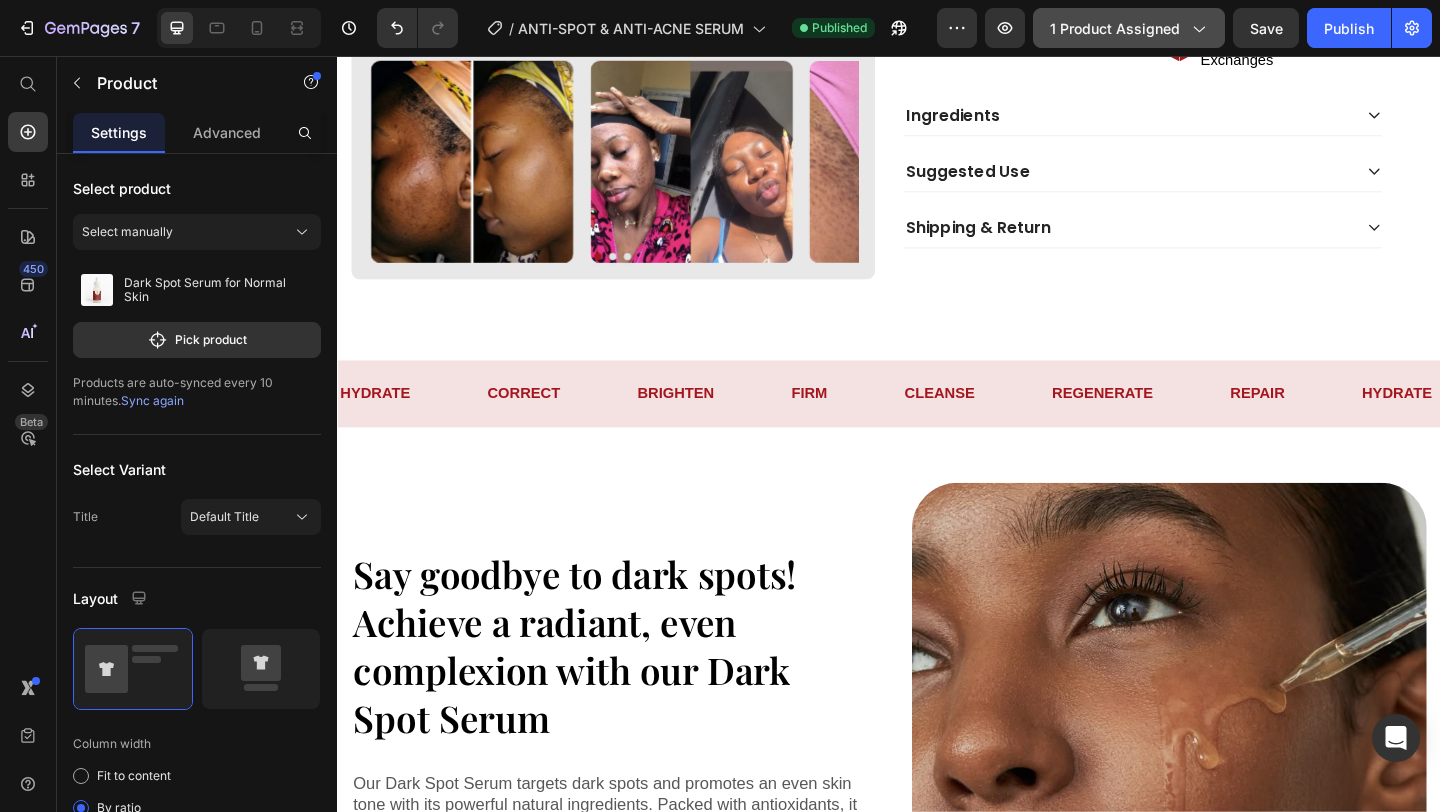 click on "1 product assigned" 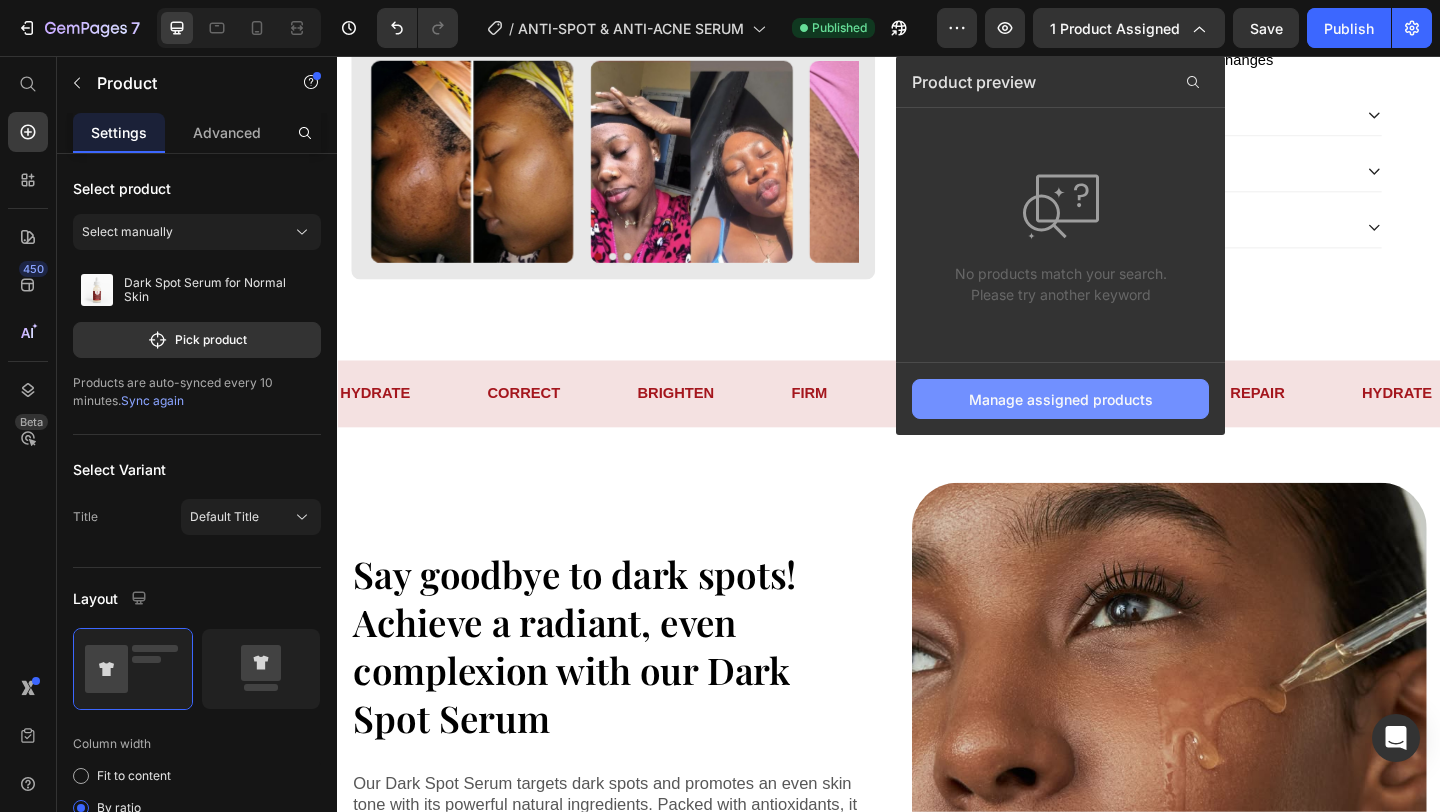 click on "Manage assigned products" at bounding box center [1061, 399] 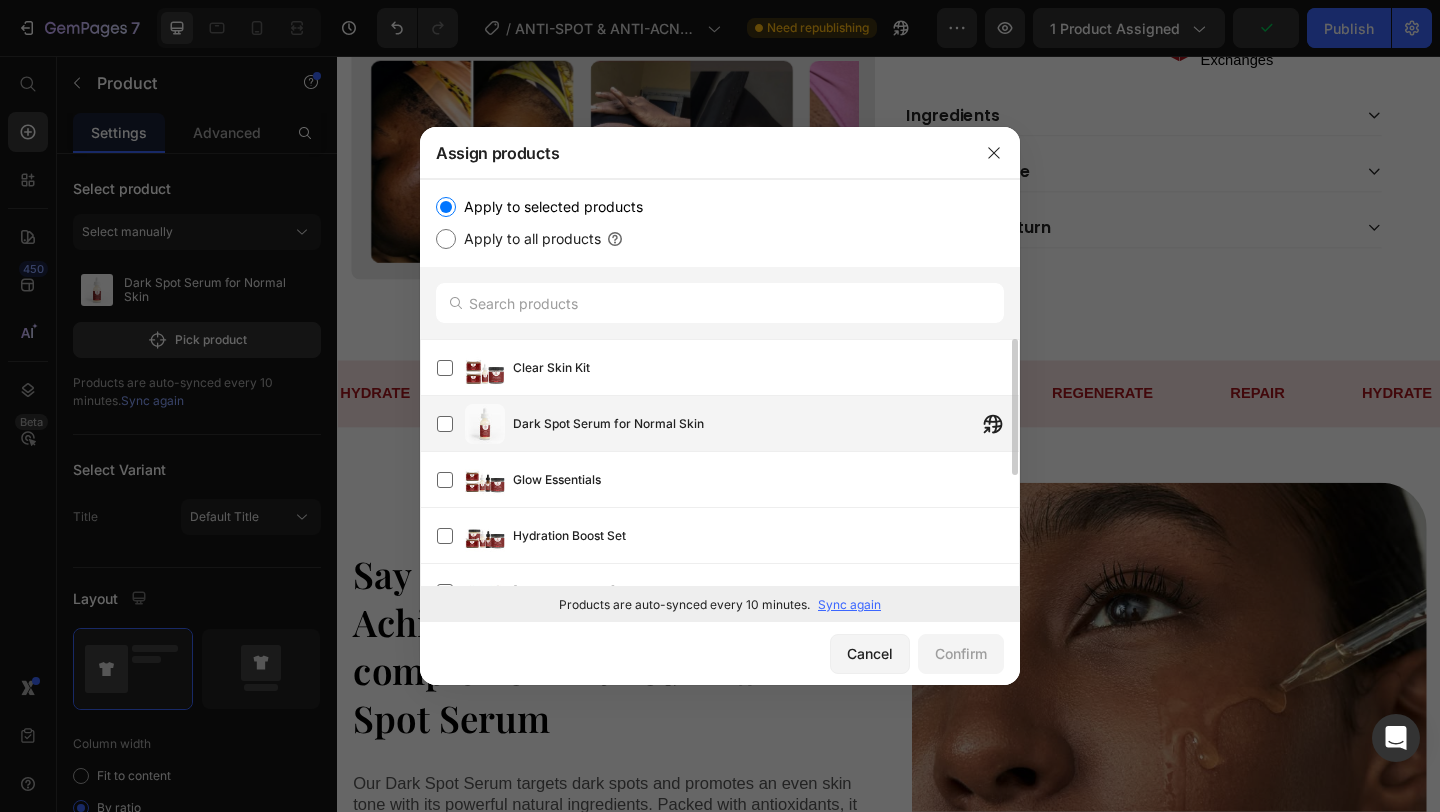click on "Dark Spot Serum for Normal Skin" at bounding box center (608, 424) 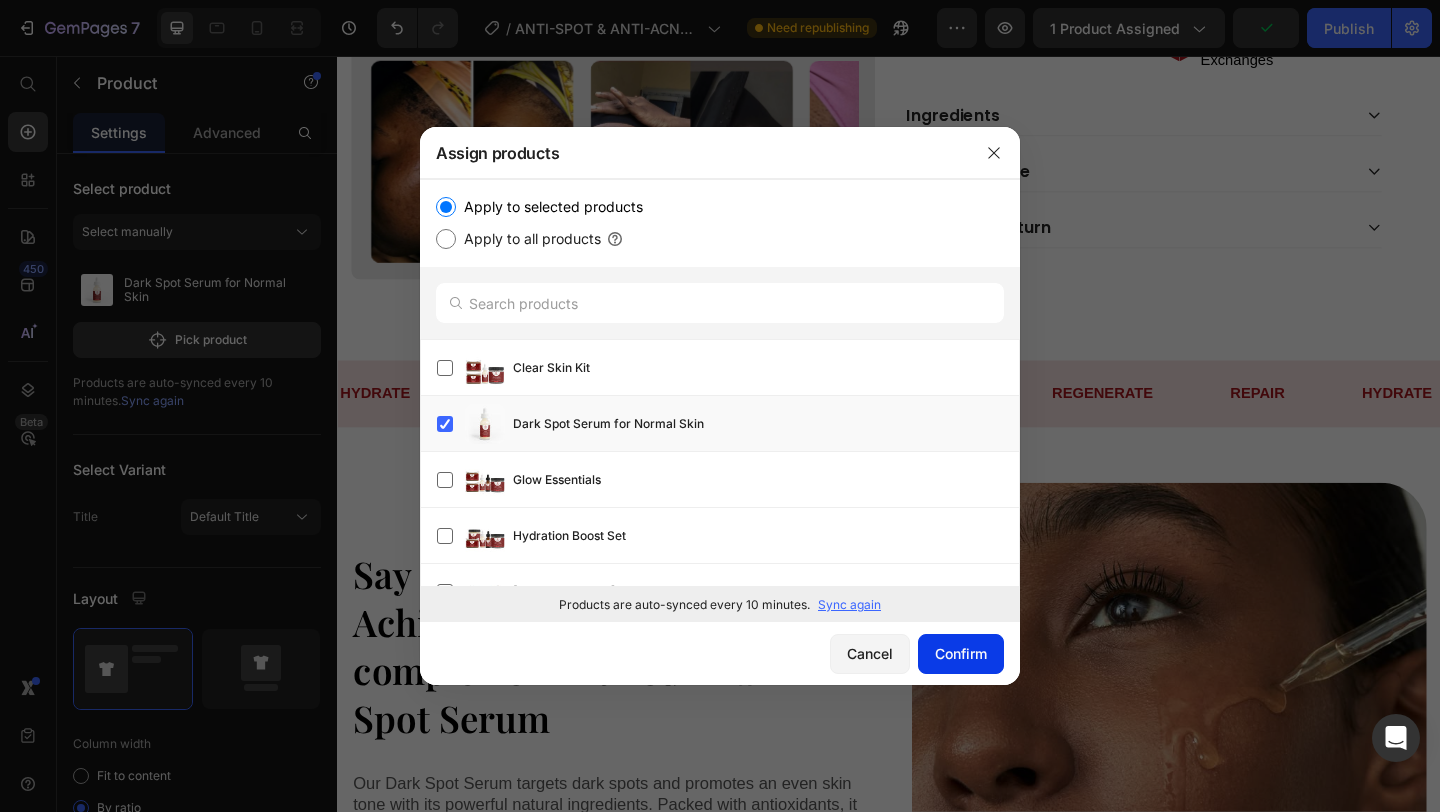 click on "Confirm" at bounding box center (961, 653) 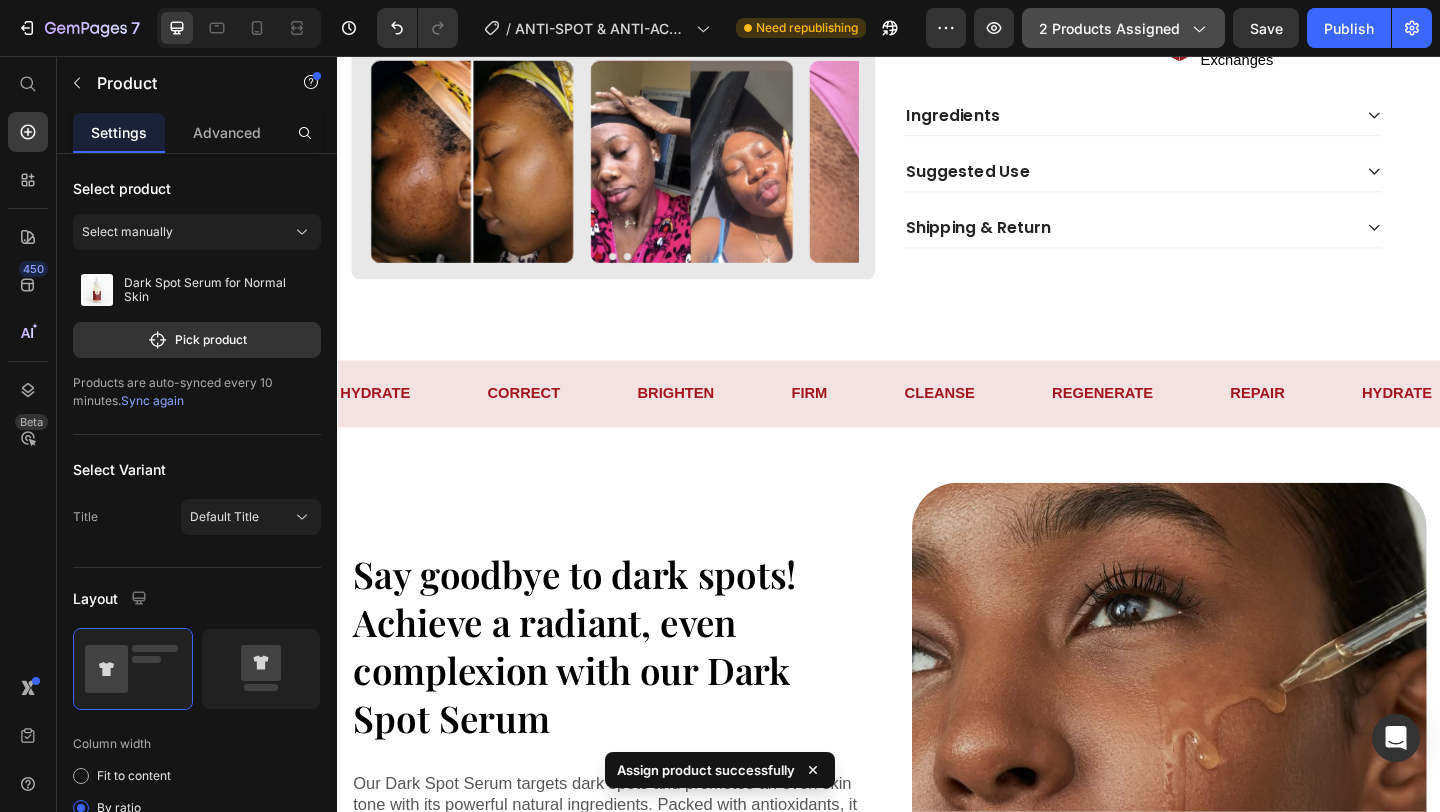 click on "2 products assigned" 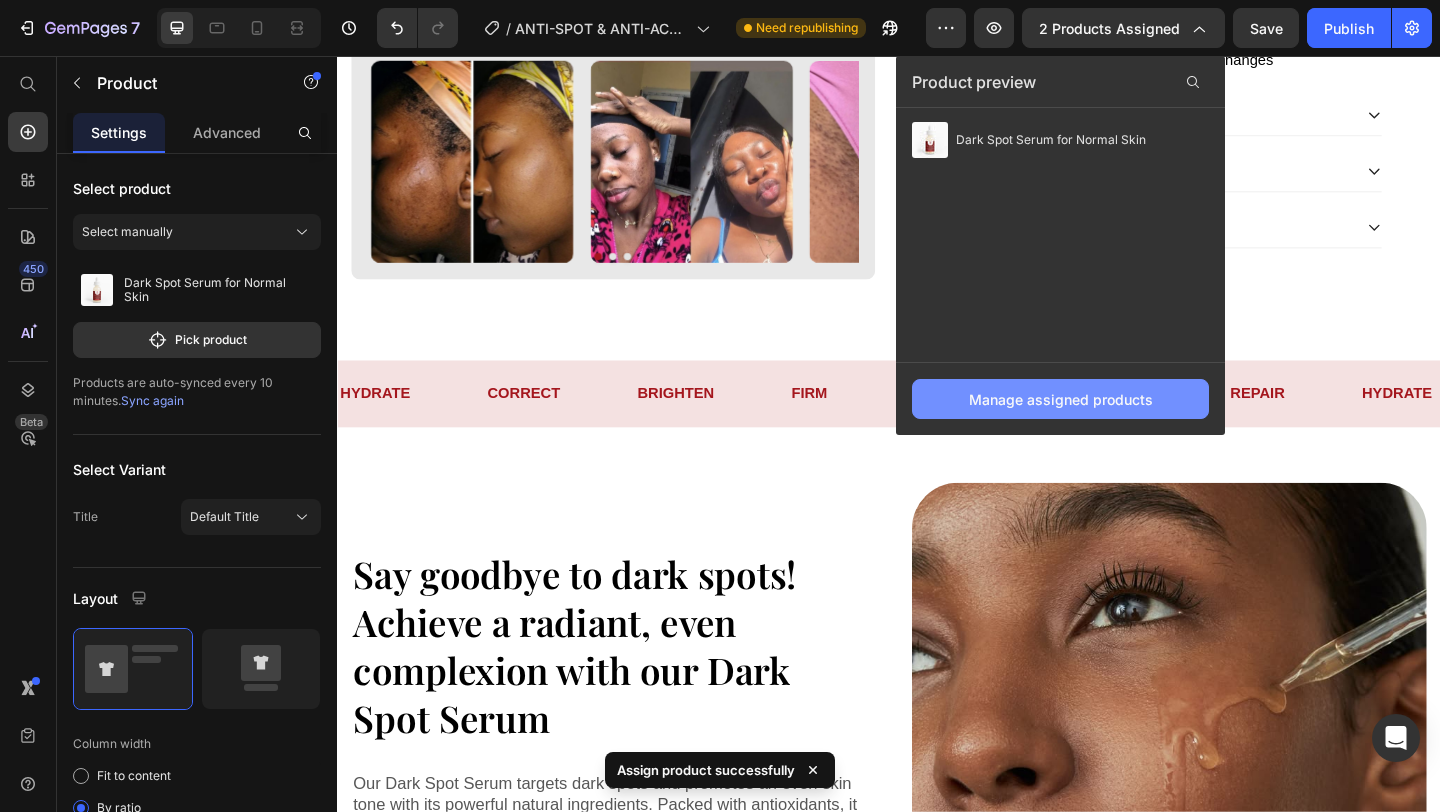click on "Manage assigned products" at bounding box center [1061, 399] 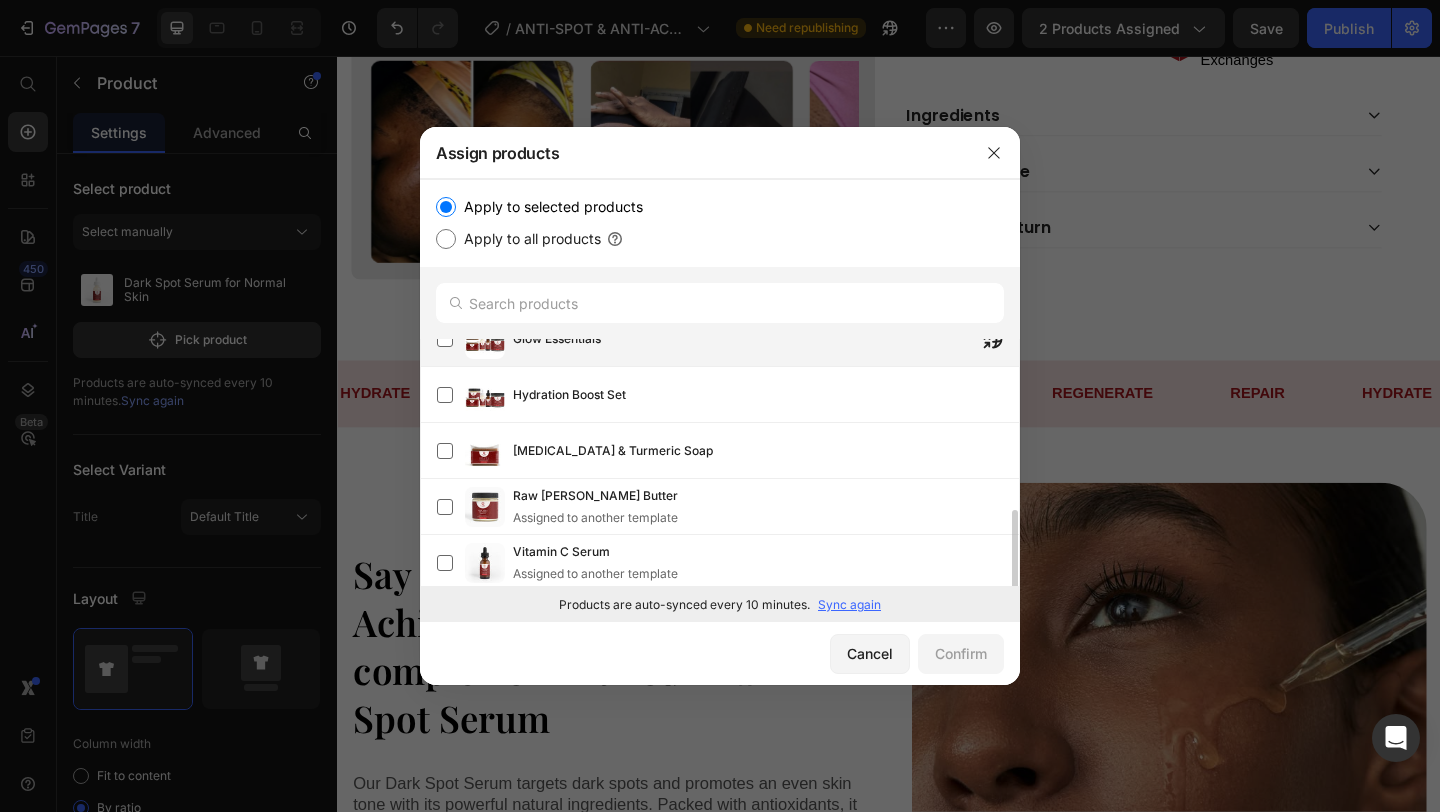 scroll, scrollTop: 201, scrollLeft: 0, axis: vertical 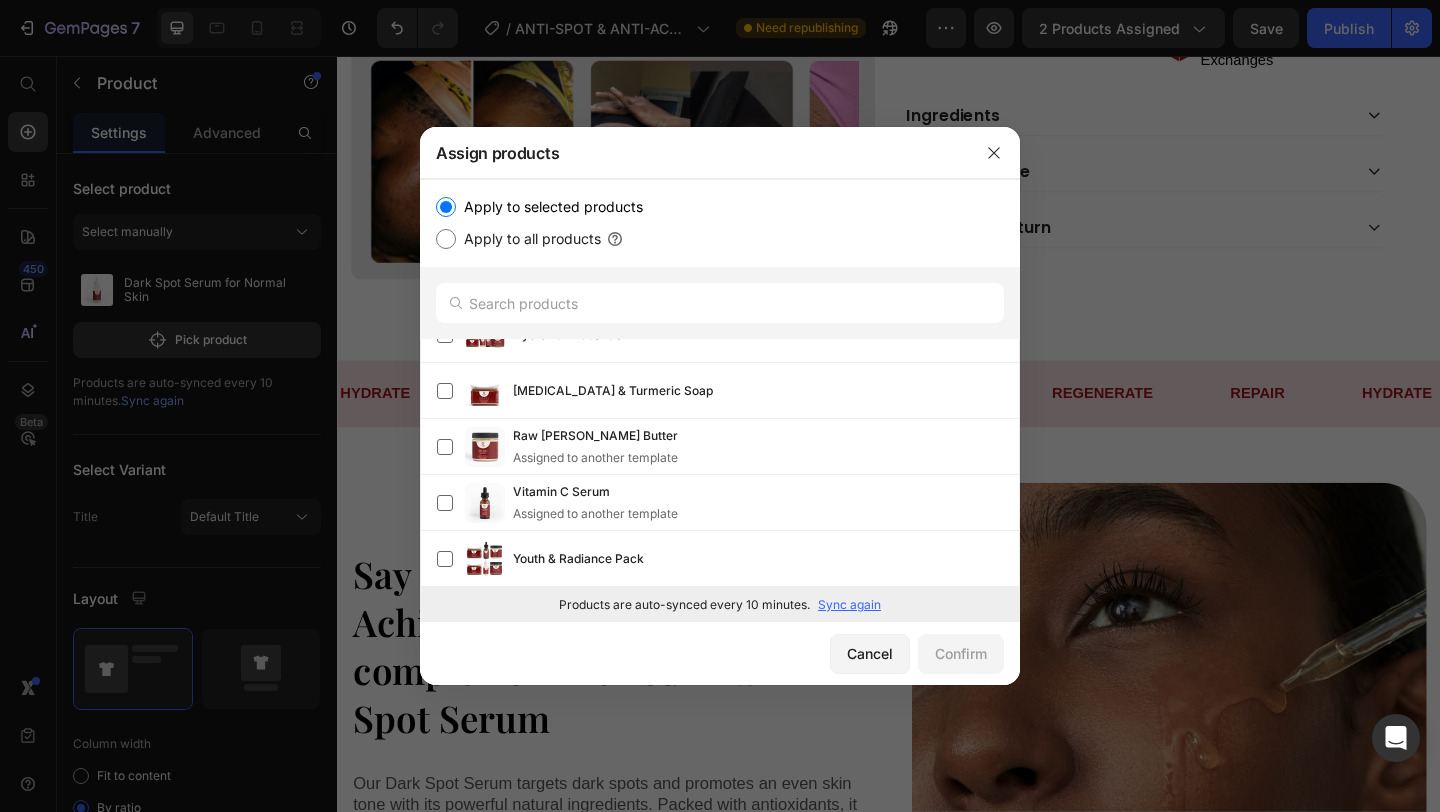 click on "Sync again" at bounding box center (849, 605) 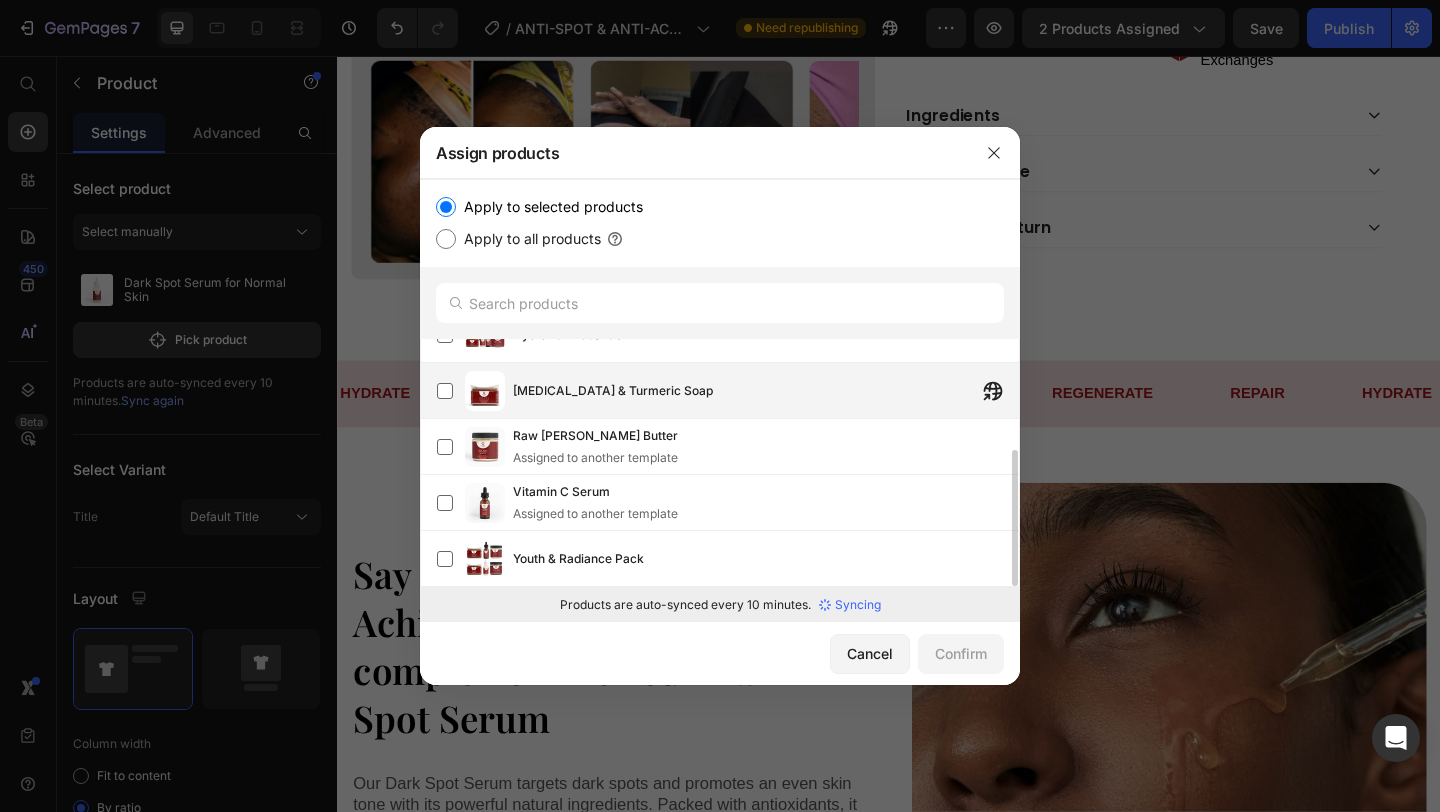 scroll, scrollTop: 0, scrollLeft: 0, axis: both 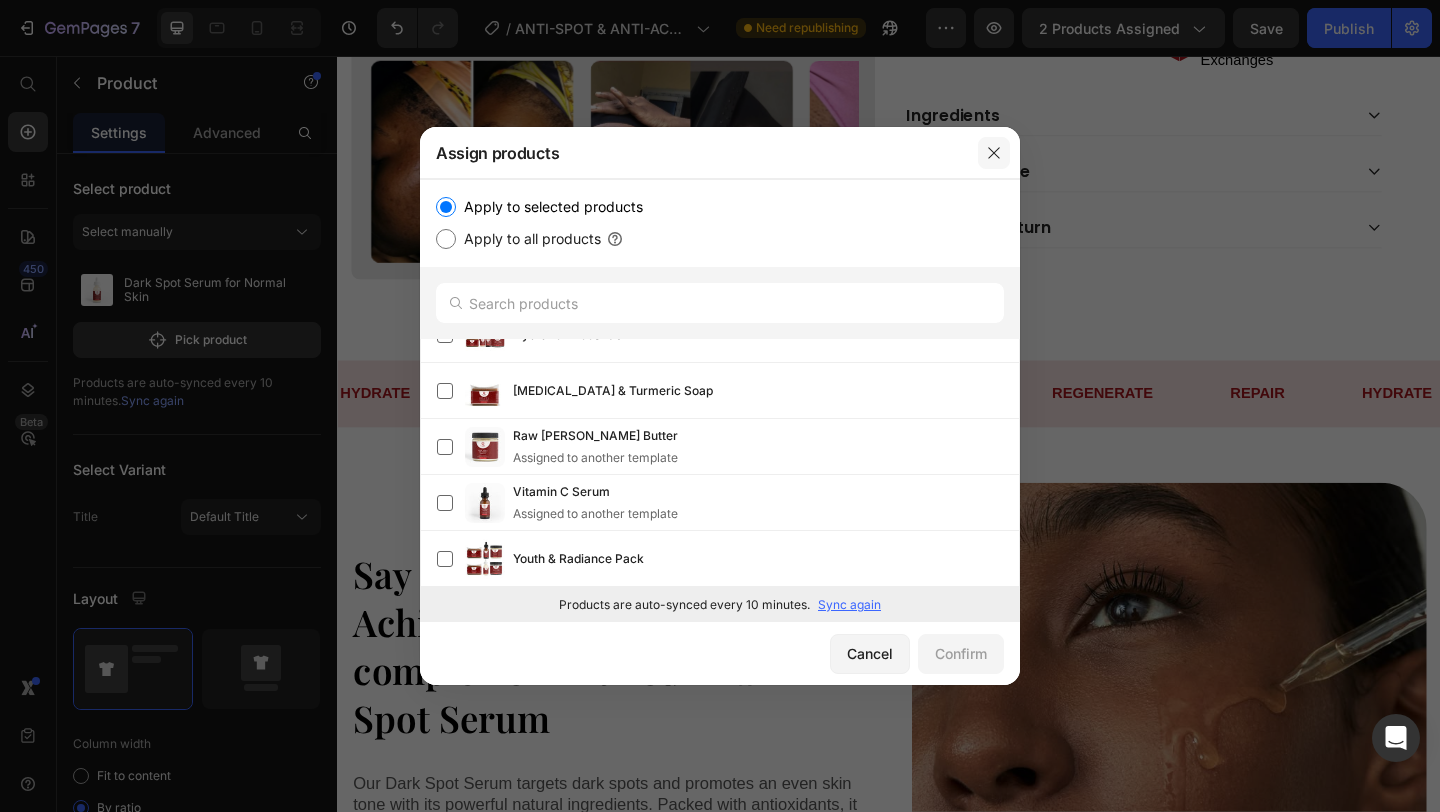 click 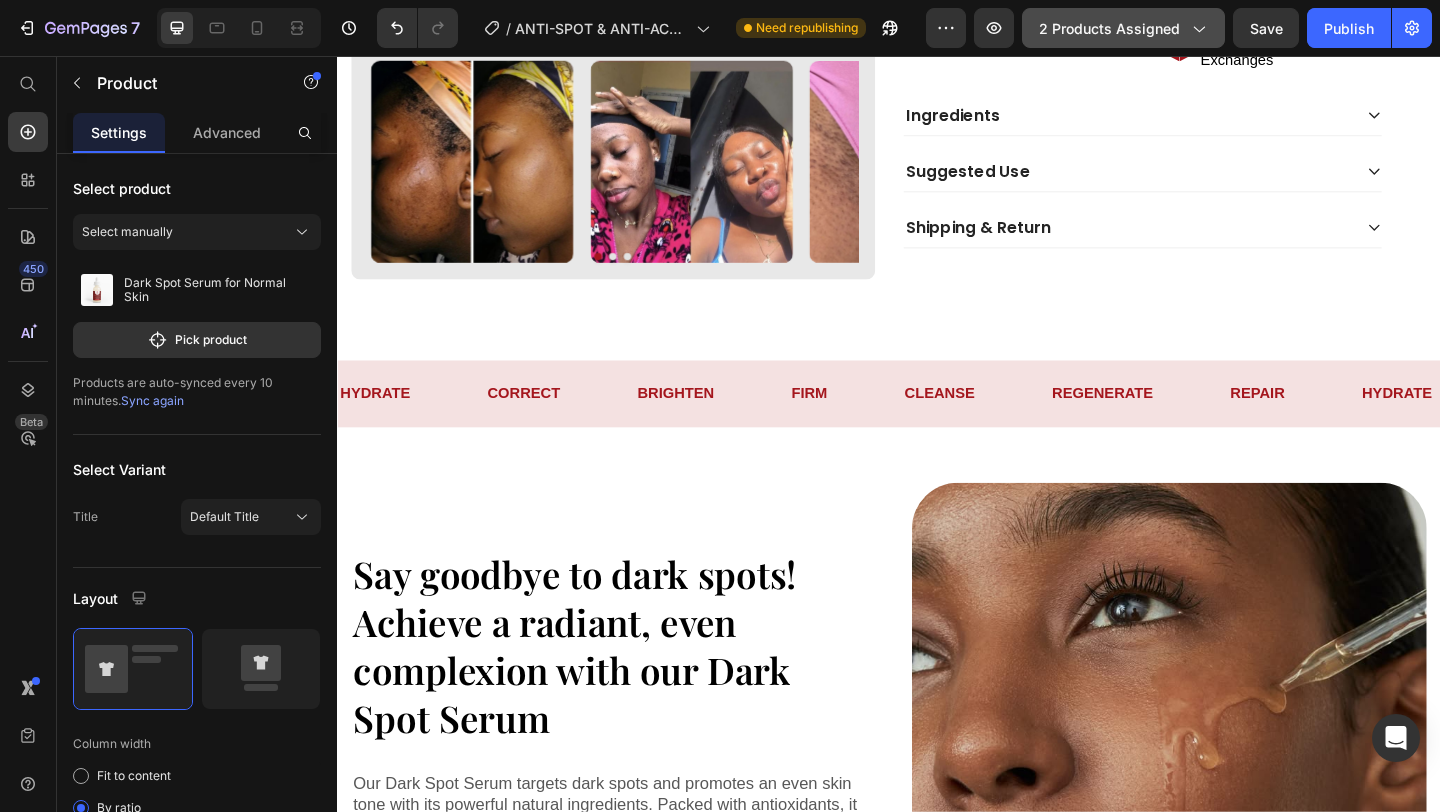 click on "2 products assigned" at bounding box center (1123, 28) 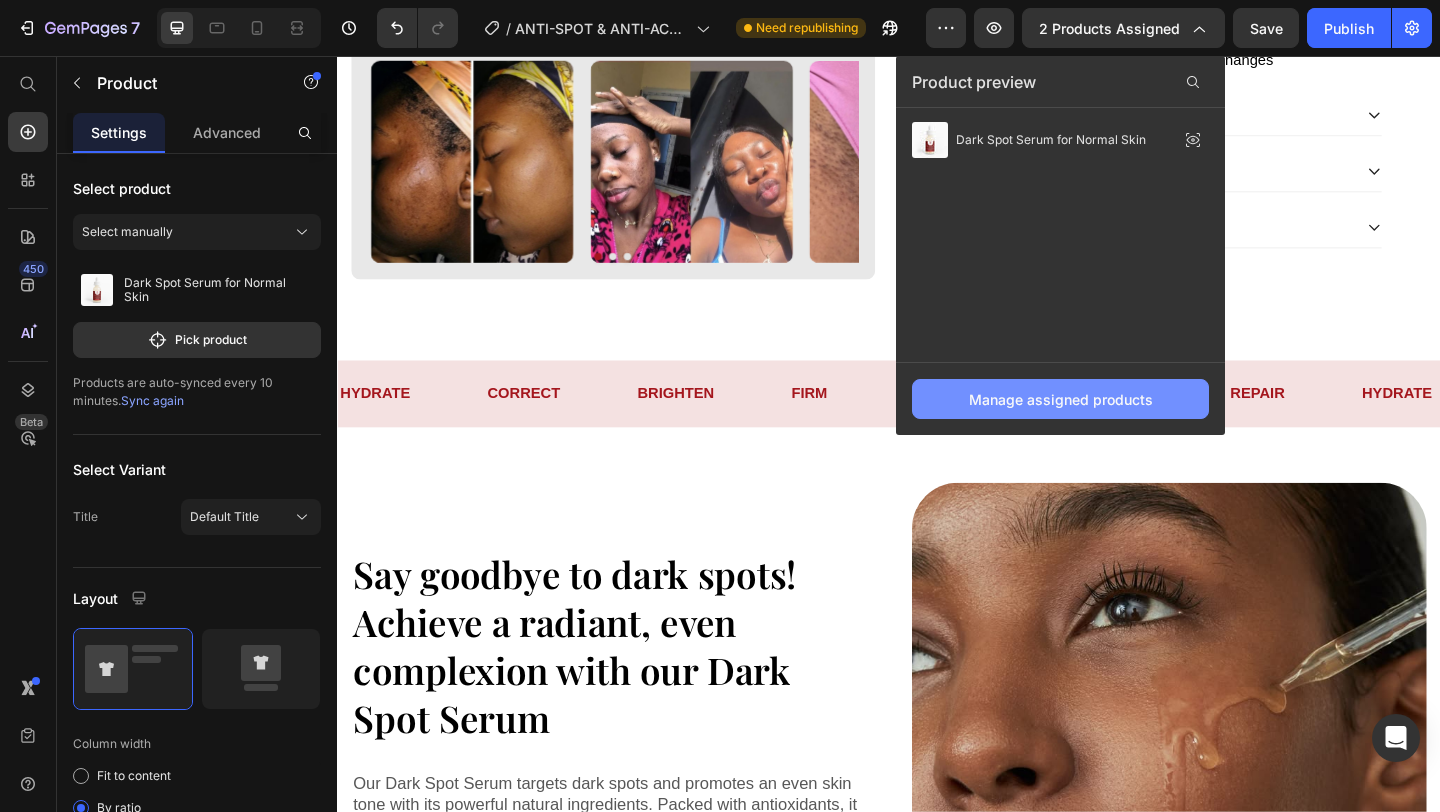 click on "Manage assigned products" at bounding box center (1061, 399) 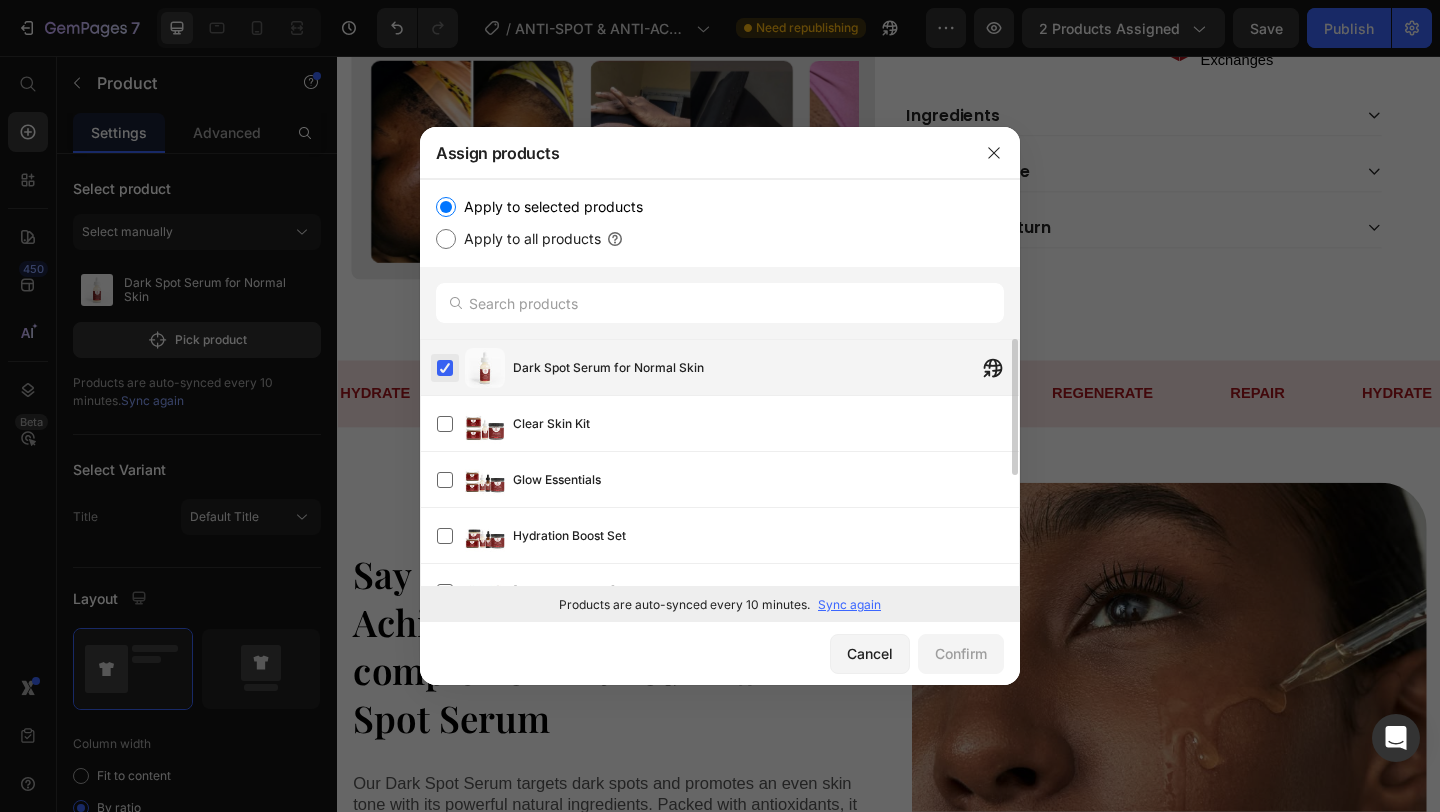 click at bounding box center (445, 368) 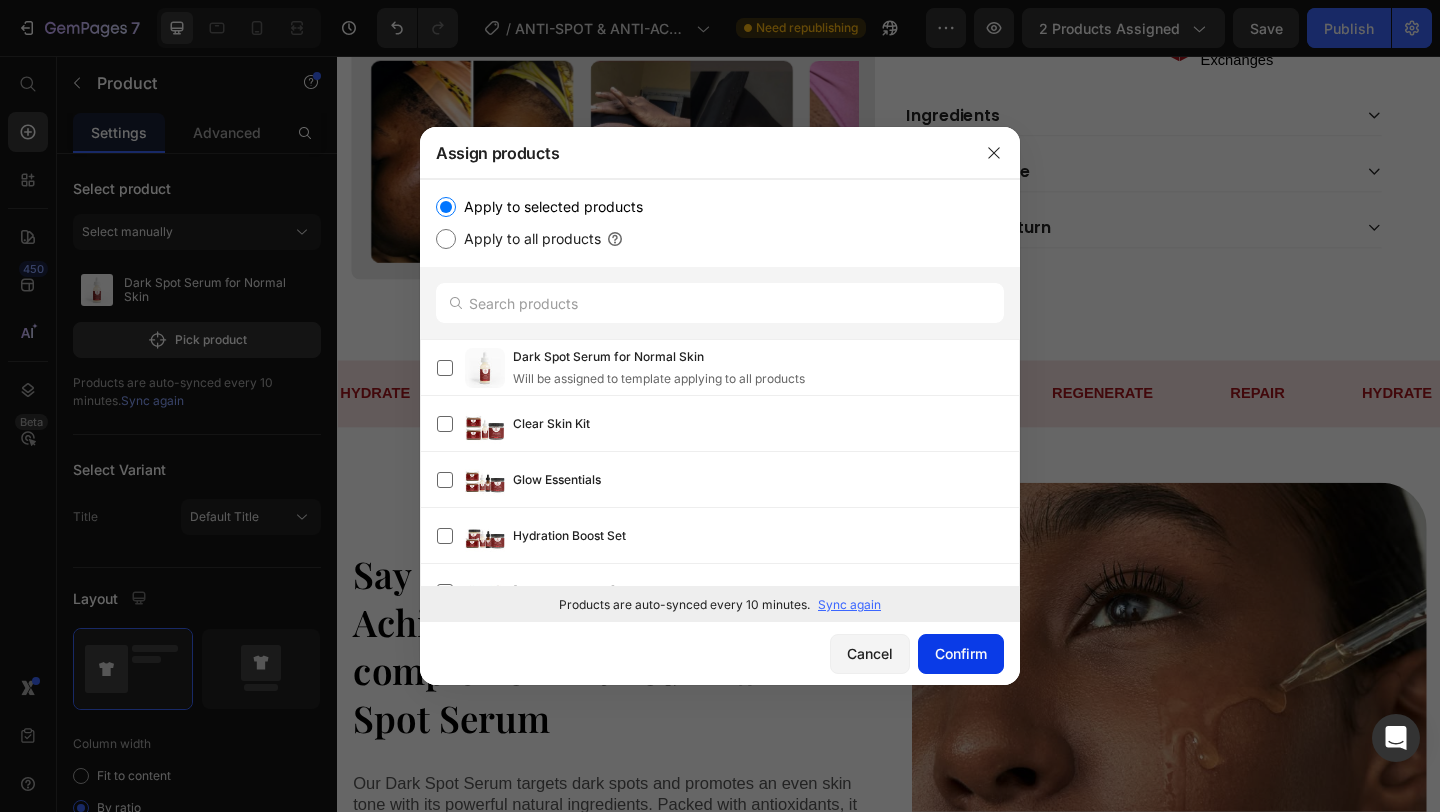 click on "Confirm" at bounding box center [961, 653] 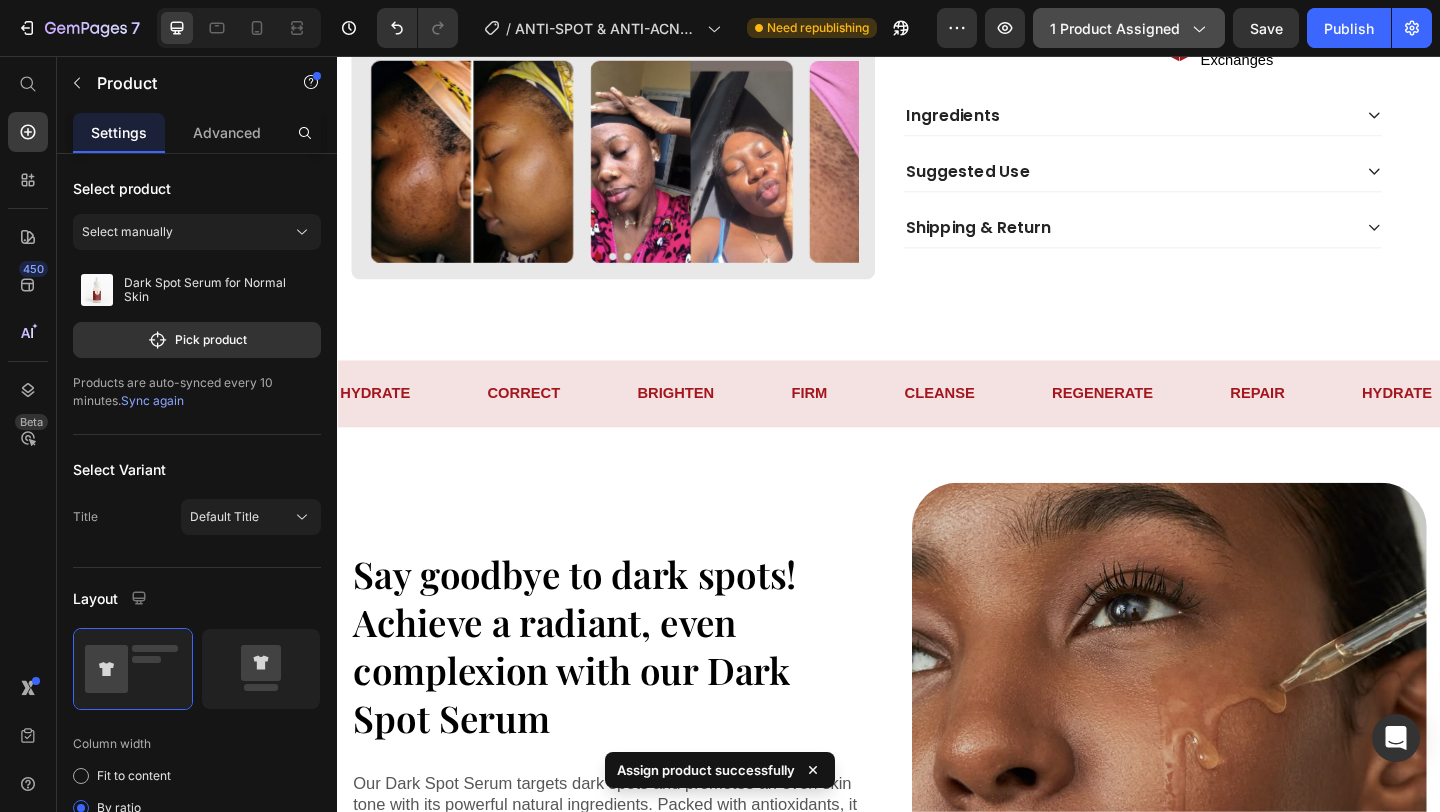 click on "1 product assigned" 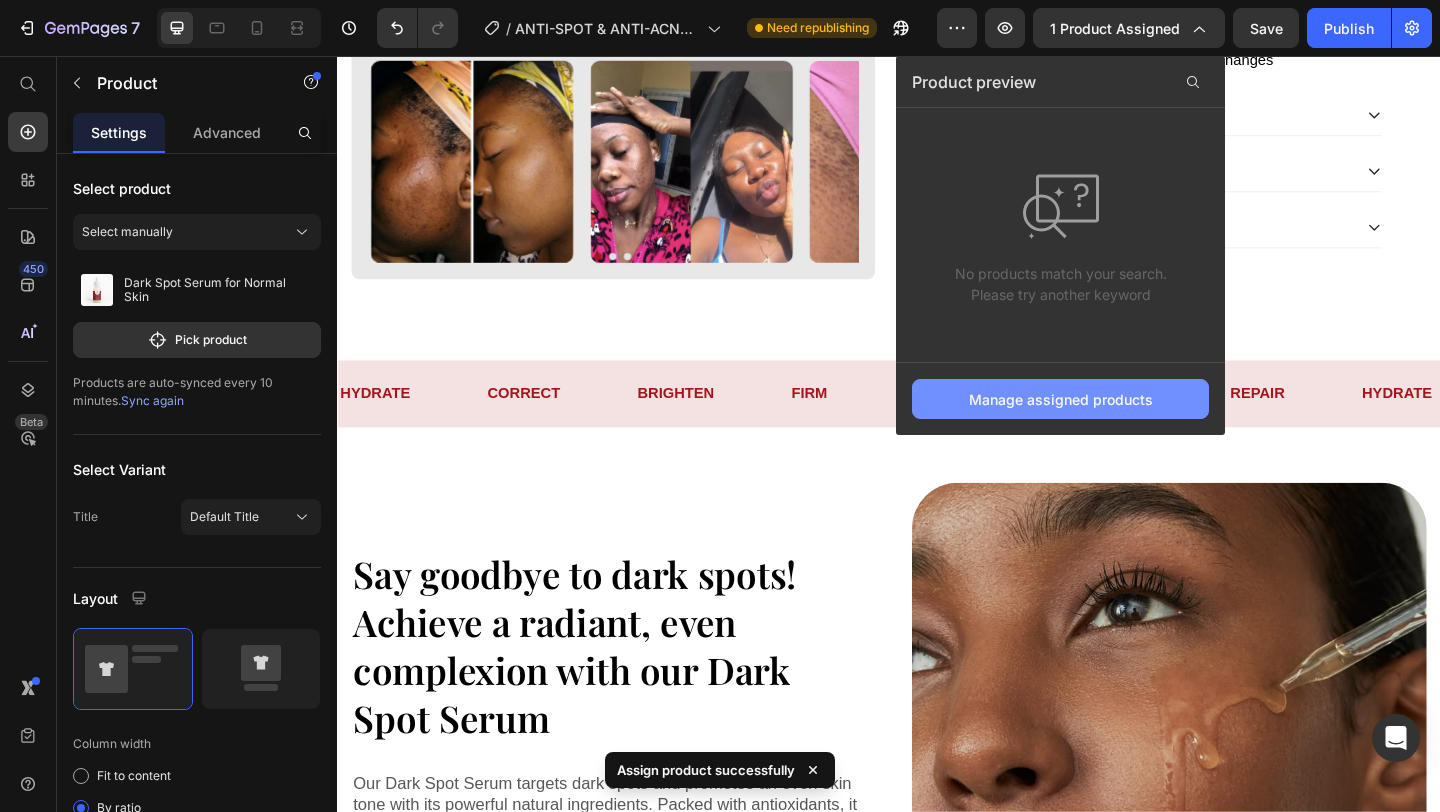 click on "Manage assigned products" at bounding box center [1061, 399] 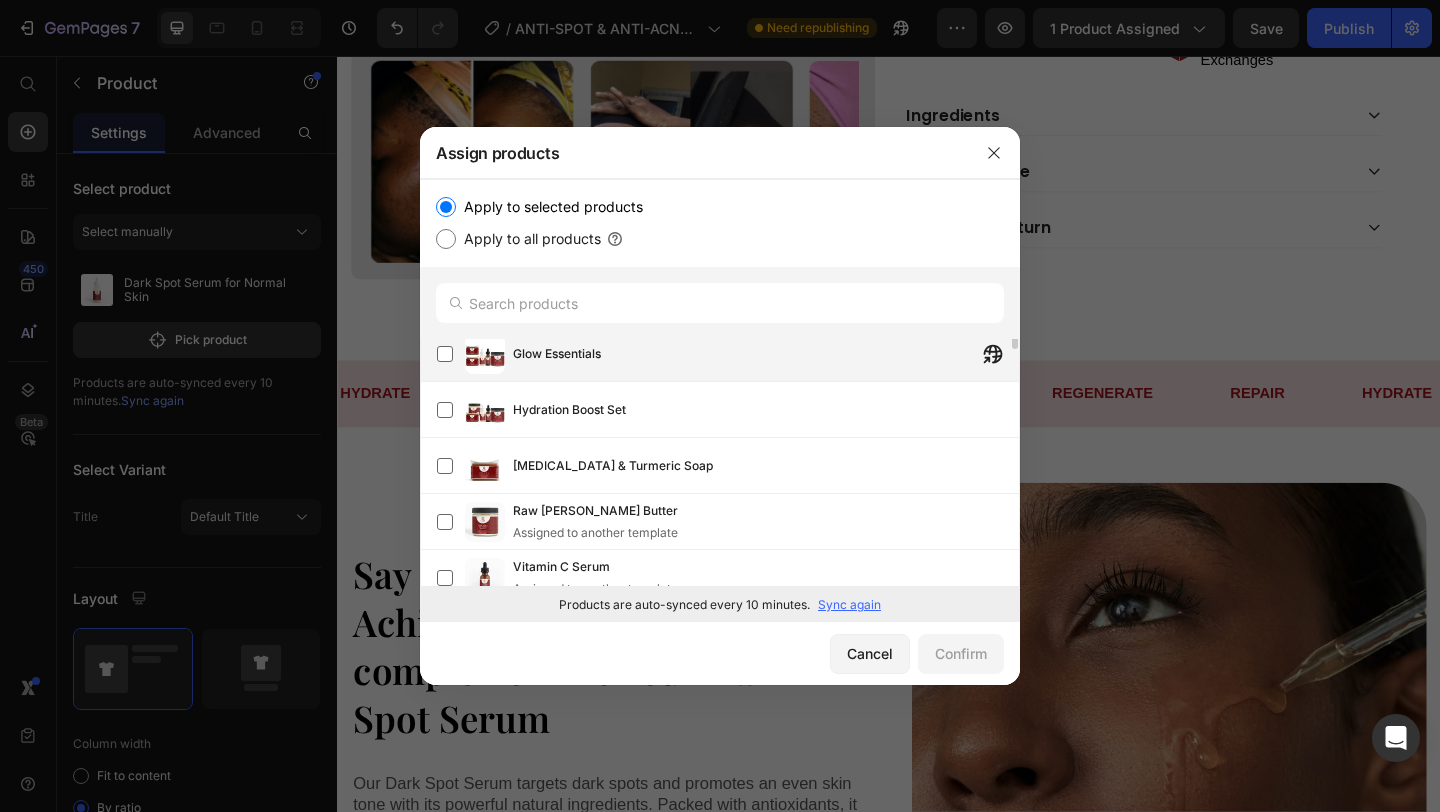 scroll, scrollTop: 0, scrollLeft: 0, axis: both 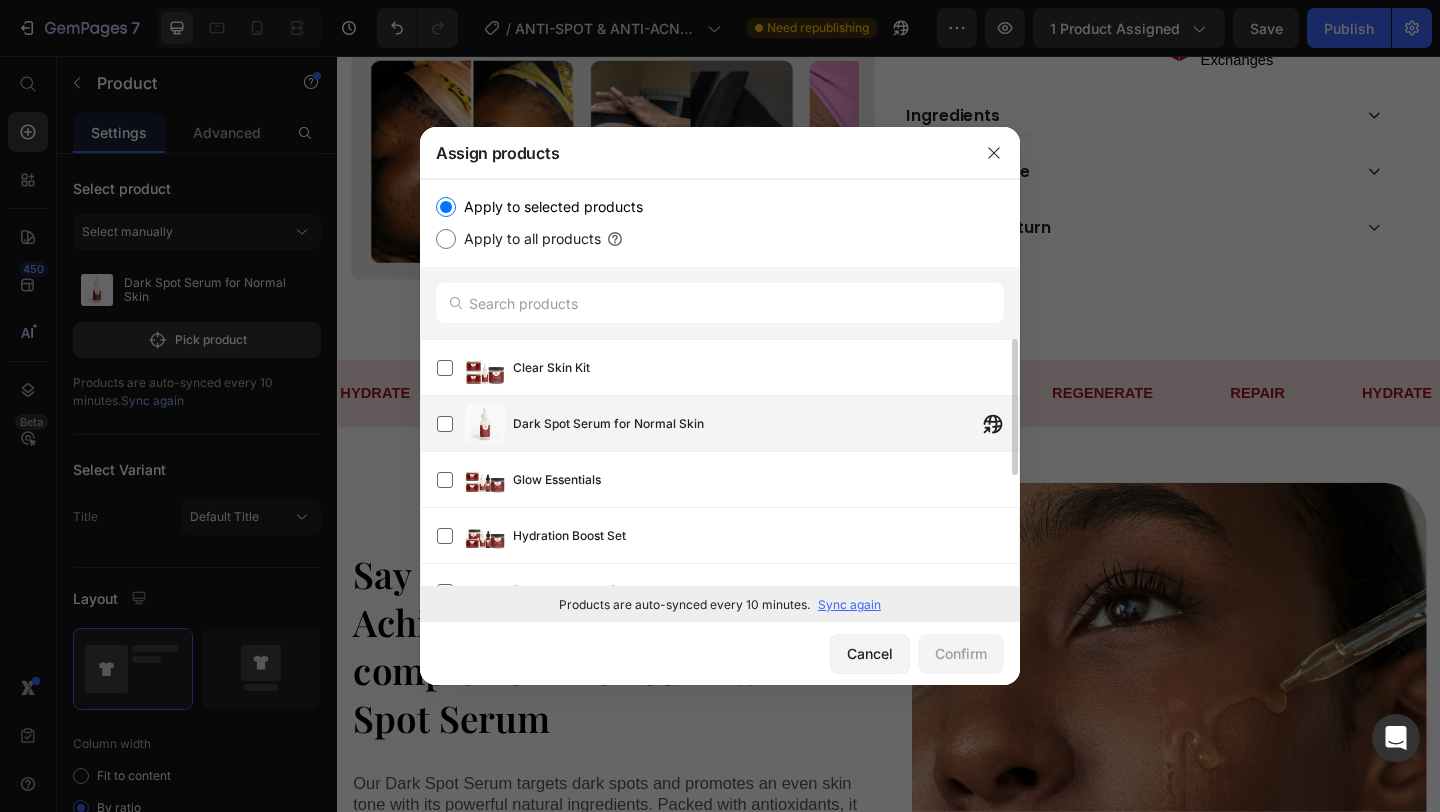 click on "Dark Spot Serum for Normal Skin" at bounding box center [608, 424] 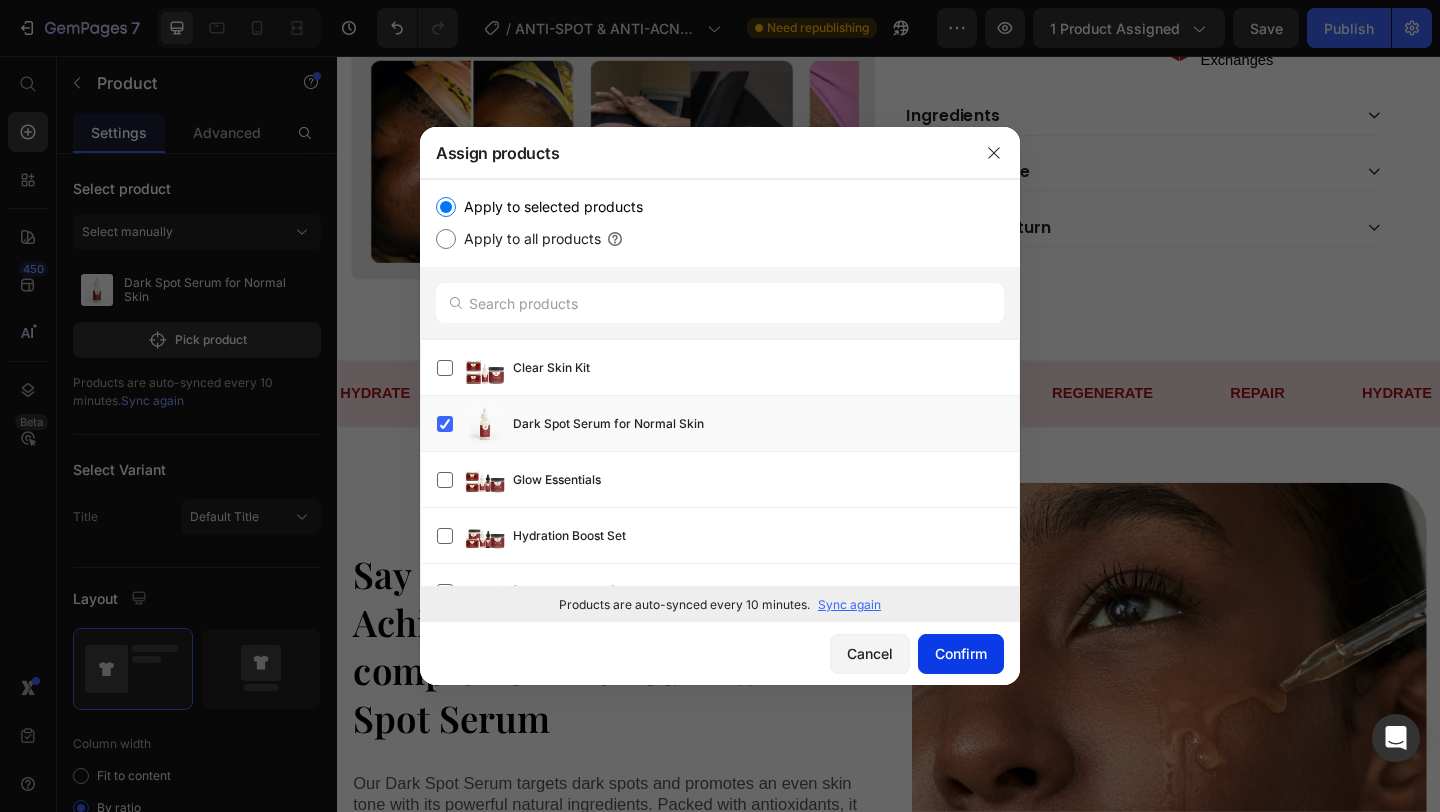 click on "Confirm" at bounding box center (961, 653) 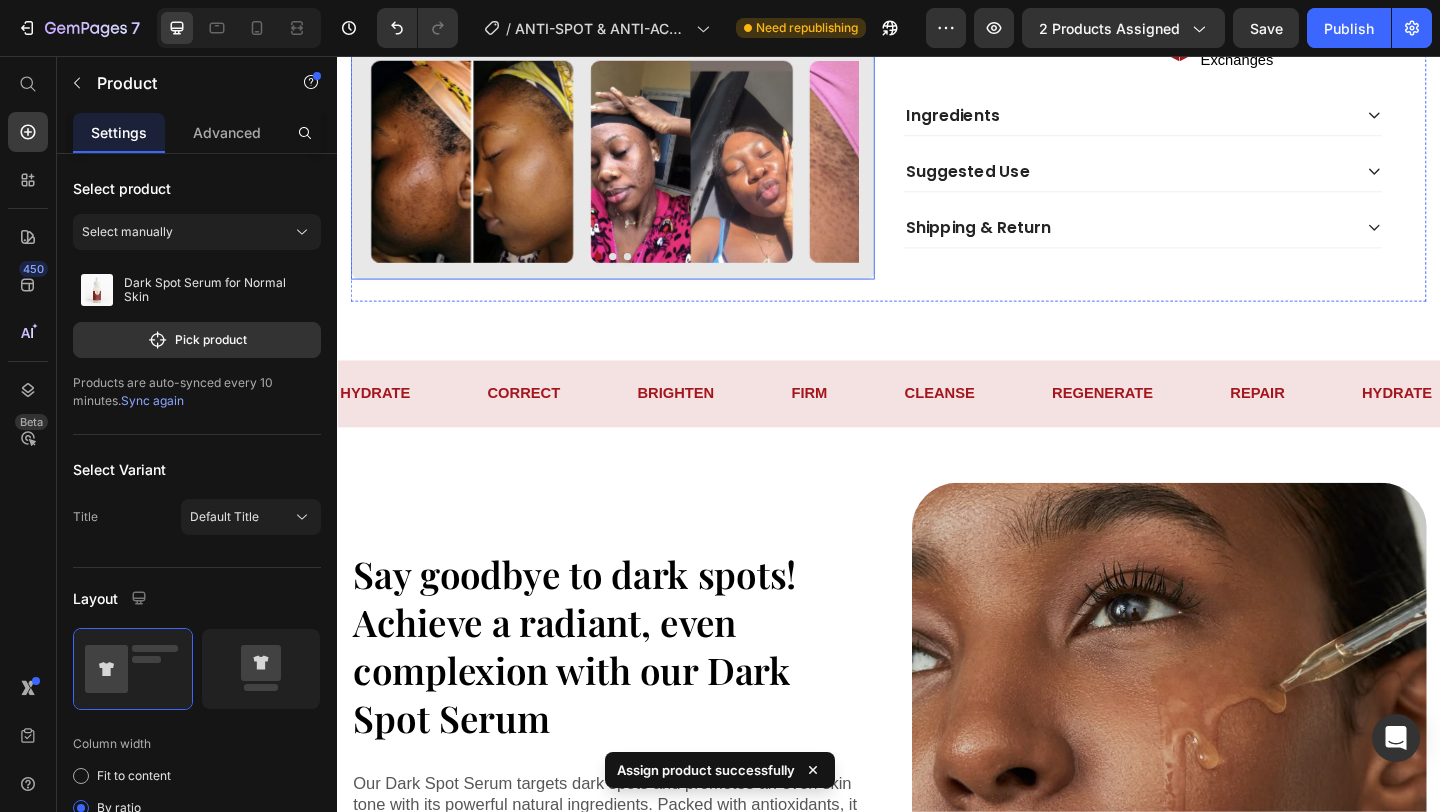scroll, scrollTop: 0, scrollLeft: 0, axis: both 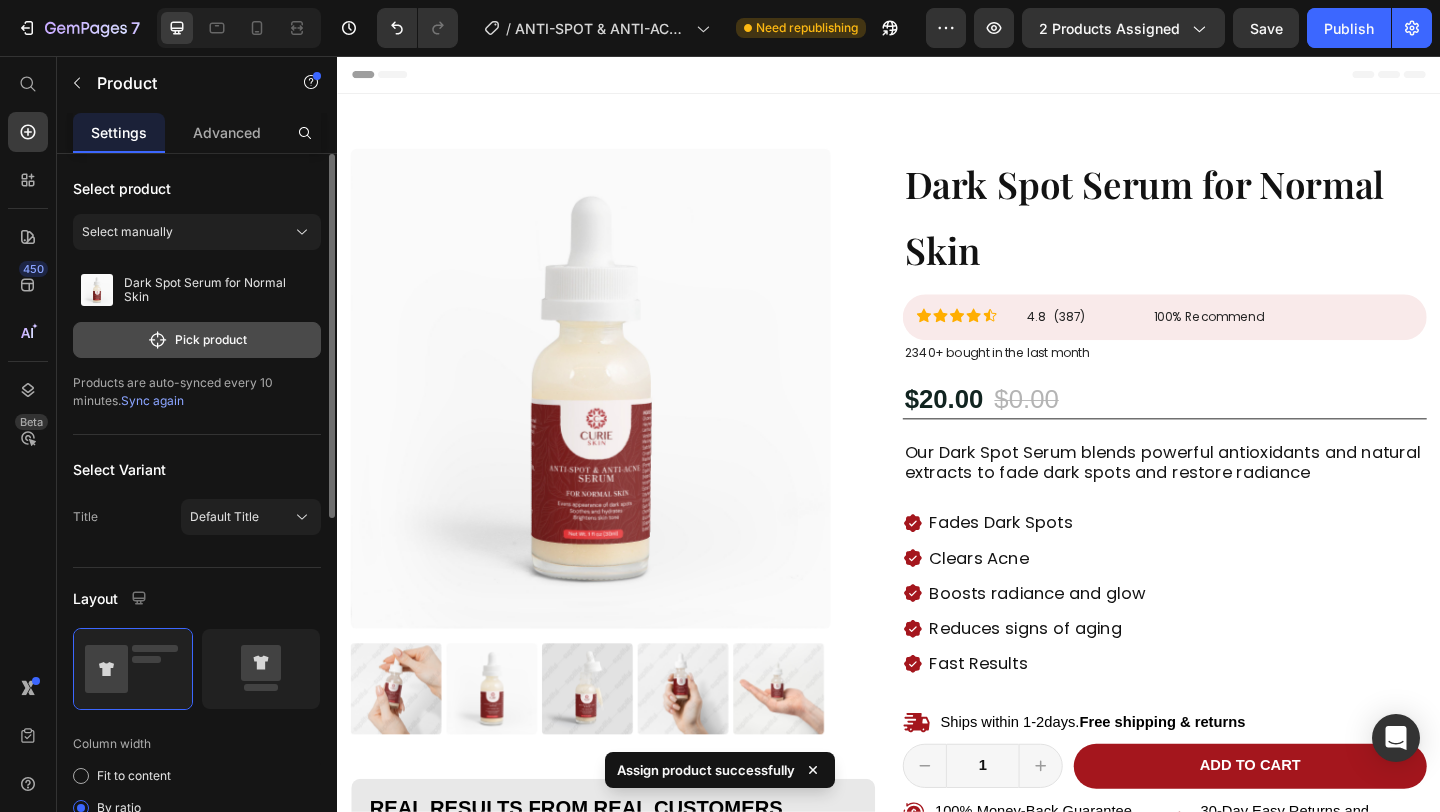 click on "Pick product" at bounding box center (197, 340) 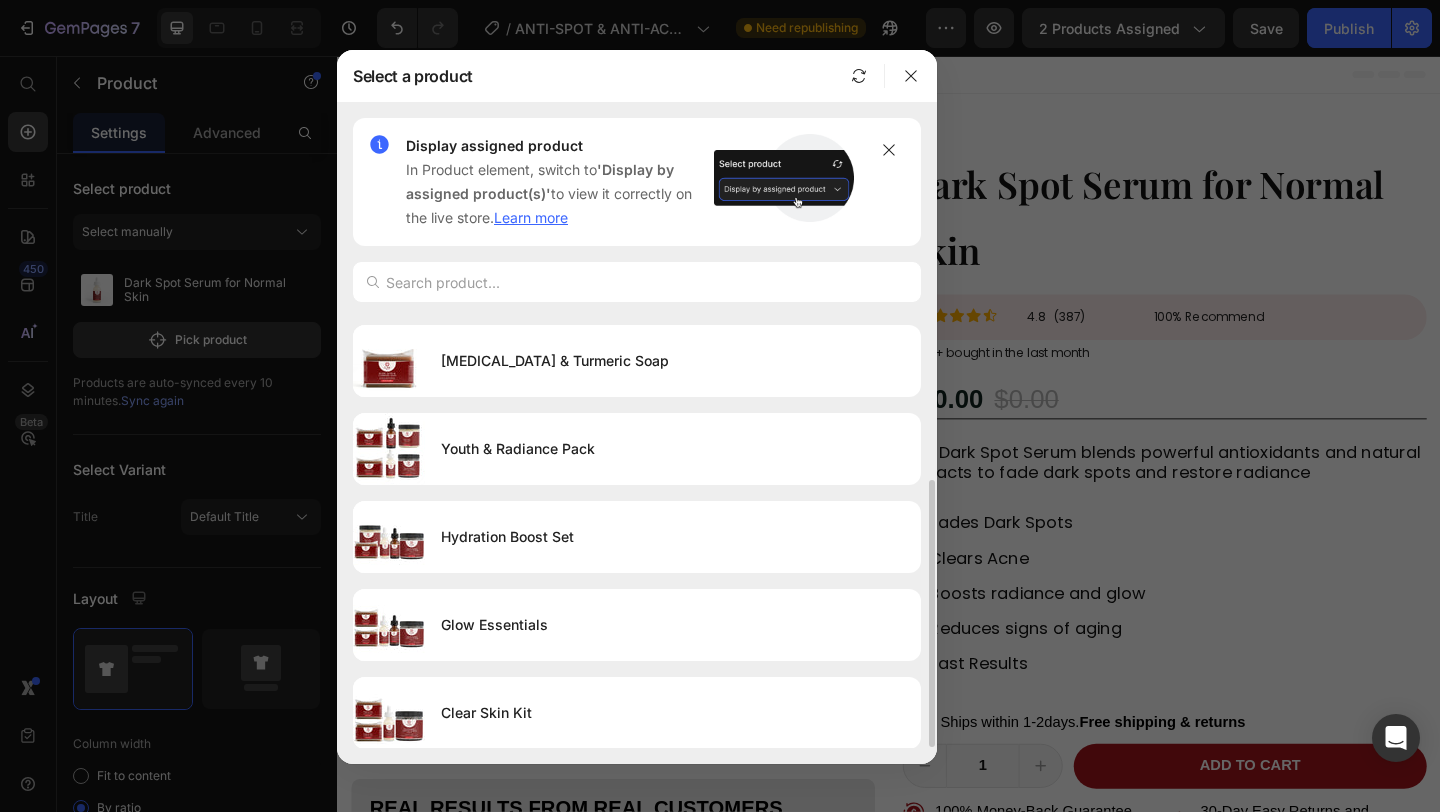 scroll, scrollTop: 0, scrollLeft: 0, axis: both 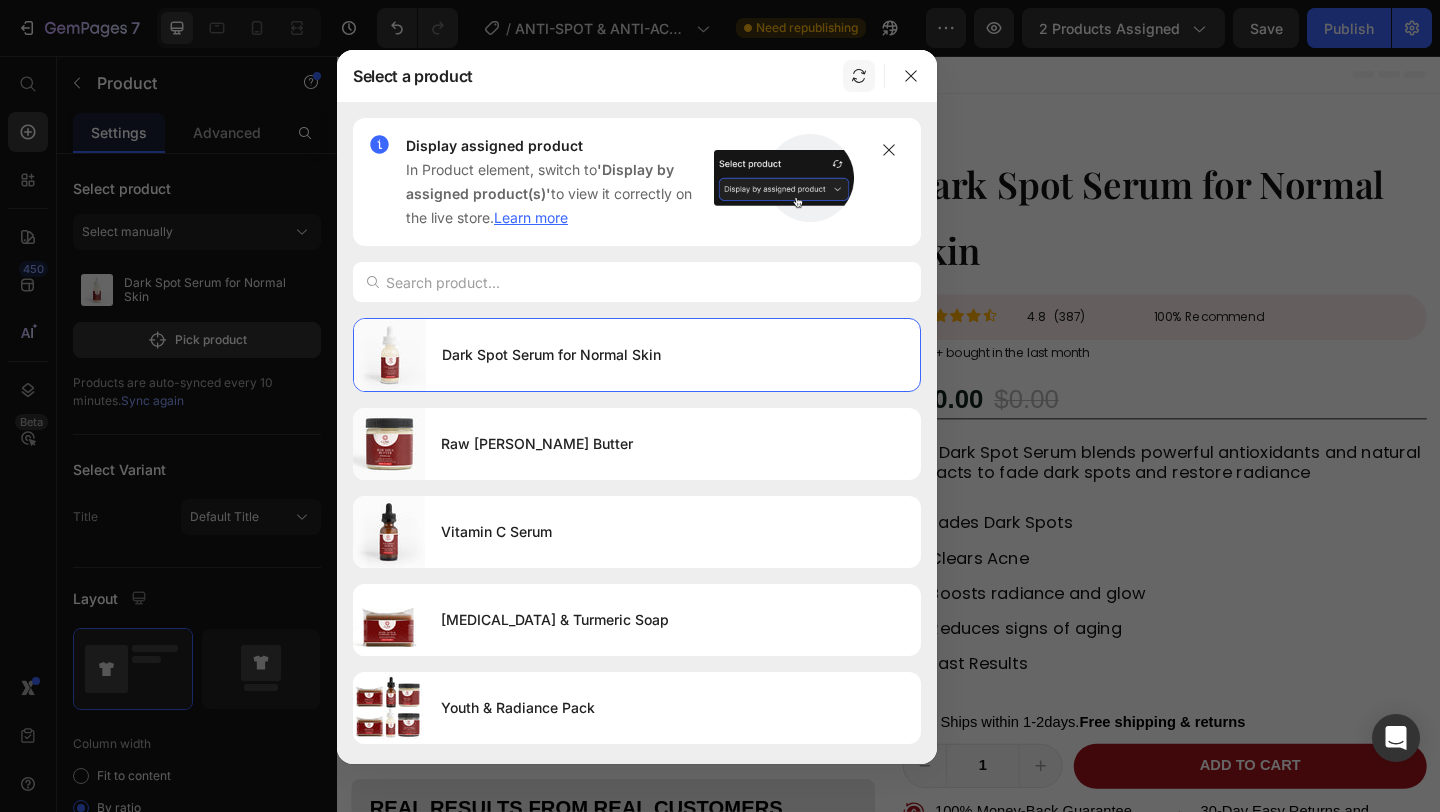 click 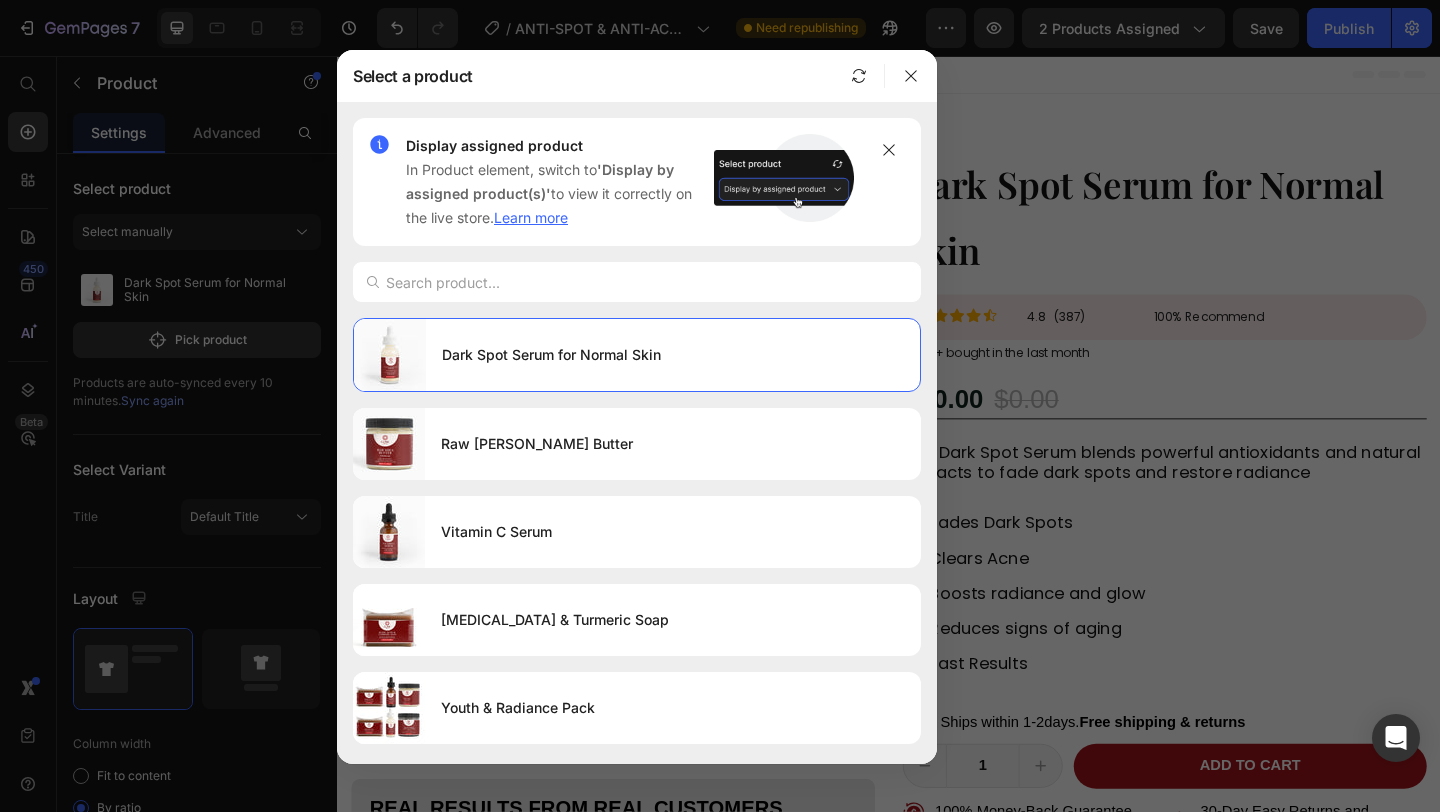 click at bounding box center [720, 406] 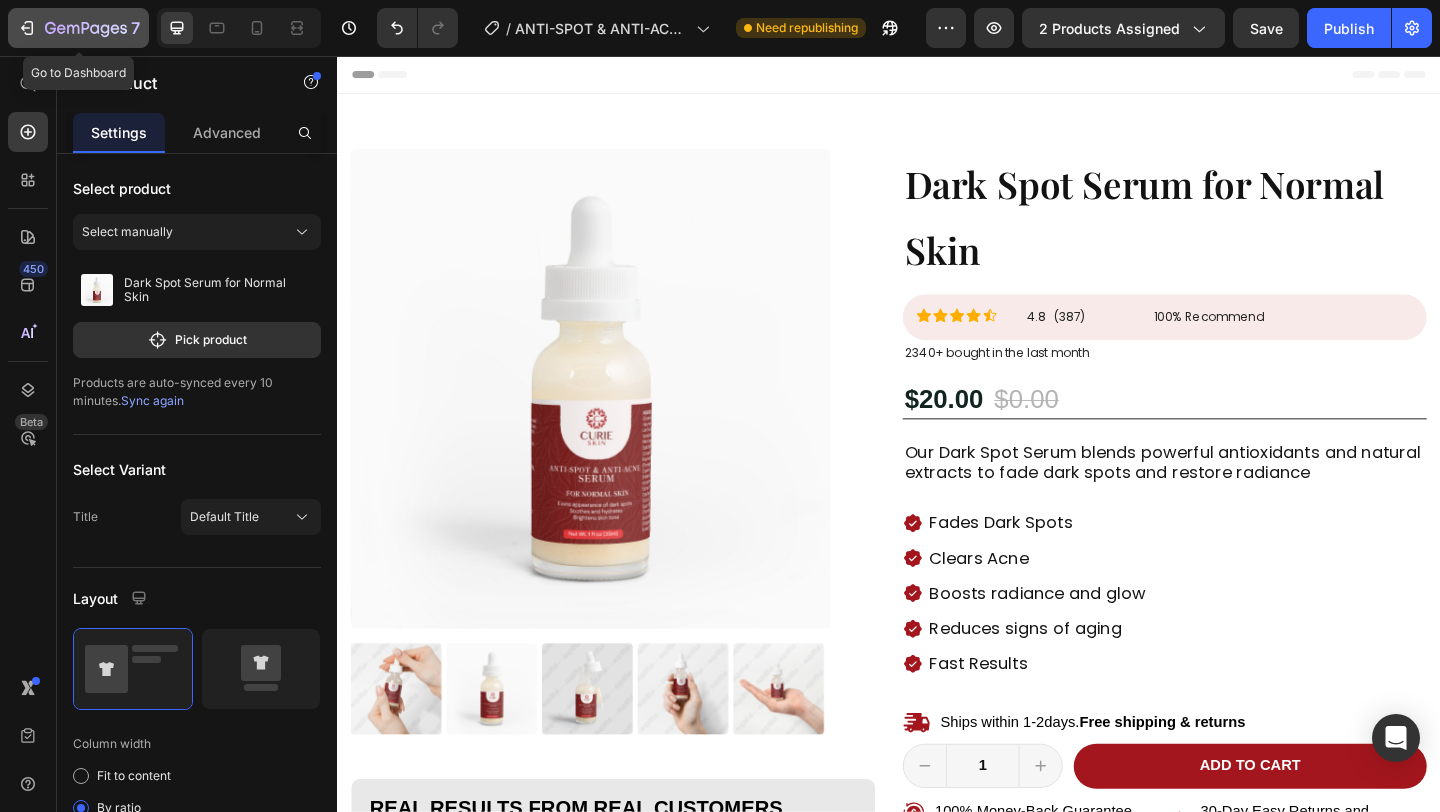 click 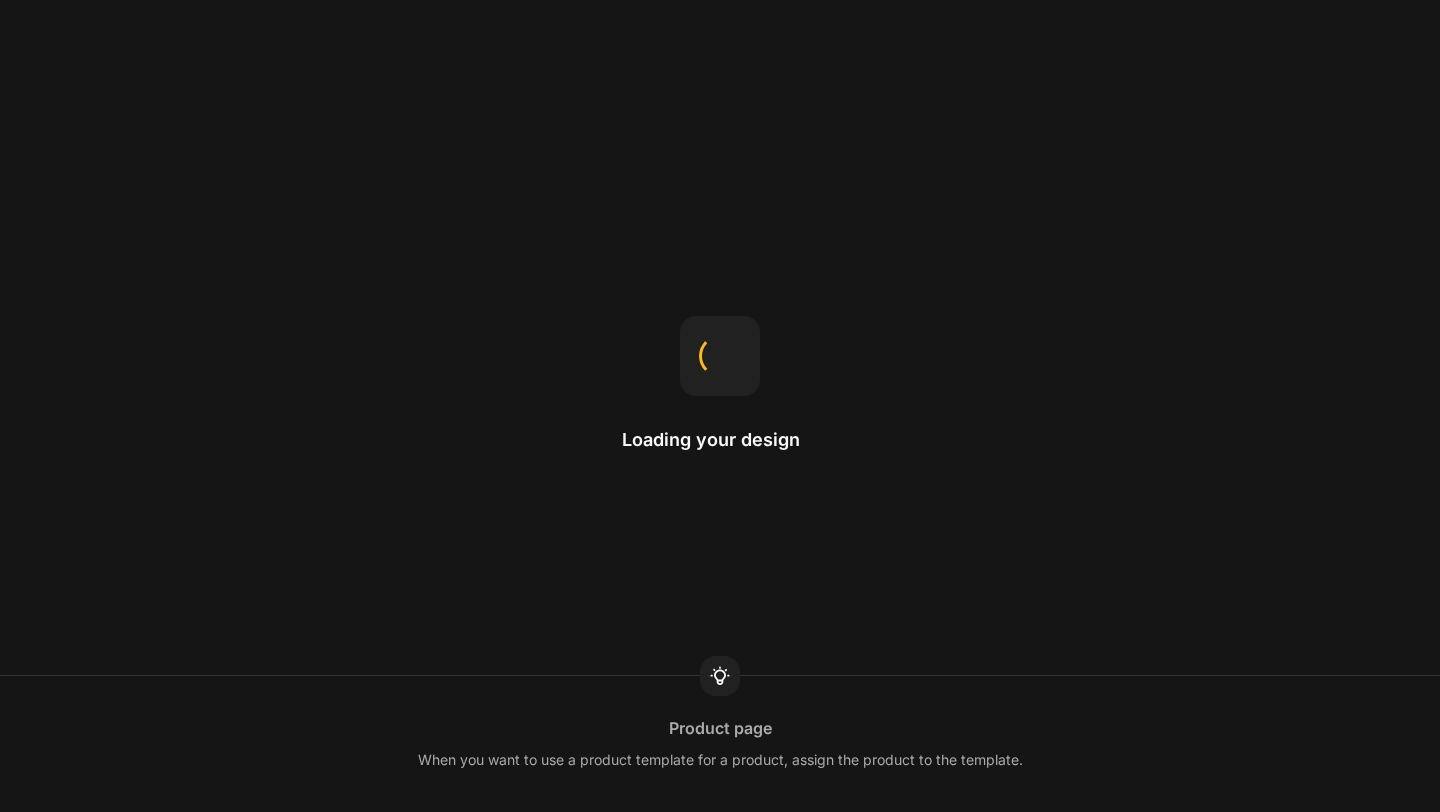 scroll, scrollTop: 0, scrollLeft: 0, axis: both 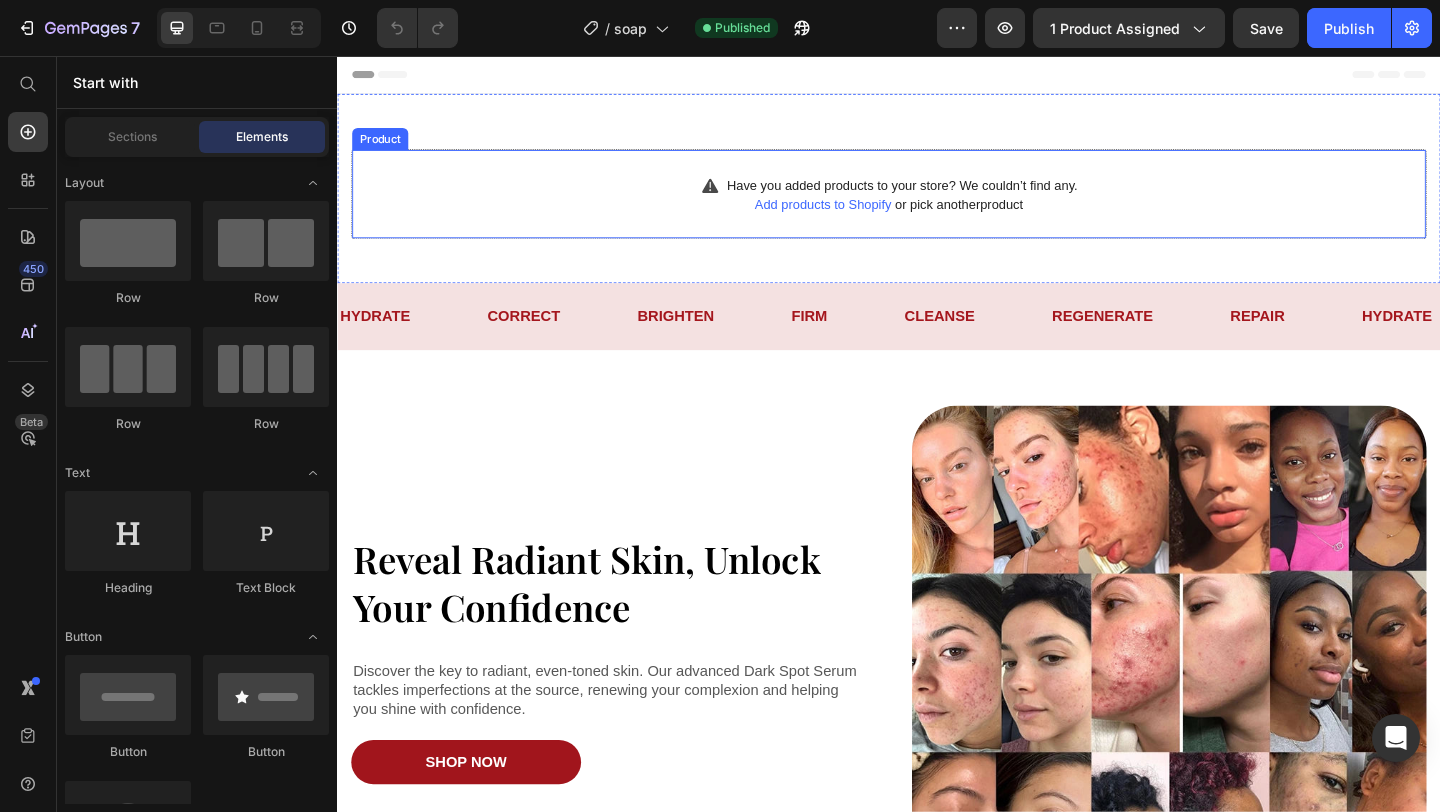 click on "Have you added products to your store? We couldn’t find any. Add products to Shopify   or pick another  product Product" at bounding box center (937, 206) 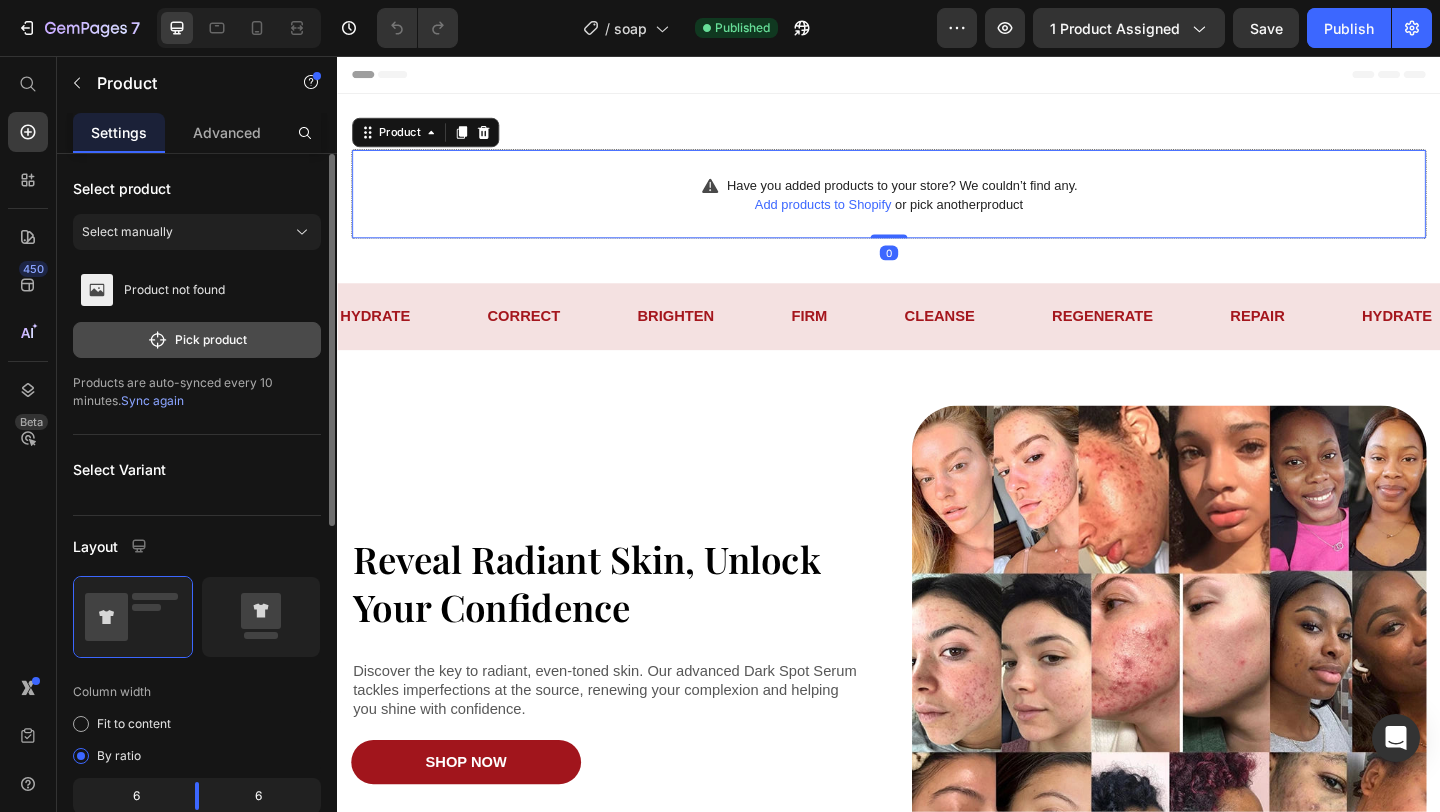 click on "Pick product" 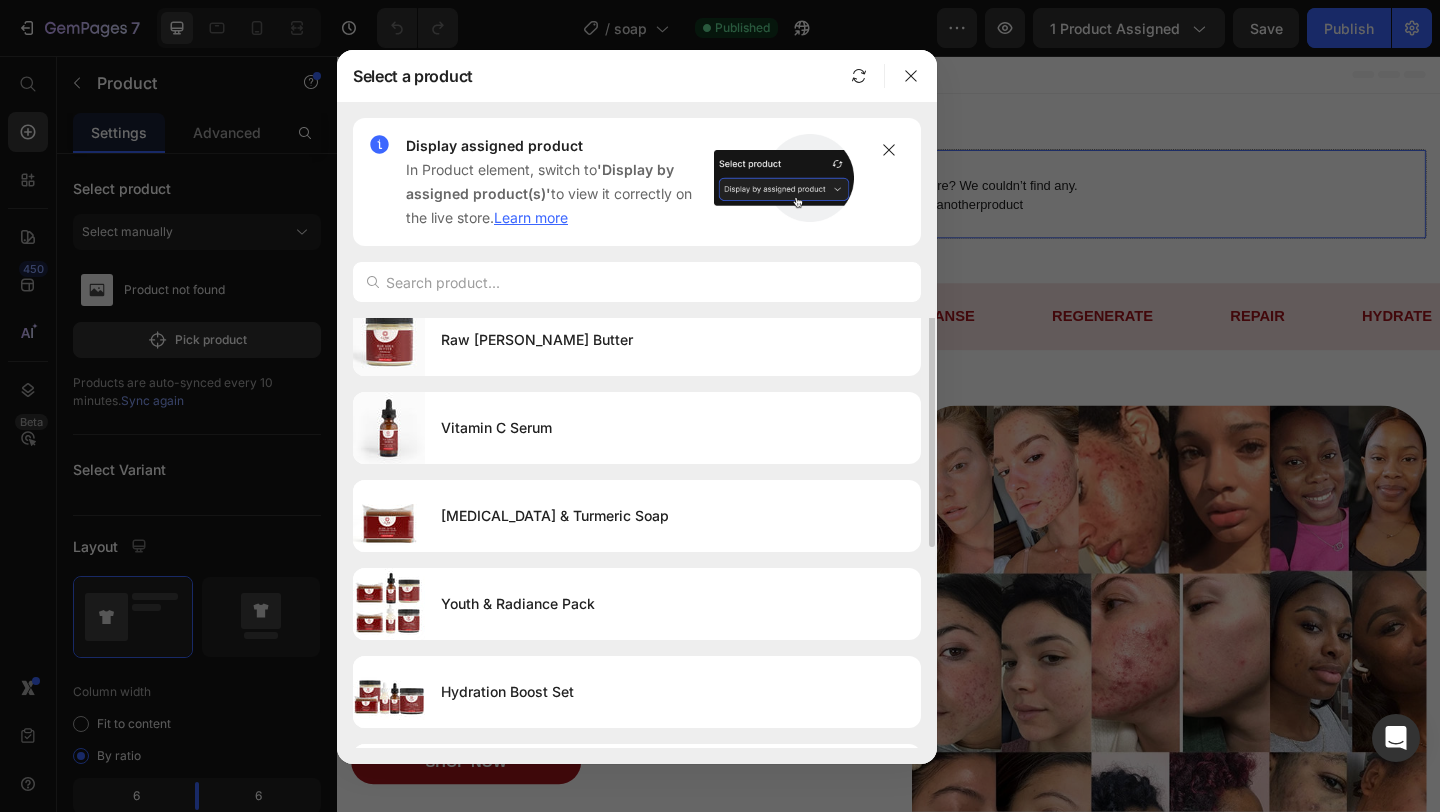 scroll, scrollTop: 0, scrollLeft: 0, axis: both 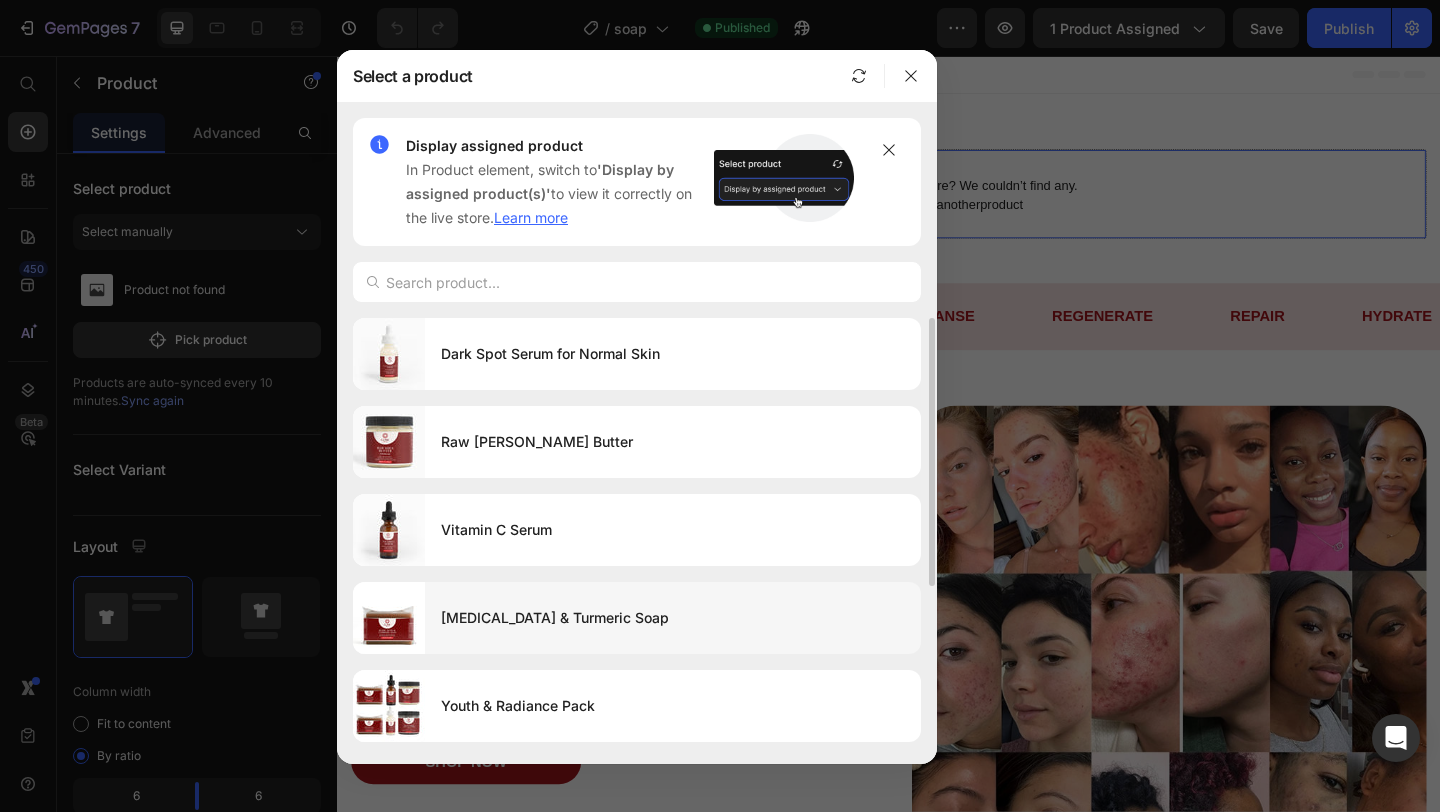 click on "[MEDICAL_DATA] & Turmeric Soap" at bounding box center [673, 618] 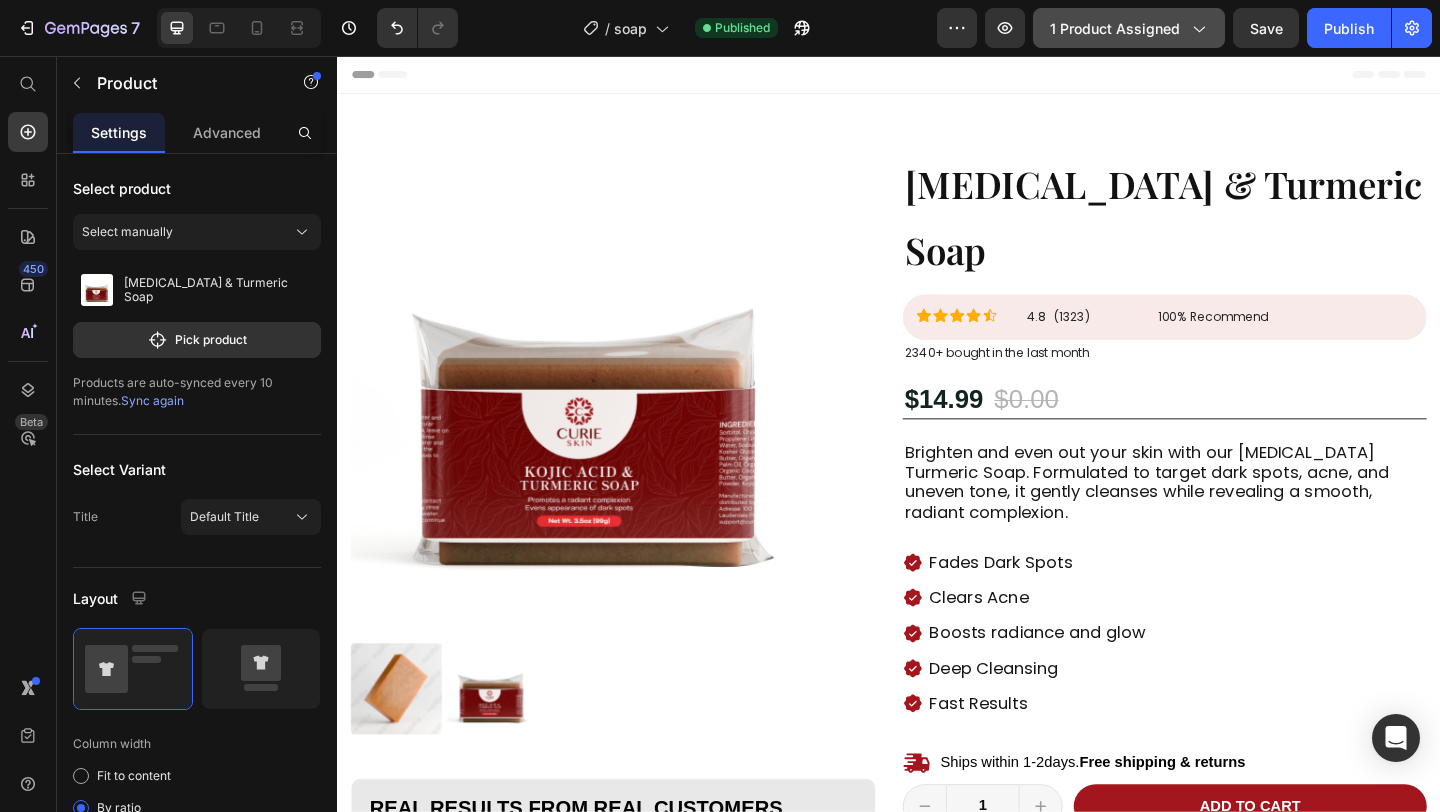 click on "1 product assigned" at bounding box center [1129, 28] 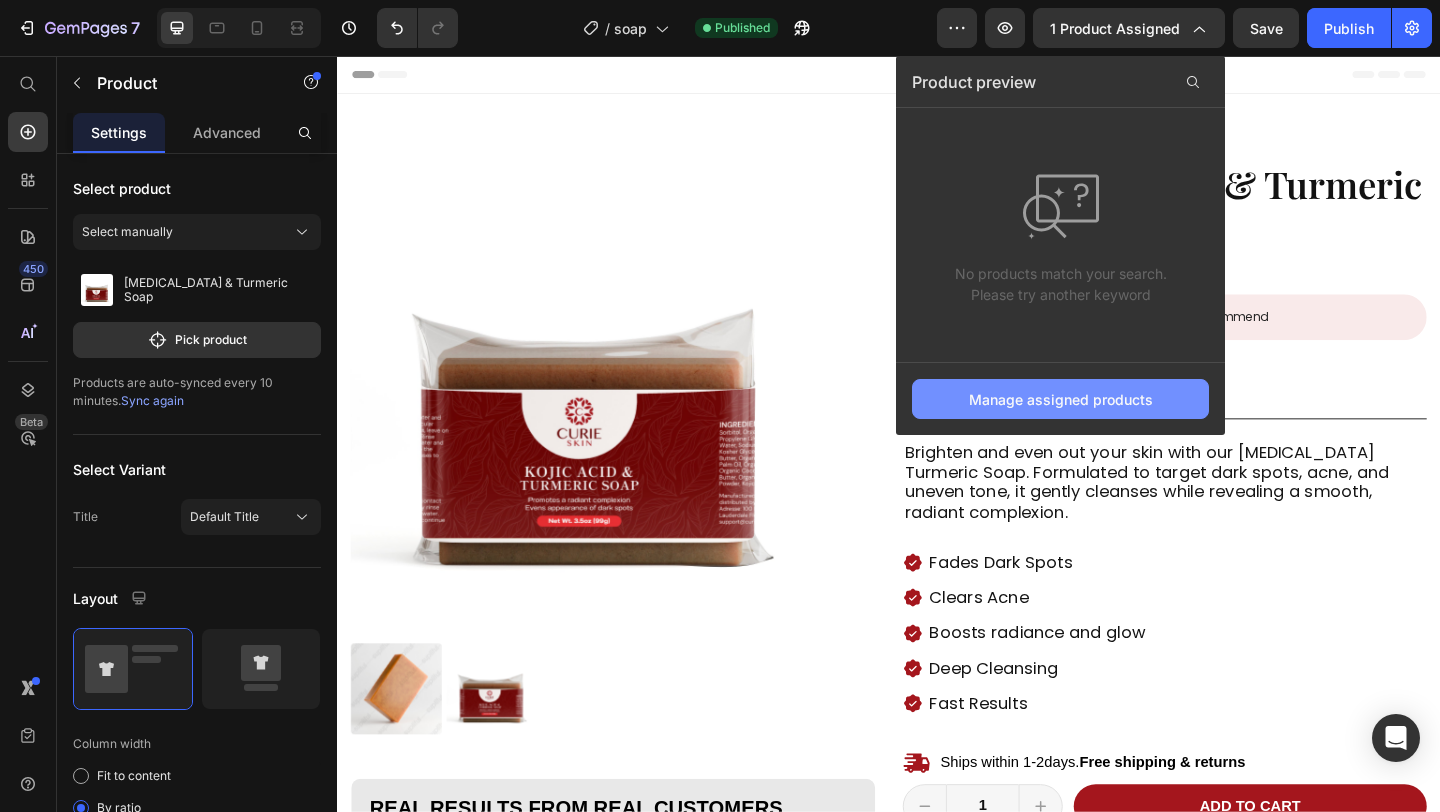 click on "Manage assigned products" at bounding box center (1060, 399) 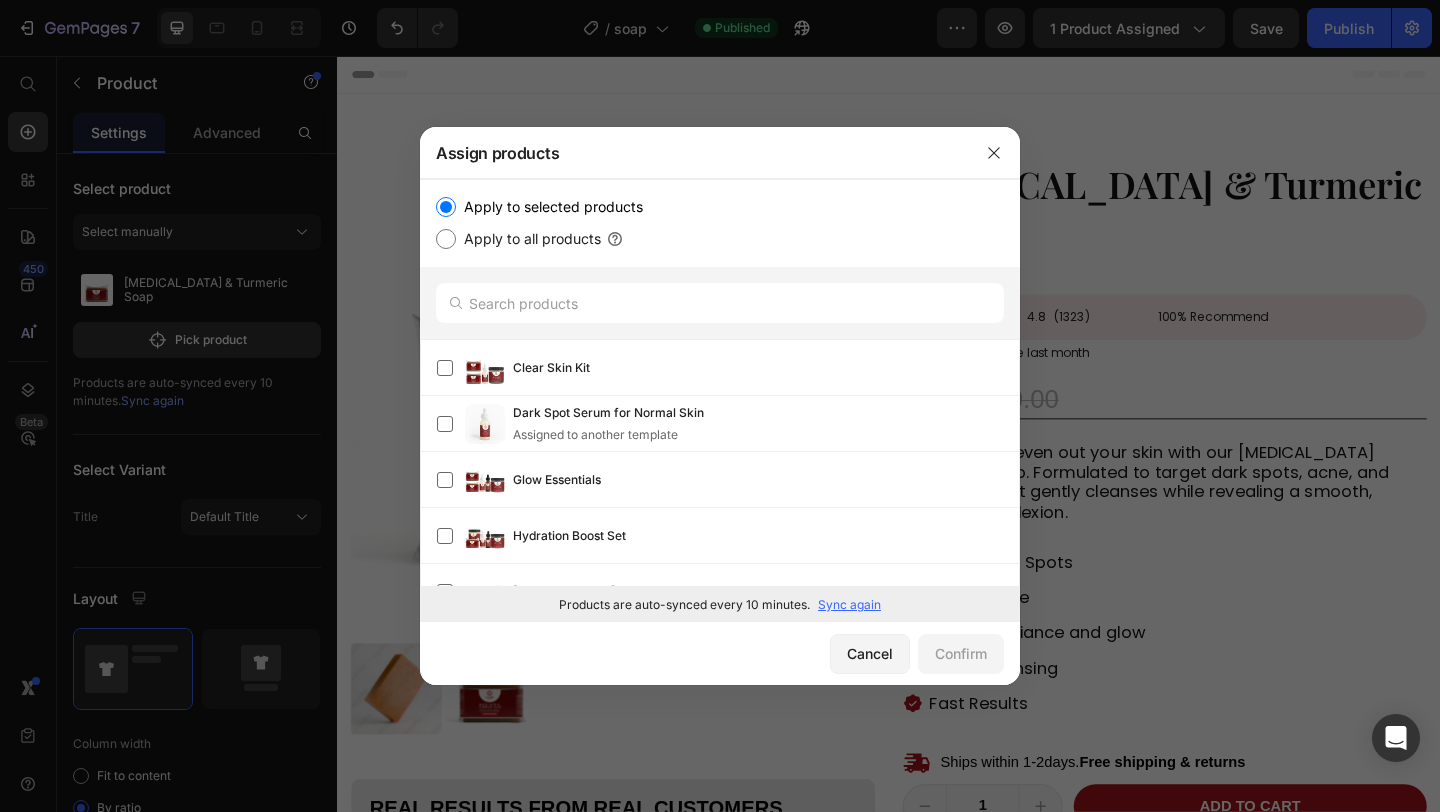 click on "Sync again" at bounding box center (849, 605) 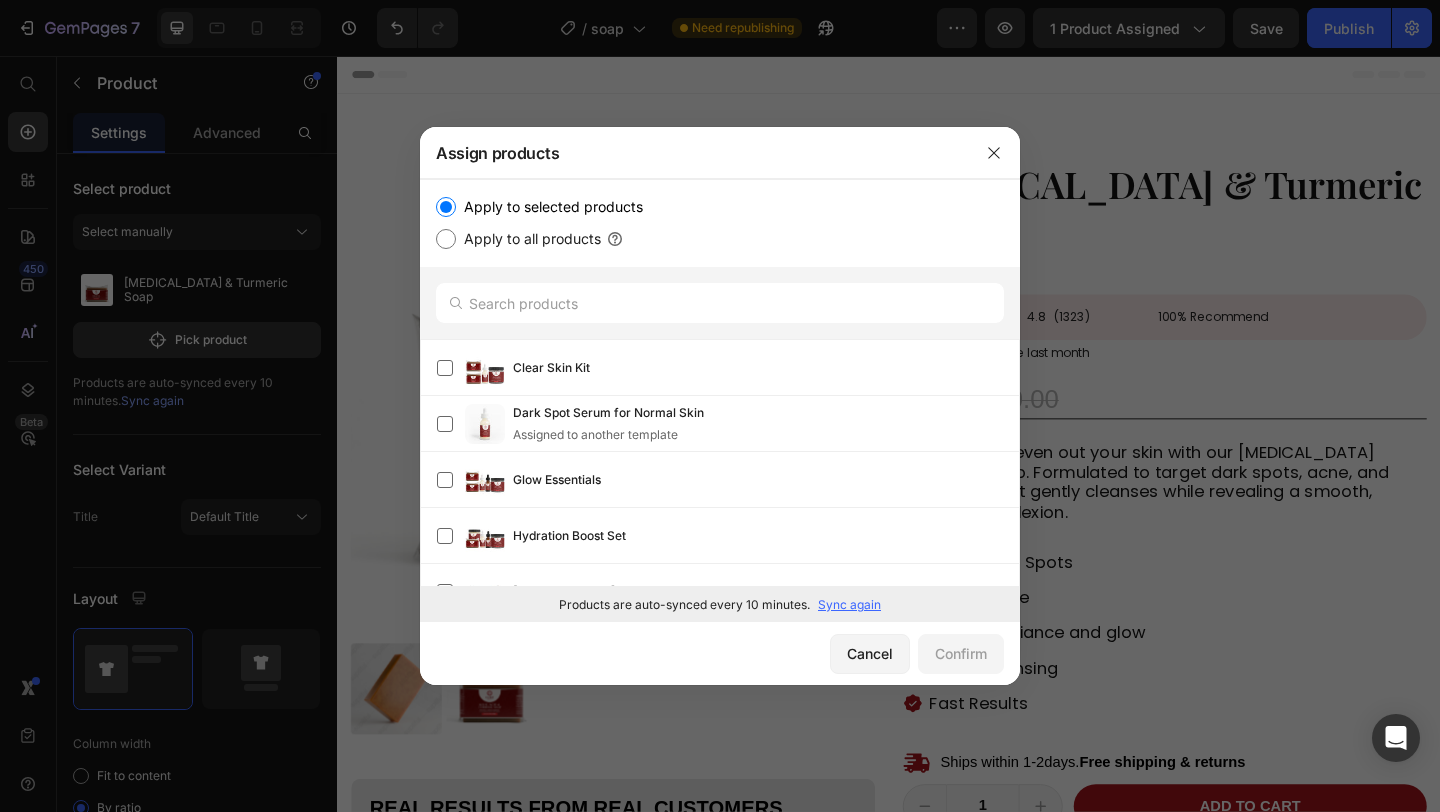 click on "Apply to all products" at bounding box center [528, 239] 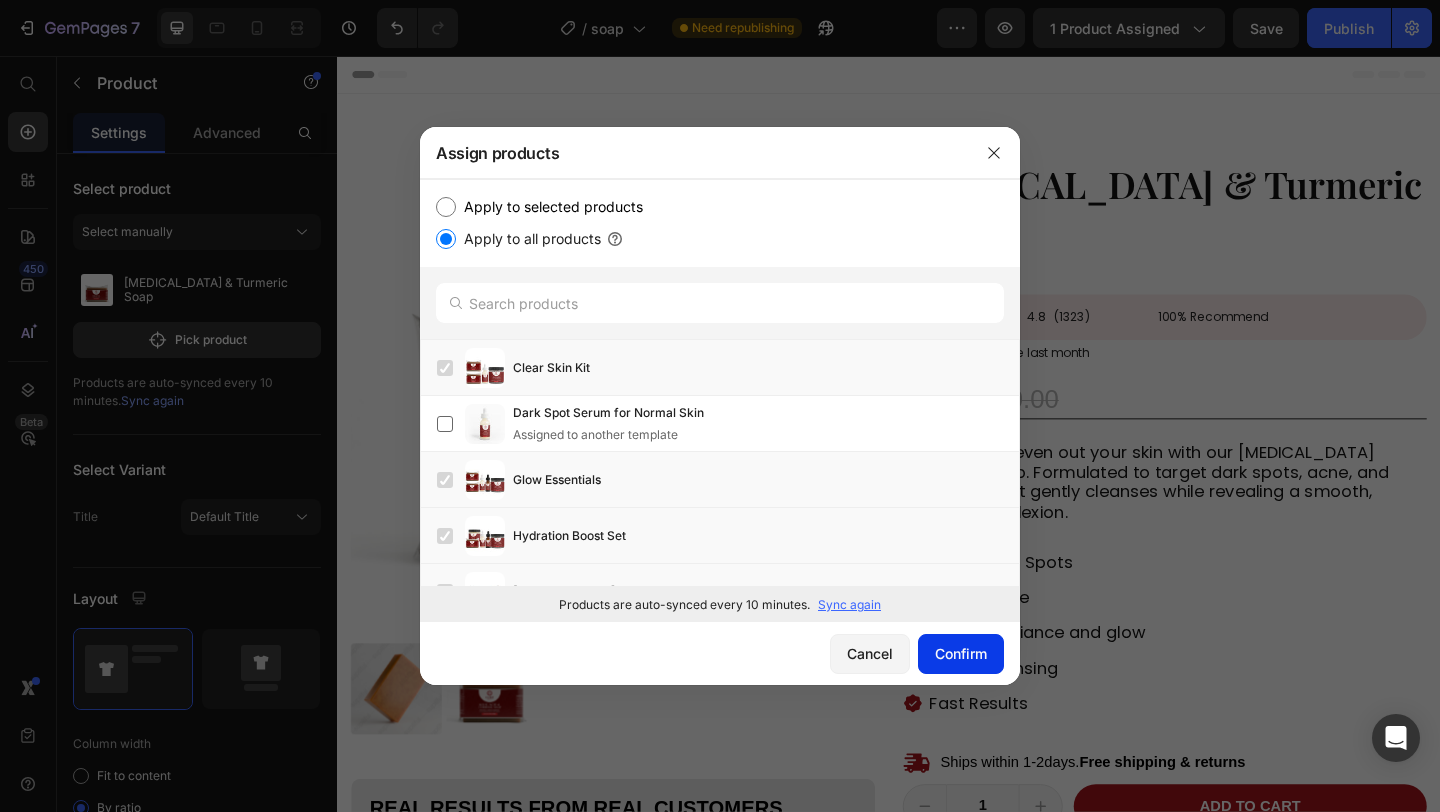 click on "Confirm" at bounding box center (961, 653) 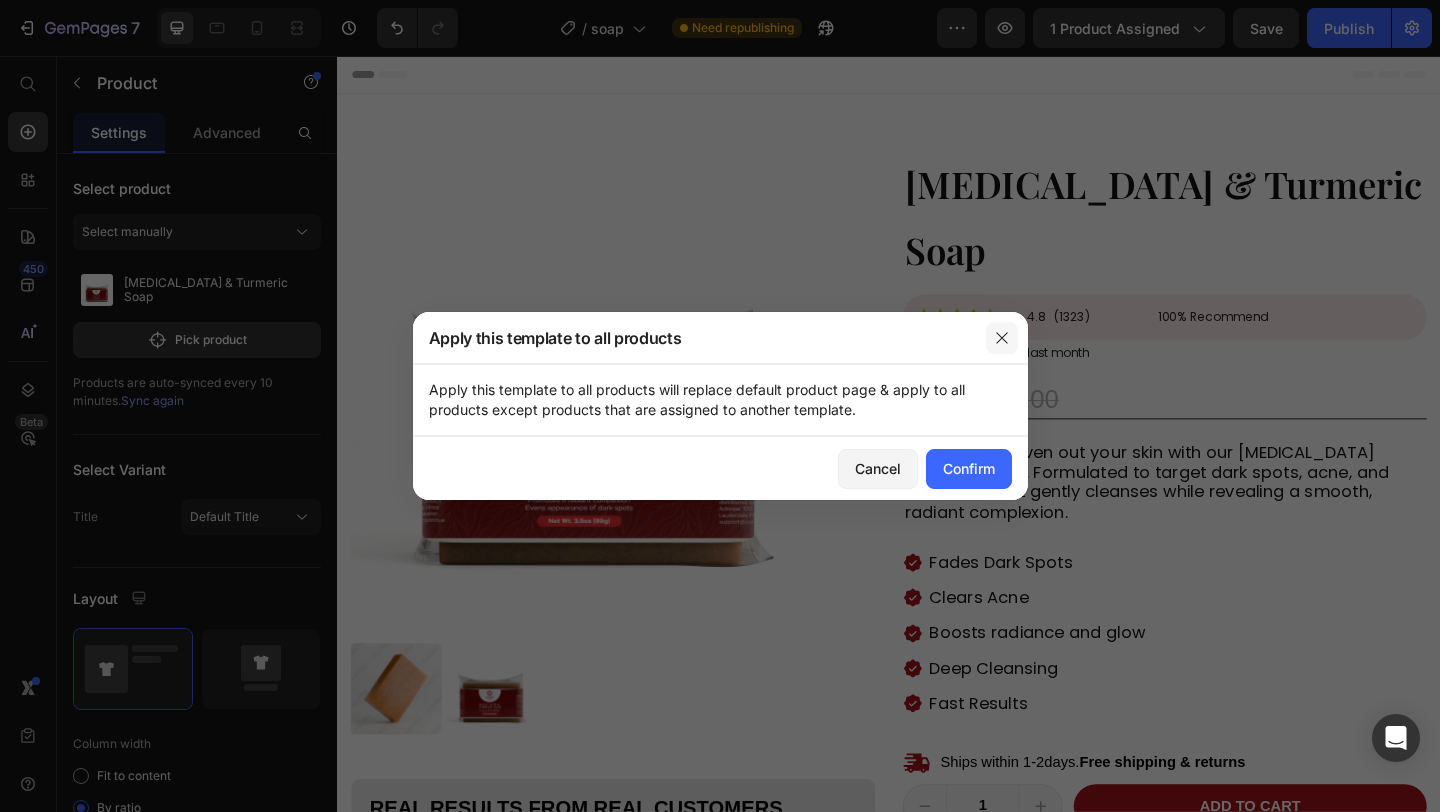 click 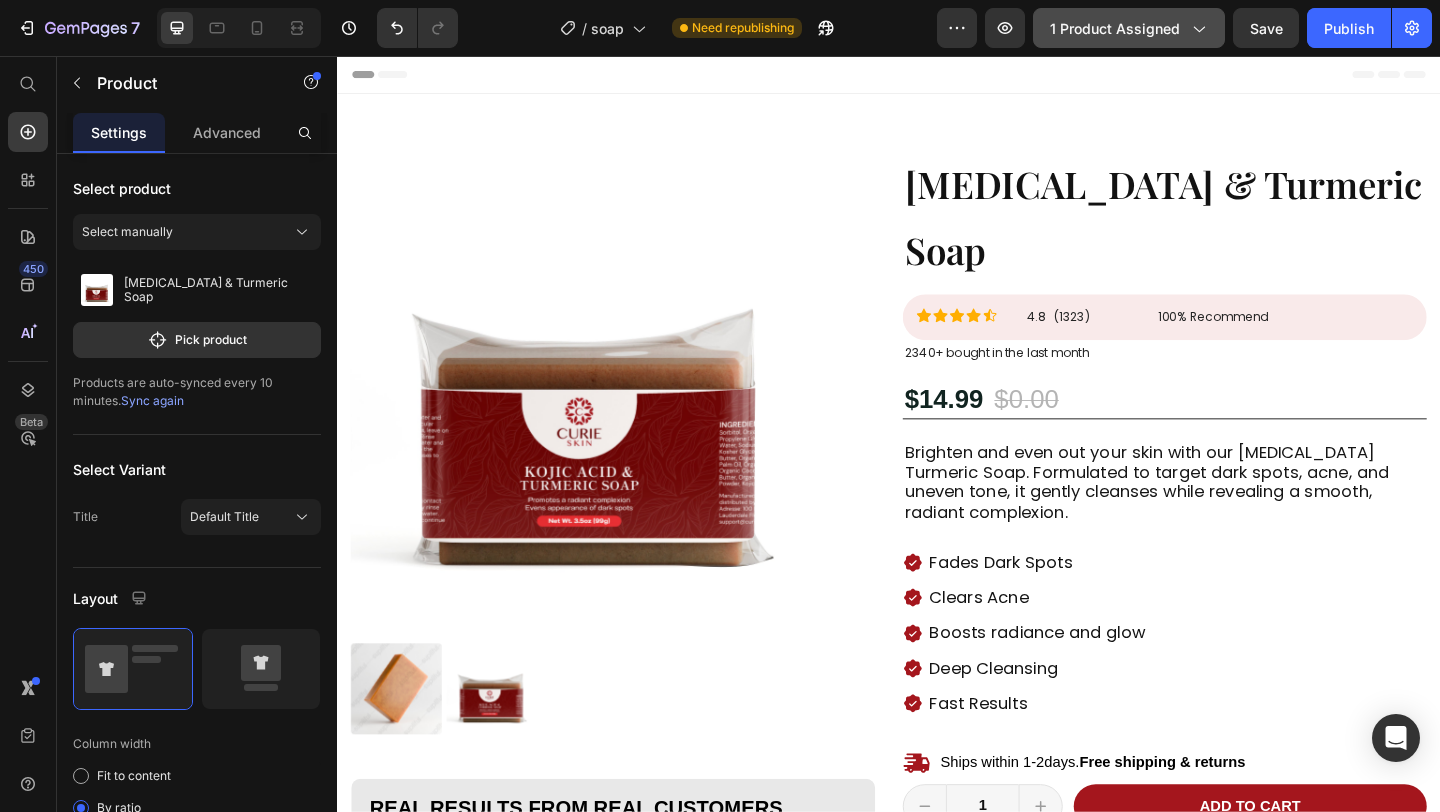 click on "1 product assigned" at bounding box center (1129, 28) 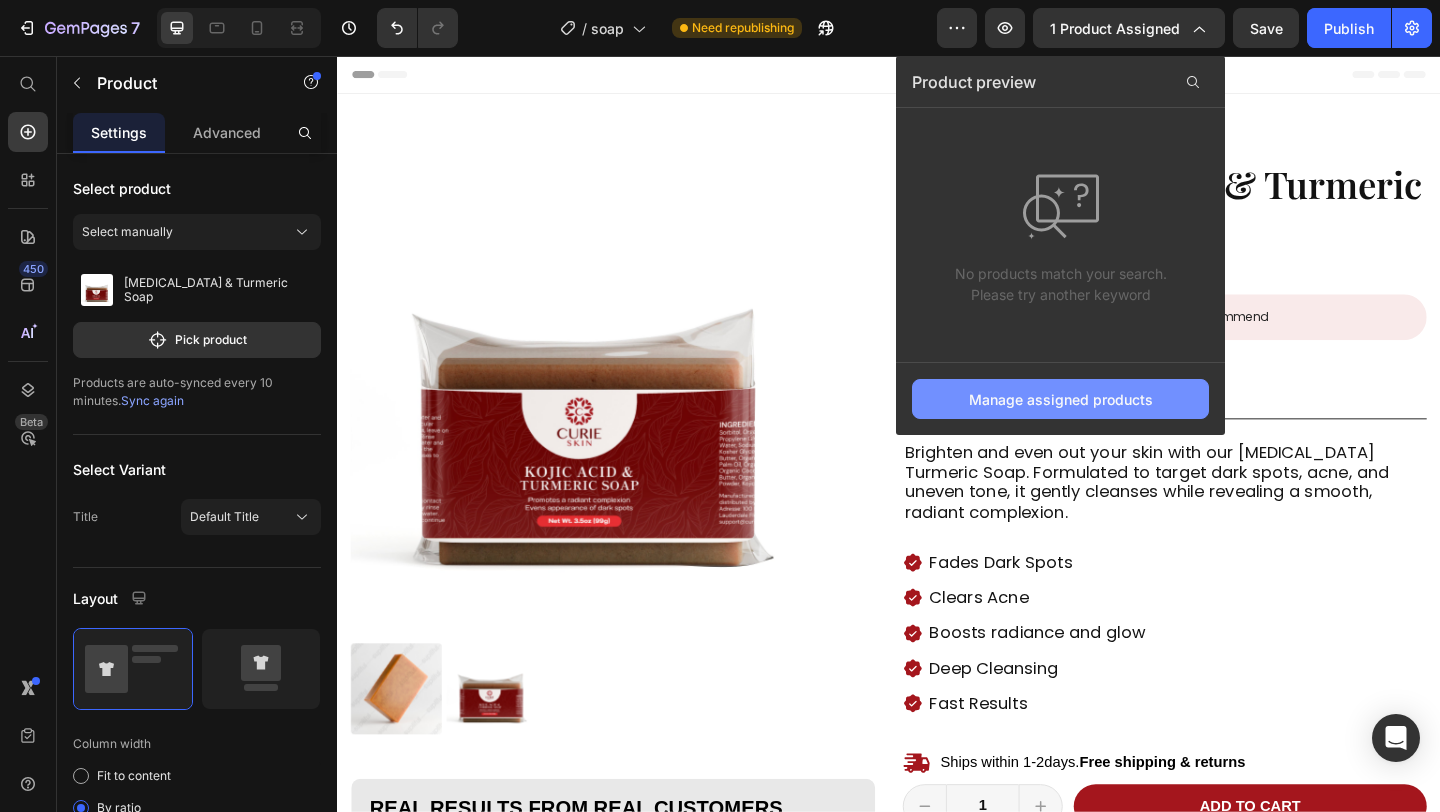 click on "Manage assigned products" at bounding box center (1060, 399) 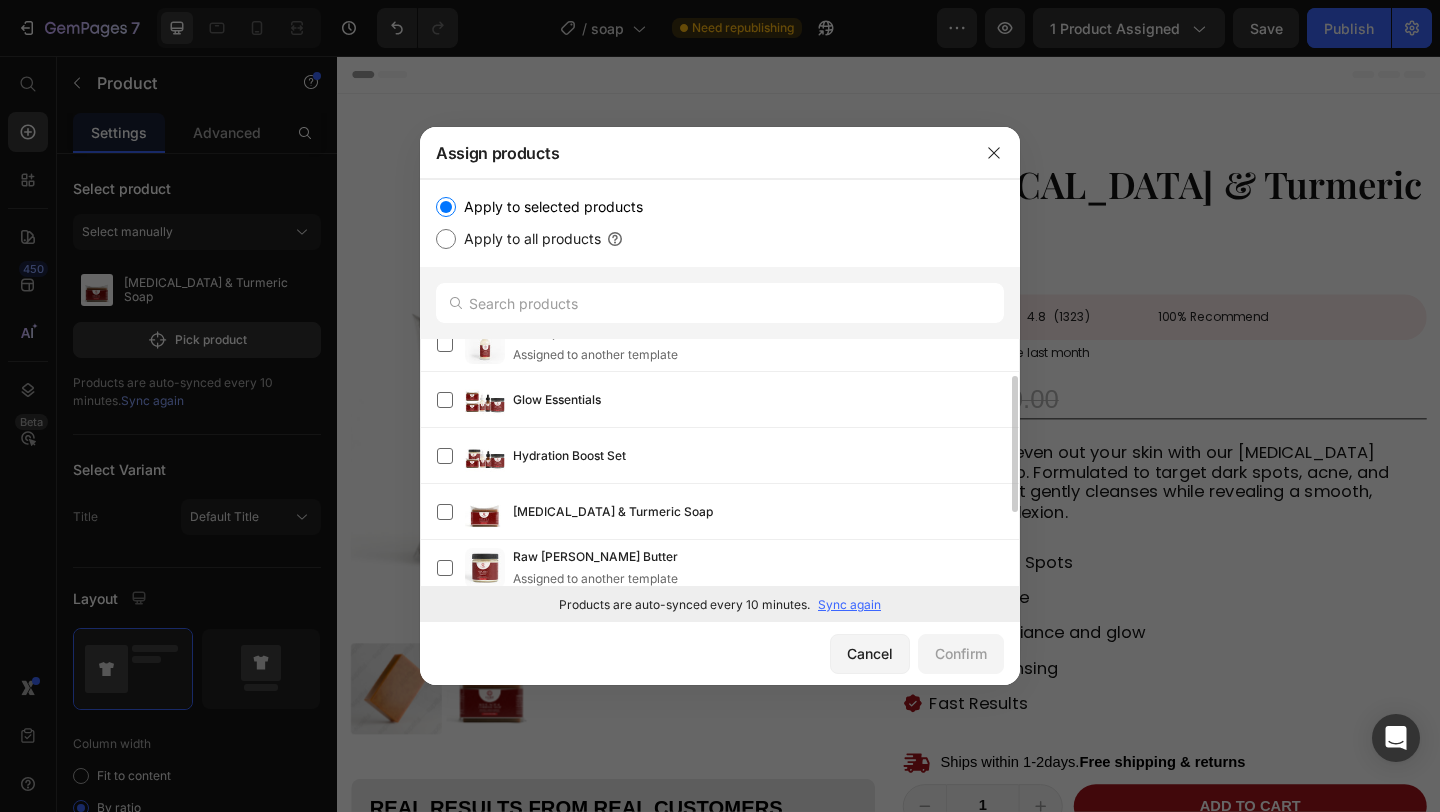 scroll, scrollTop: 76, scrollLeft: 0, axis: vertical 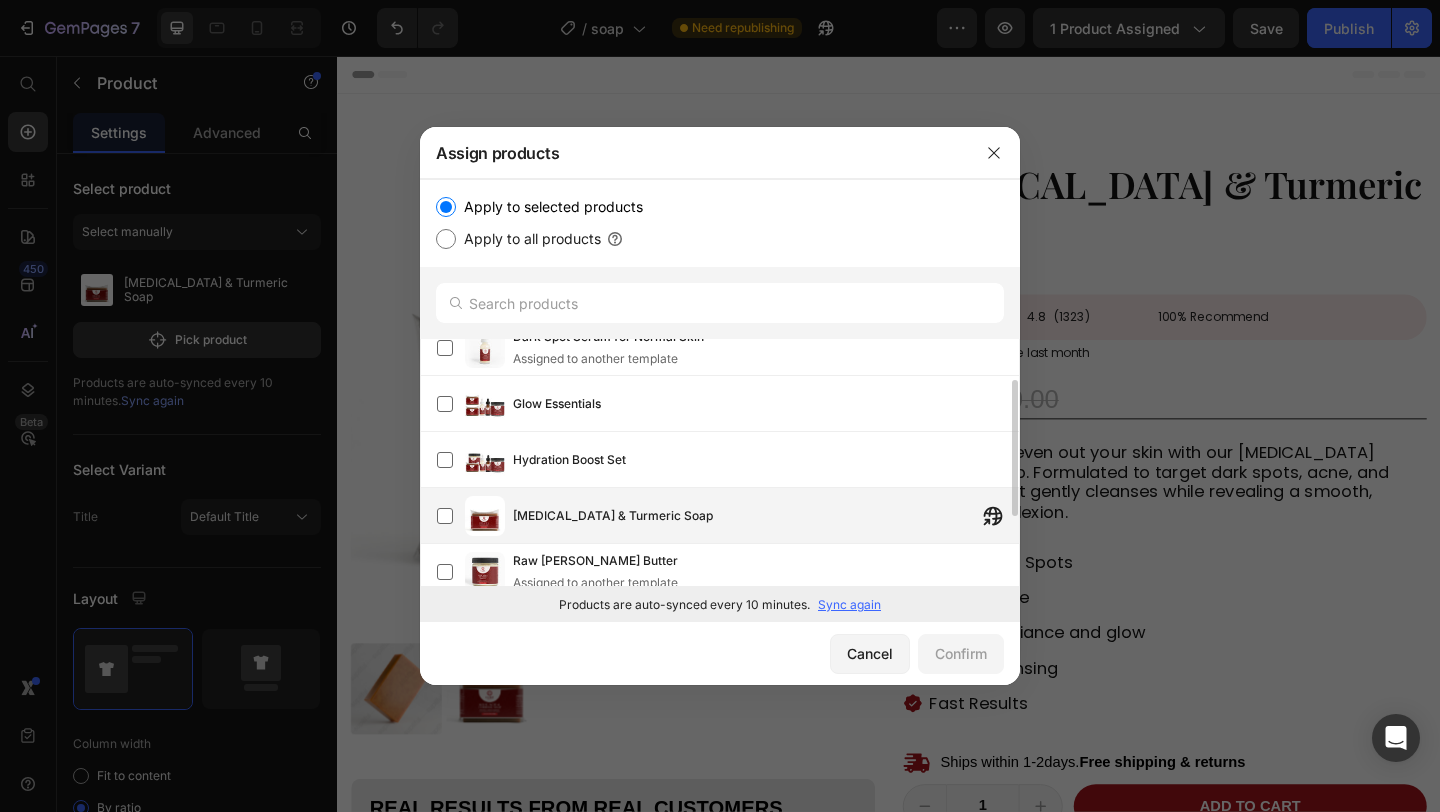 click on "[MEDICAL_DATA] & Turmeric Soap" at bounding box center [613, 516] 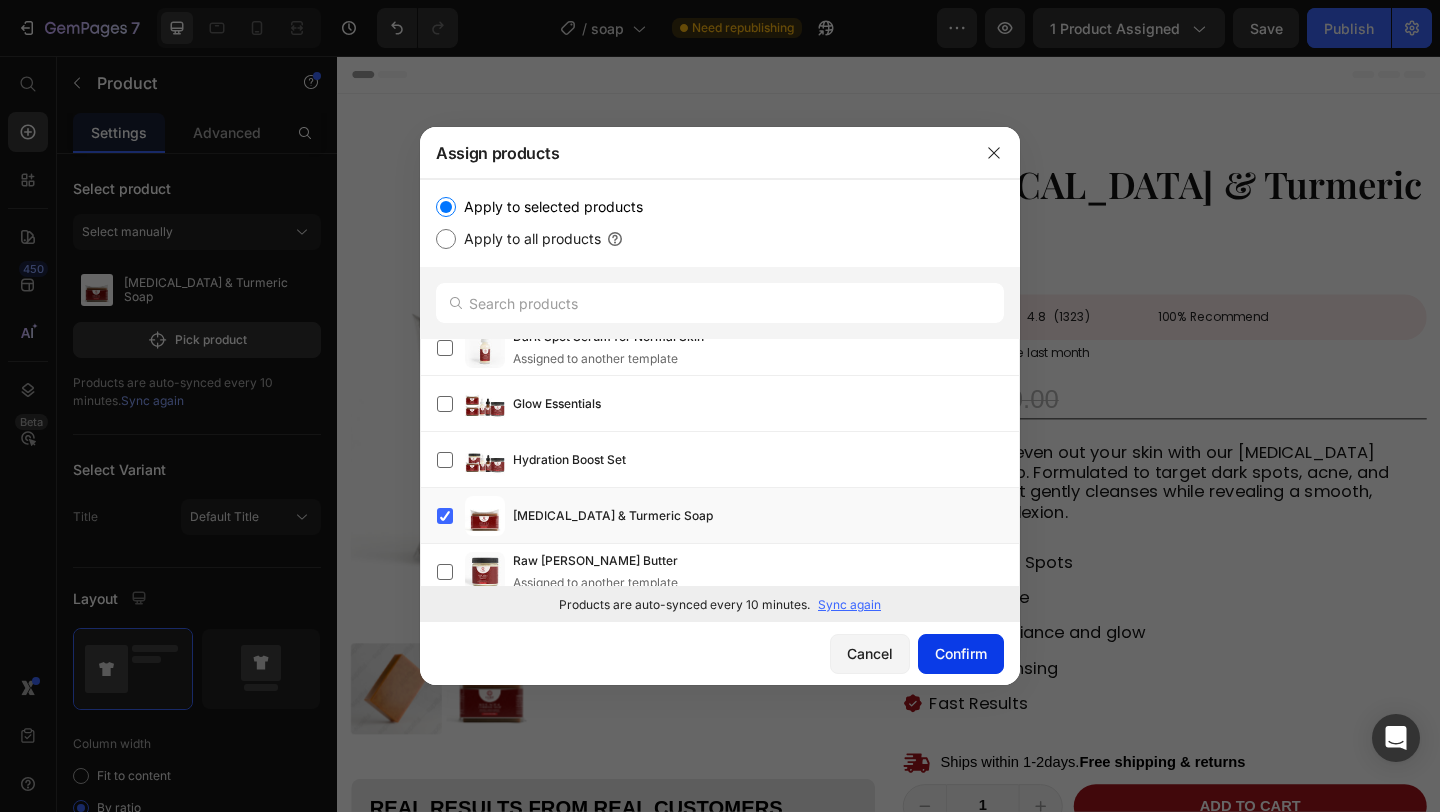 click on "Confirm" at bounding box center [961, 653] 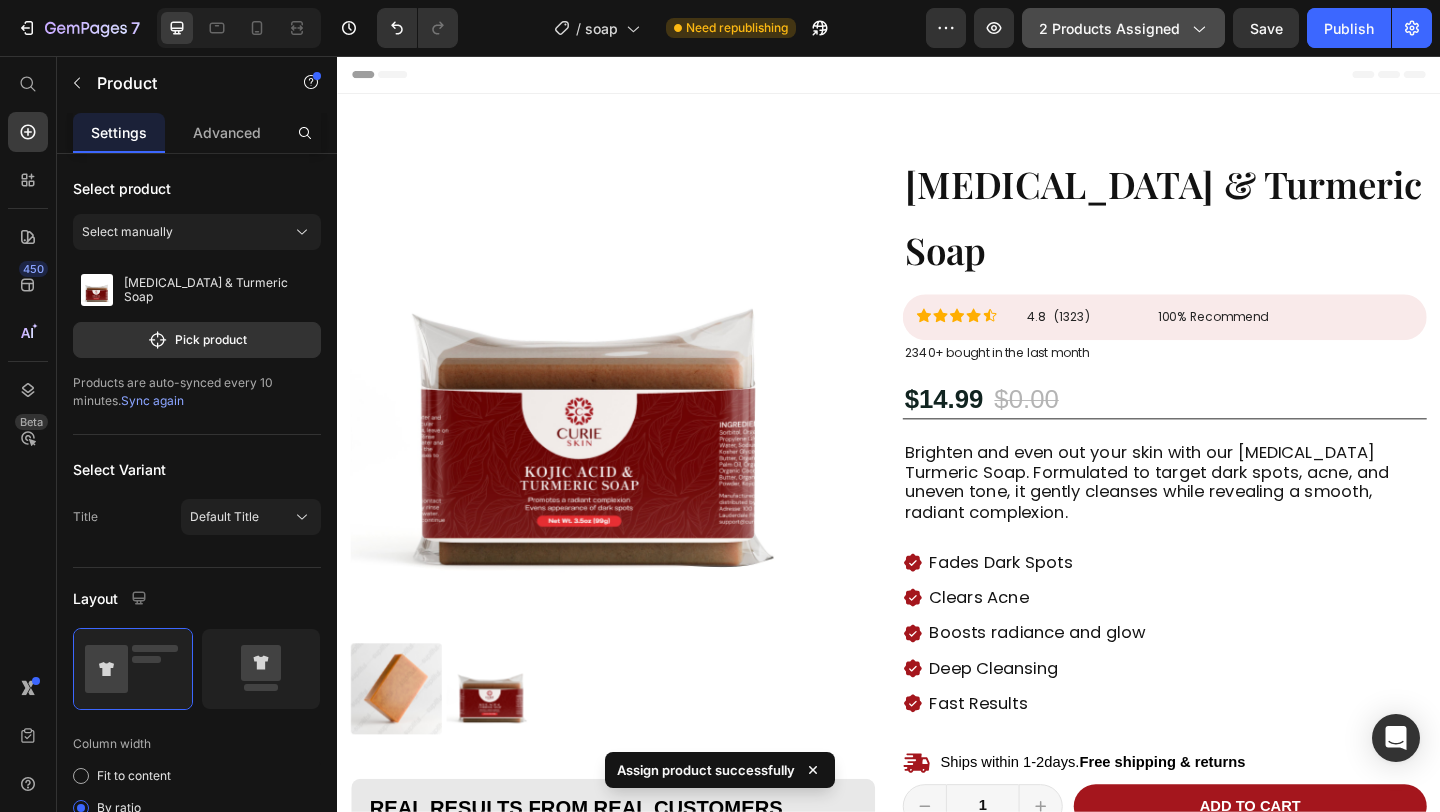 click on "2 products assigned" 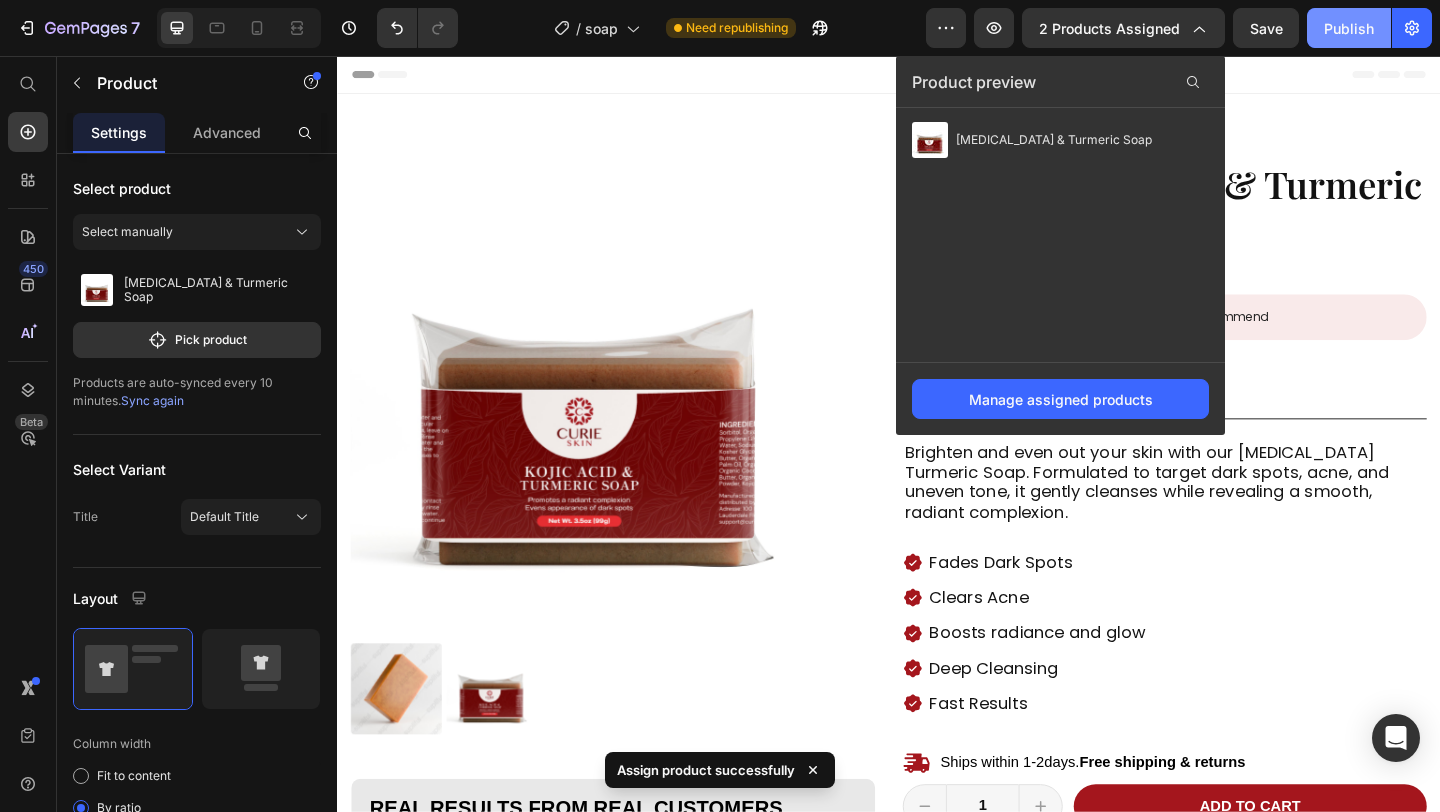 click on "Publish" at bounding box center [1349, 28] 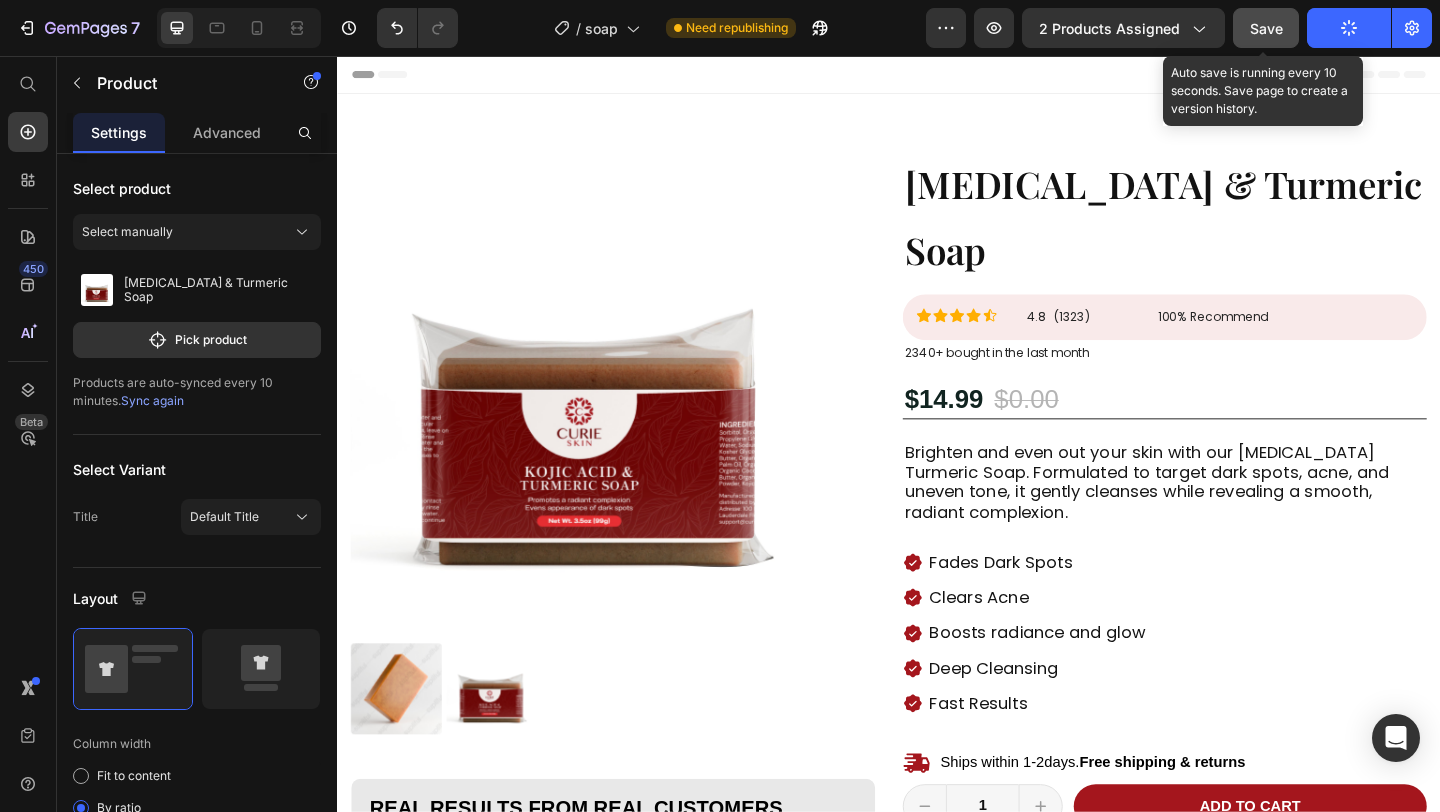 click on "Save" at bounding box center (1266, 28) 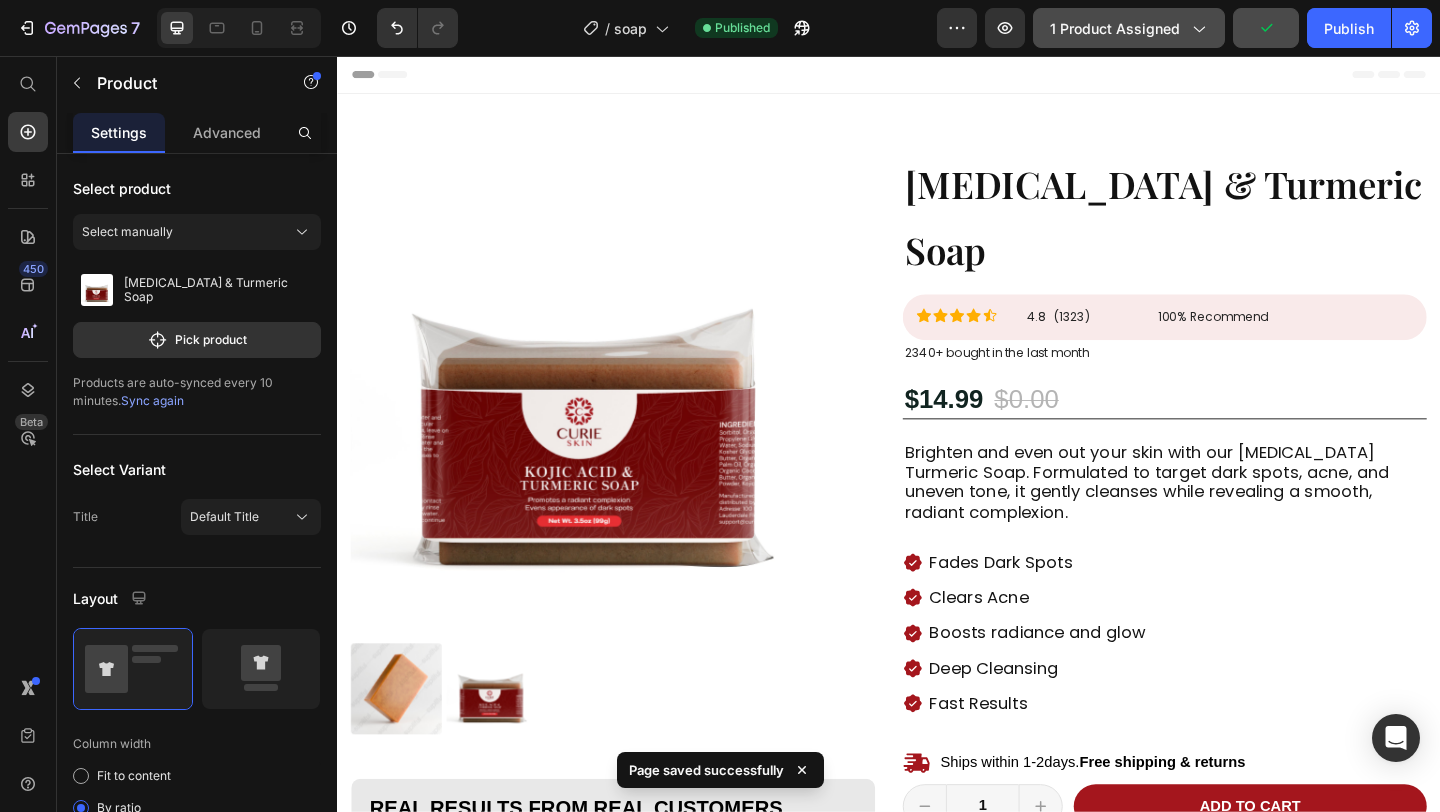 click on "1 product assigned" at bounding box center (1129, 28) 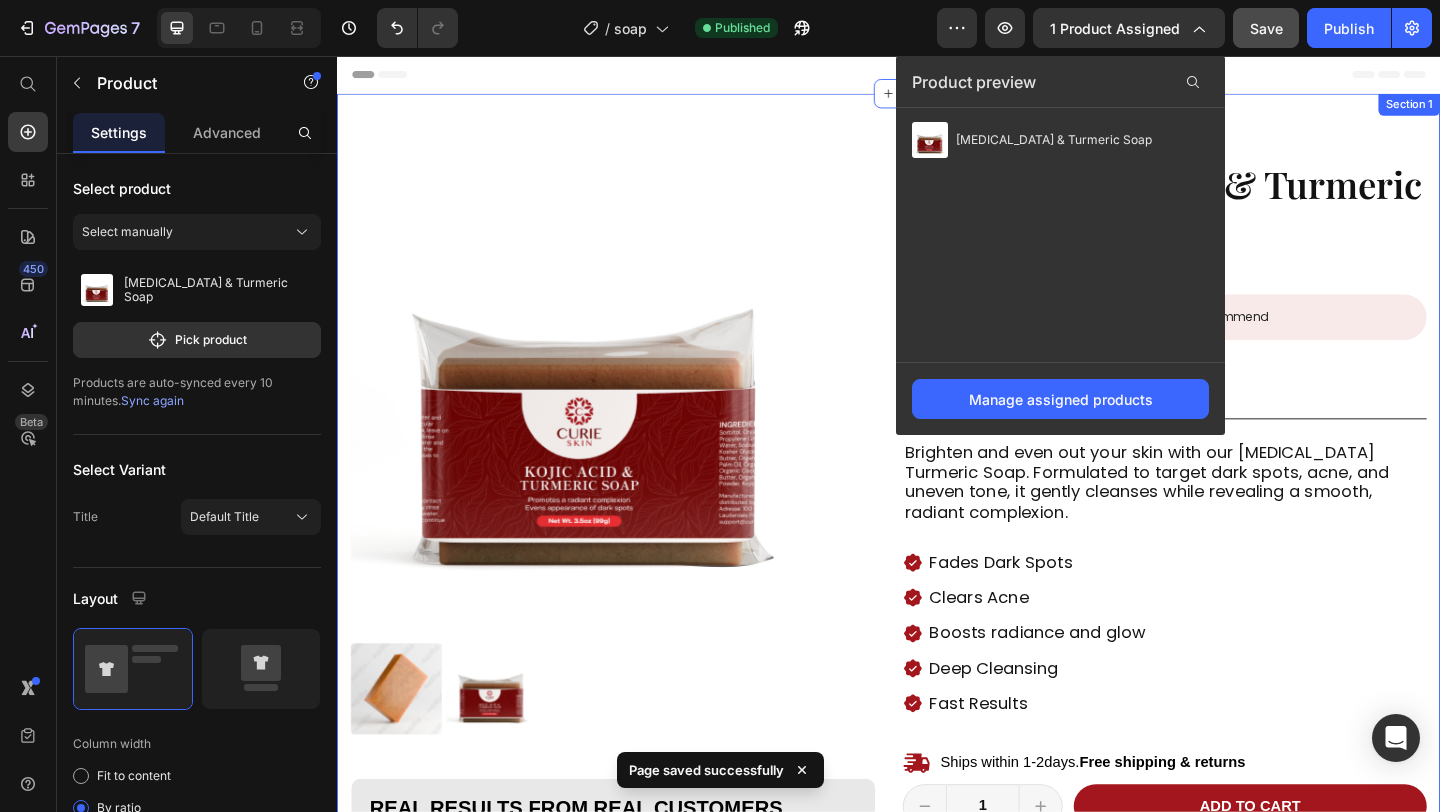 click on "Product Images Real Results from Real Customers Heading Image Image Image Image Carousel Row Kojic Acid & Turmeric Soap Product Title Icon Icon Icon Icon
Icon Icon List 4.8   (1323)  Text Block 100% Recommend Text Block Row Row 2340+ bought in the last month Text Block $14.99 Product Price $0.00 Product Price 0% OFF Discount Tag Row Brighten and even out your skin with our Kojic Acid Turmeric Soap. Formulated to target dark spots, acne, and uneven tone, it gently cleanses while revealing a smooth, radiant complexion. Text Block
Fades Dark Spots
Clears Acne
Boosts radiance and glow
Deep Cleansing
Fast Results Item List
Ships within 1-2days.  Free shipping & returns Item List 1 Product Quantity Row Add to cart Add to Cart Row Row
100% Money-Back Guarantee Item List
30-Day Easy Returns and Exchanges Item List Row Real Results from Real Customers Heading Image Image Image" at bounding box center [937, 634] 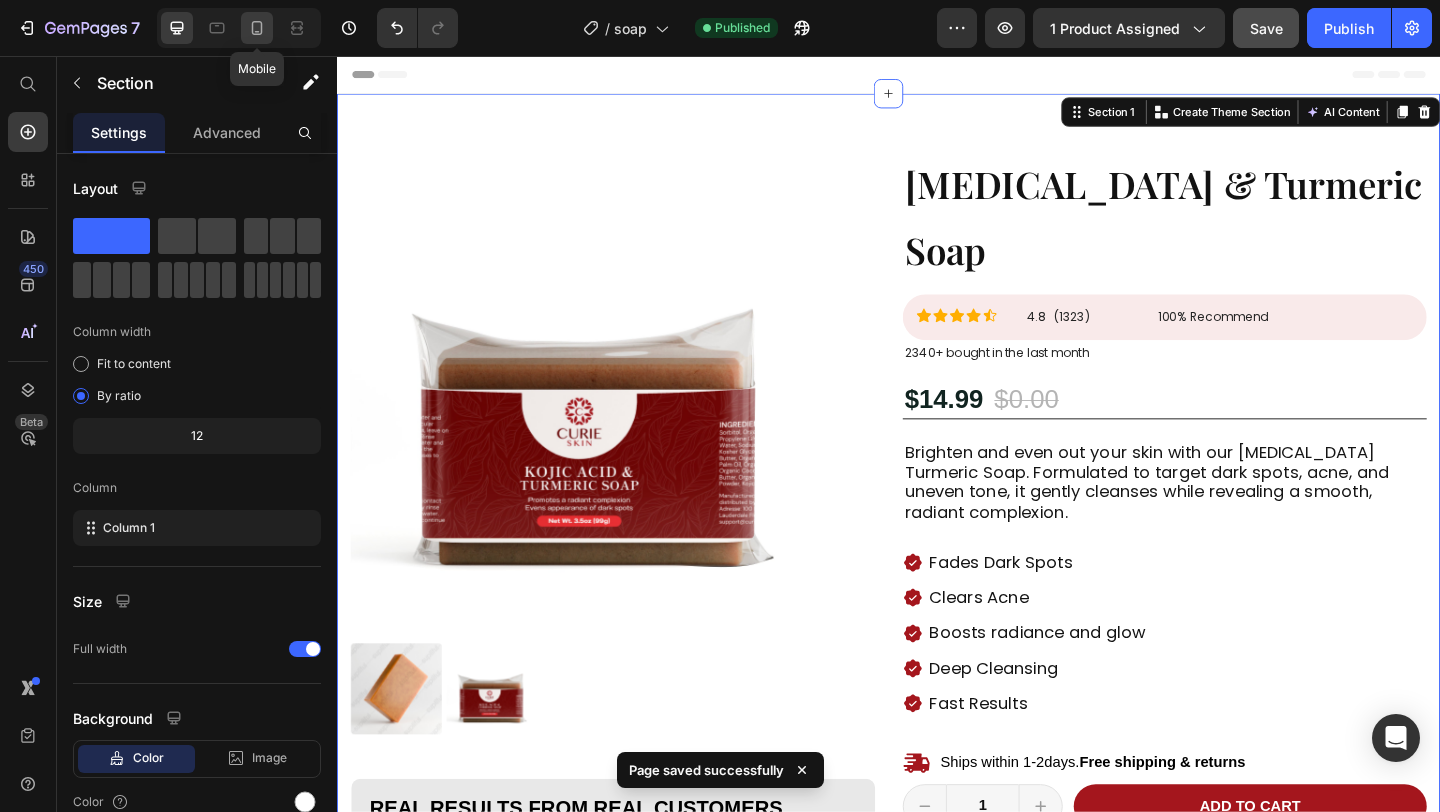 click 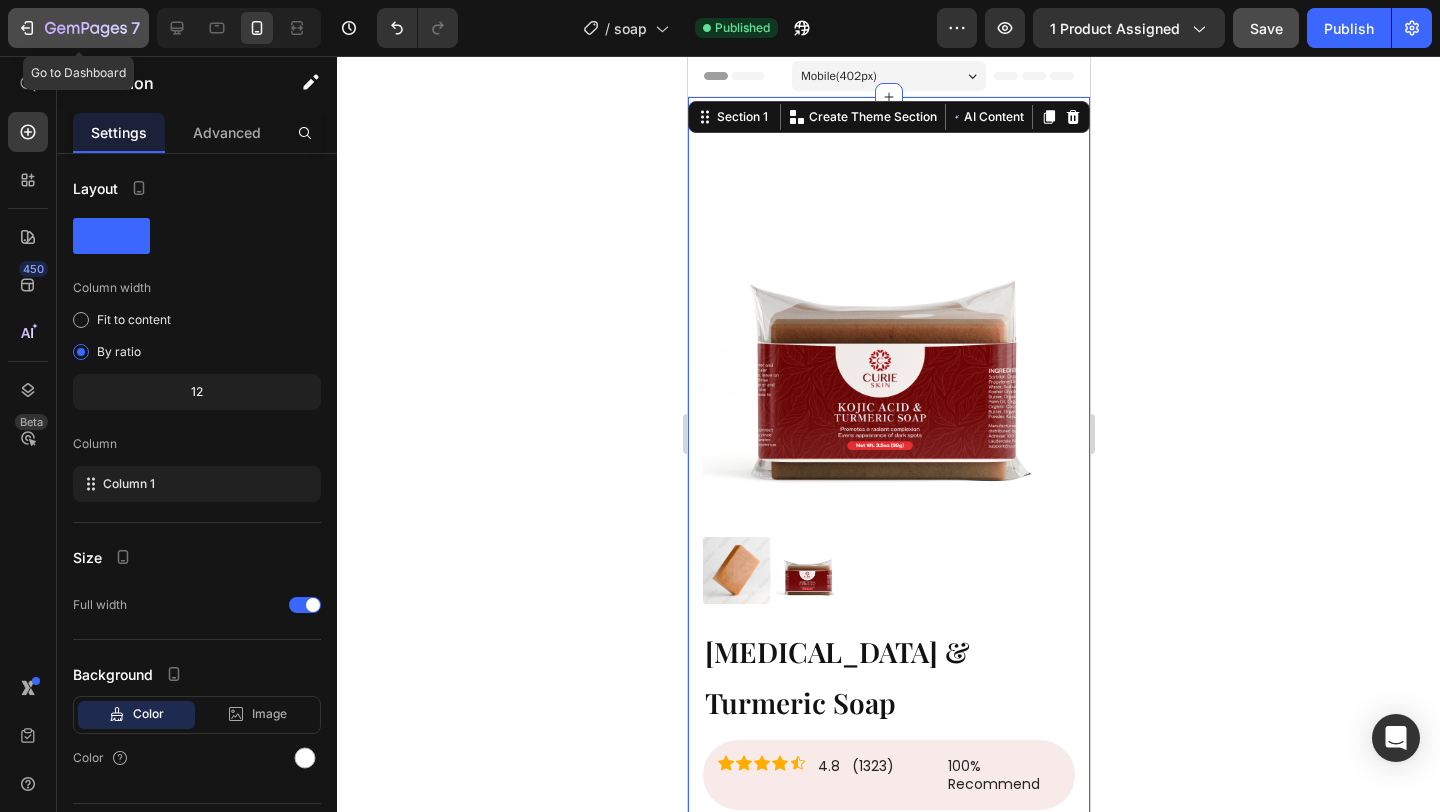 click on "7" 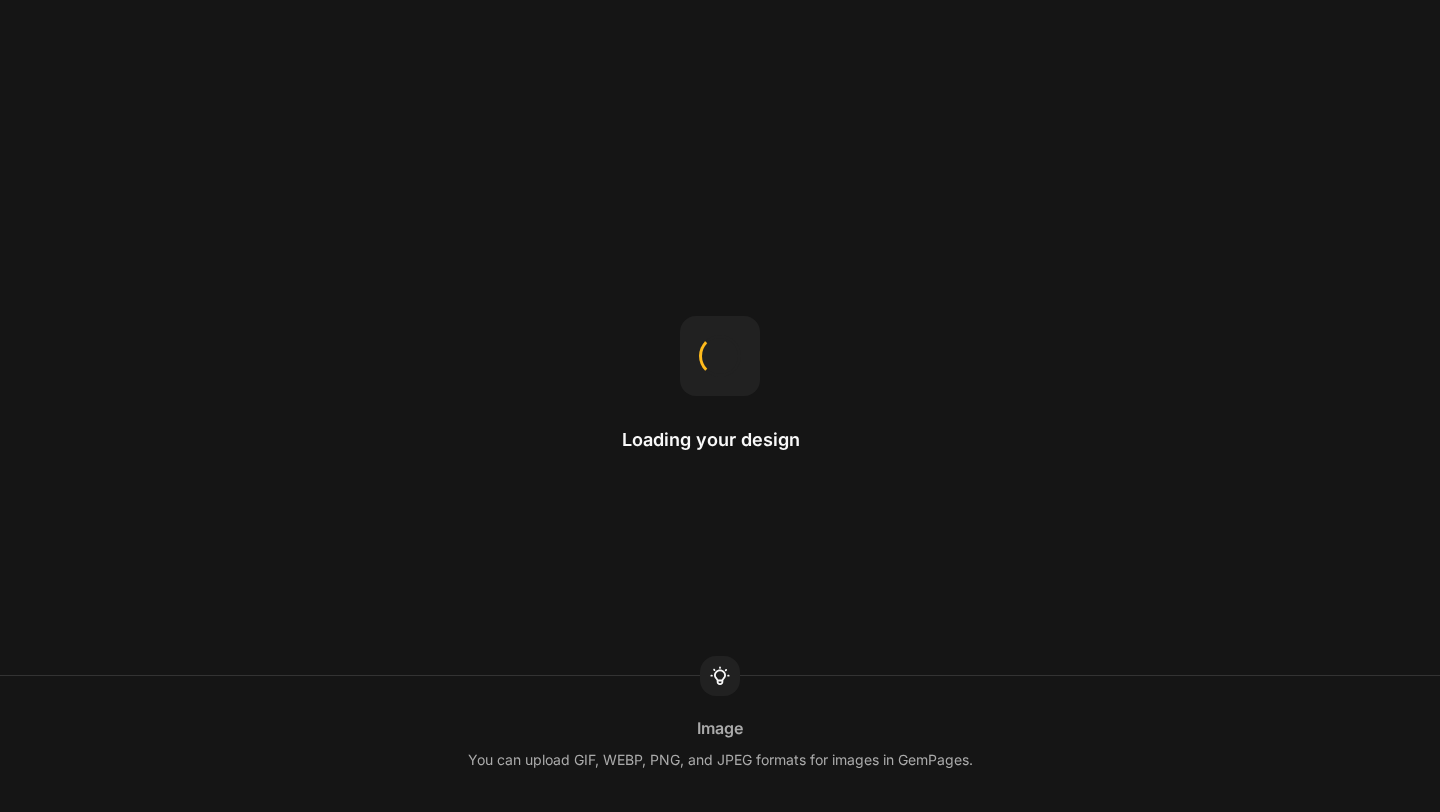 scroll, scrollTop: 0, scrollLeft: 0, axis: both 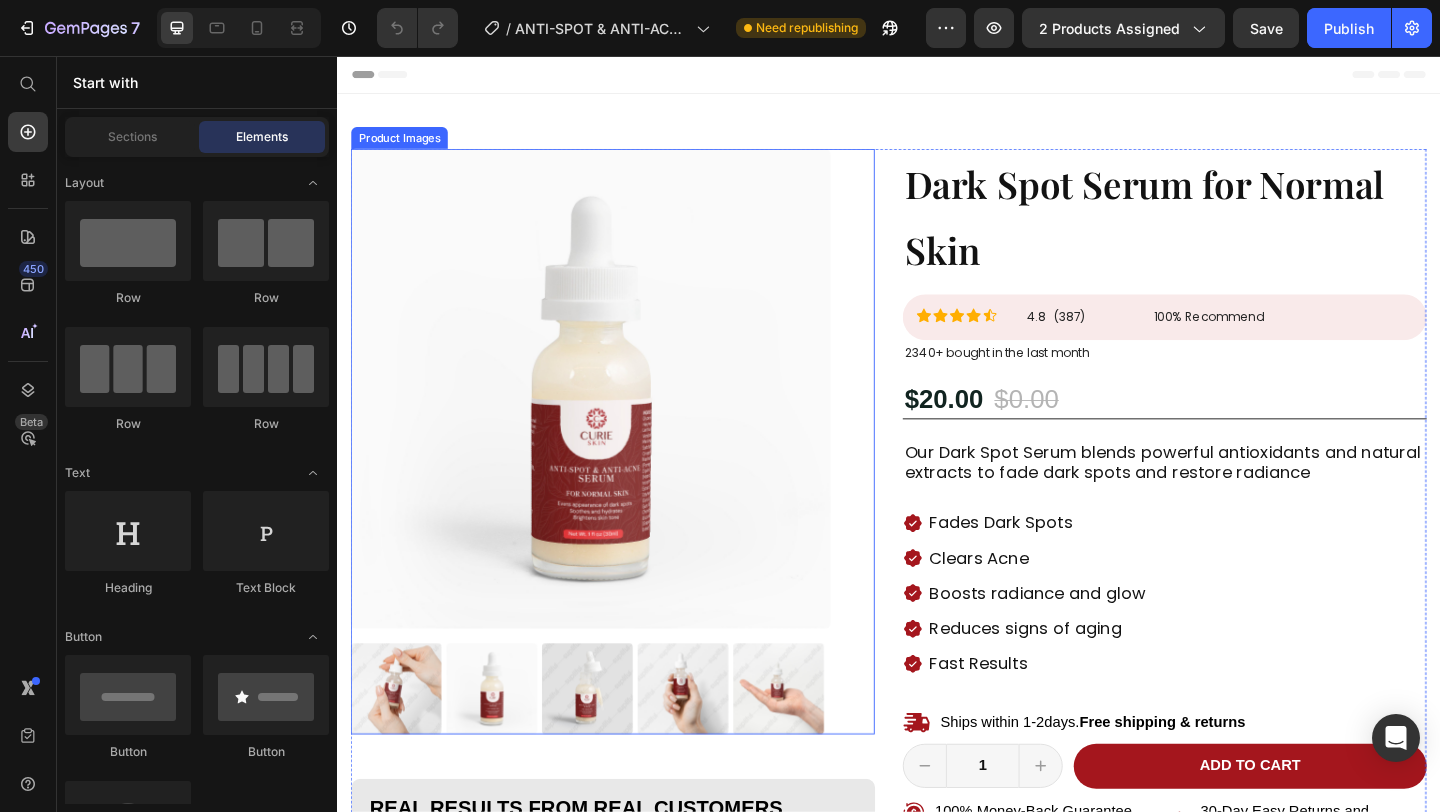 click at bounding box center (613, 418) 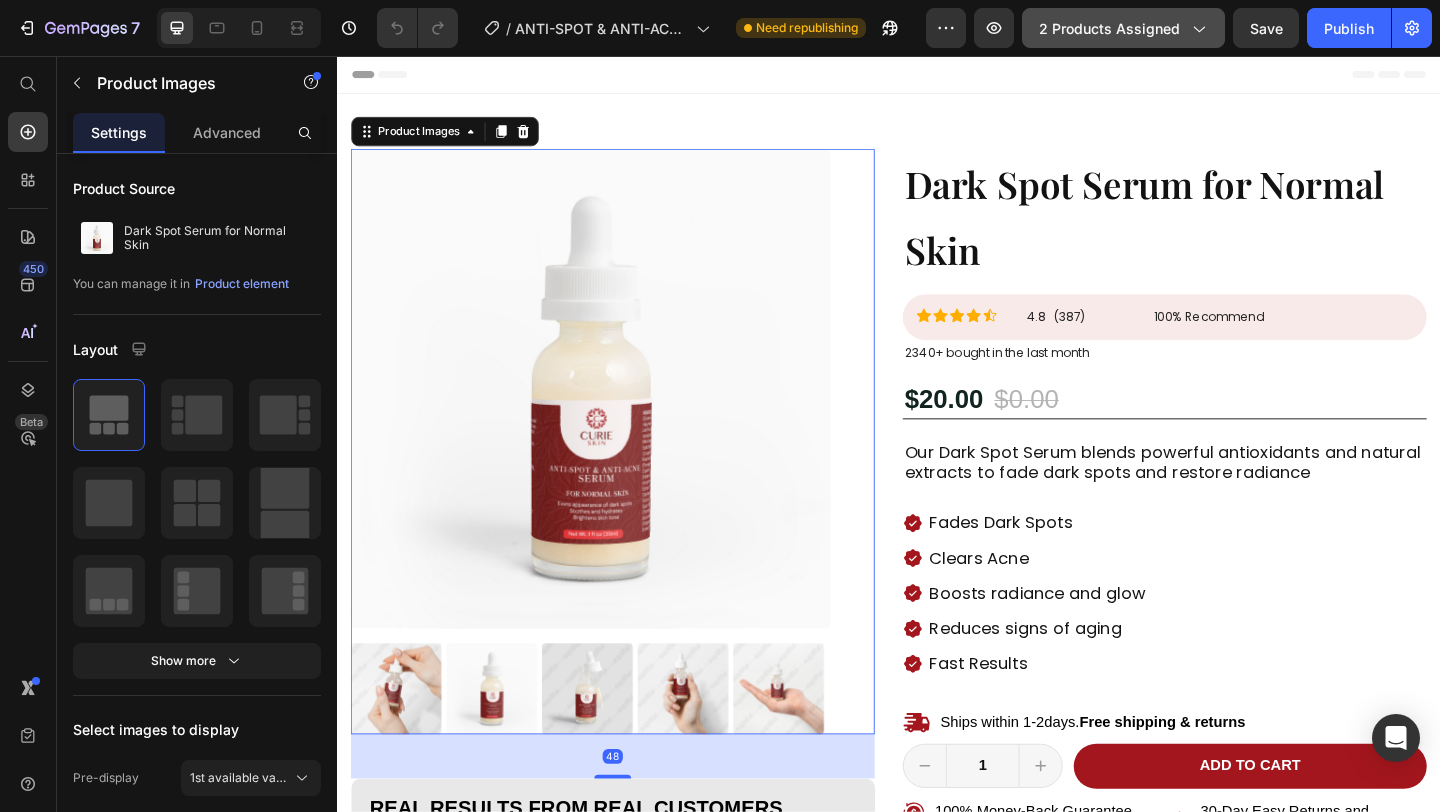 click on "2 products assigned" 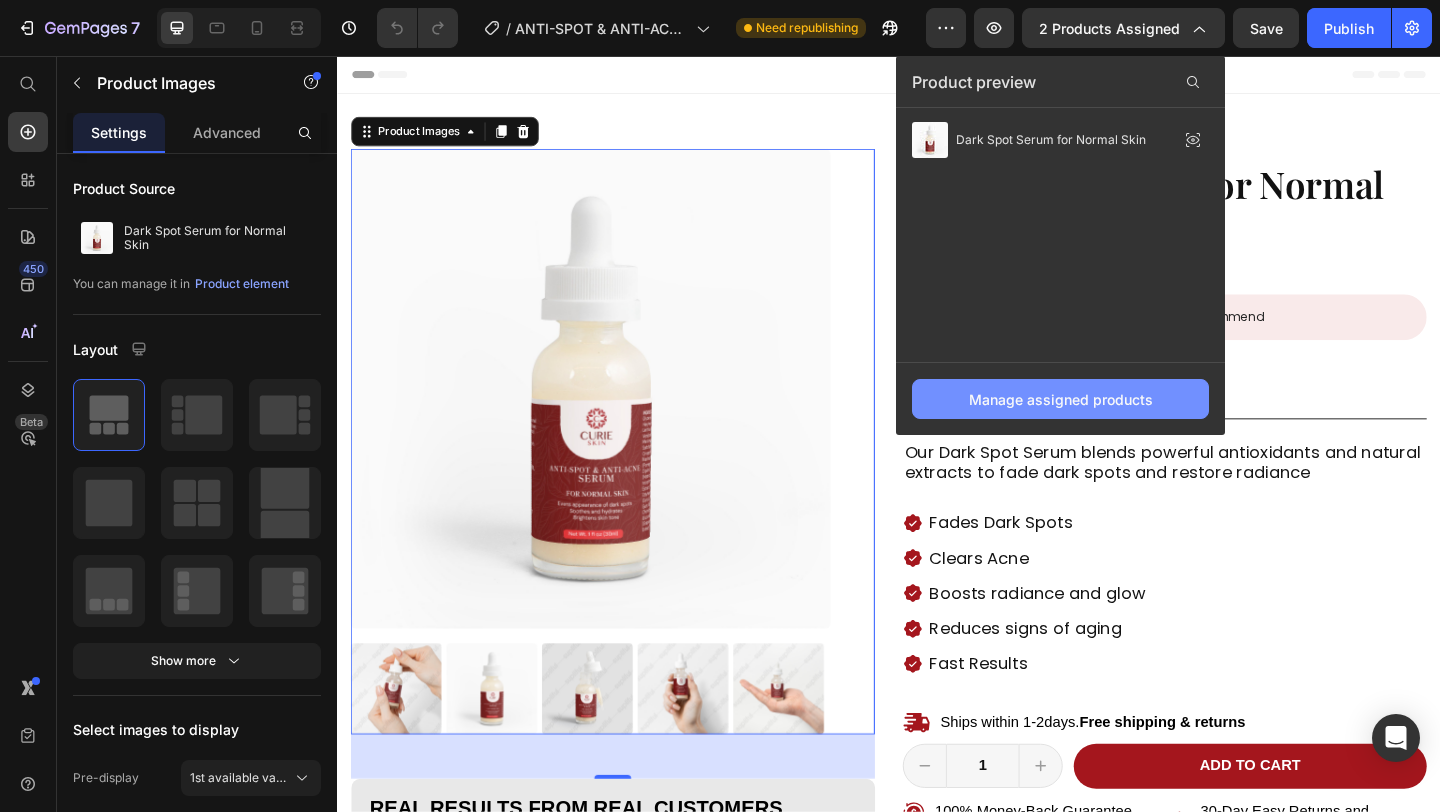 click on "Manage assigned products" at bounding box center [1061, 399] 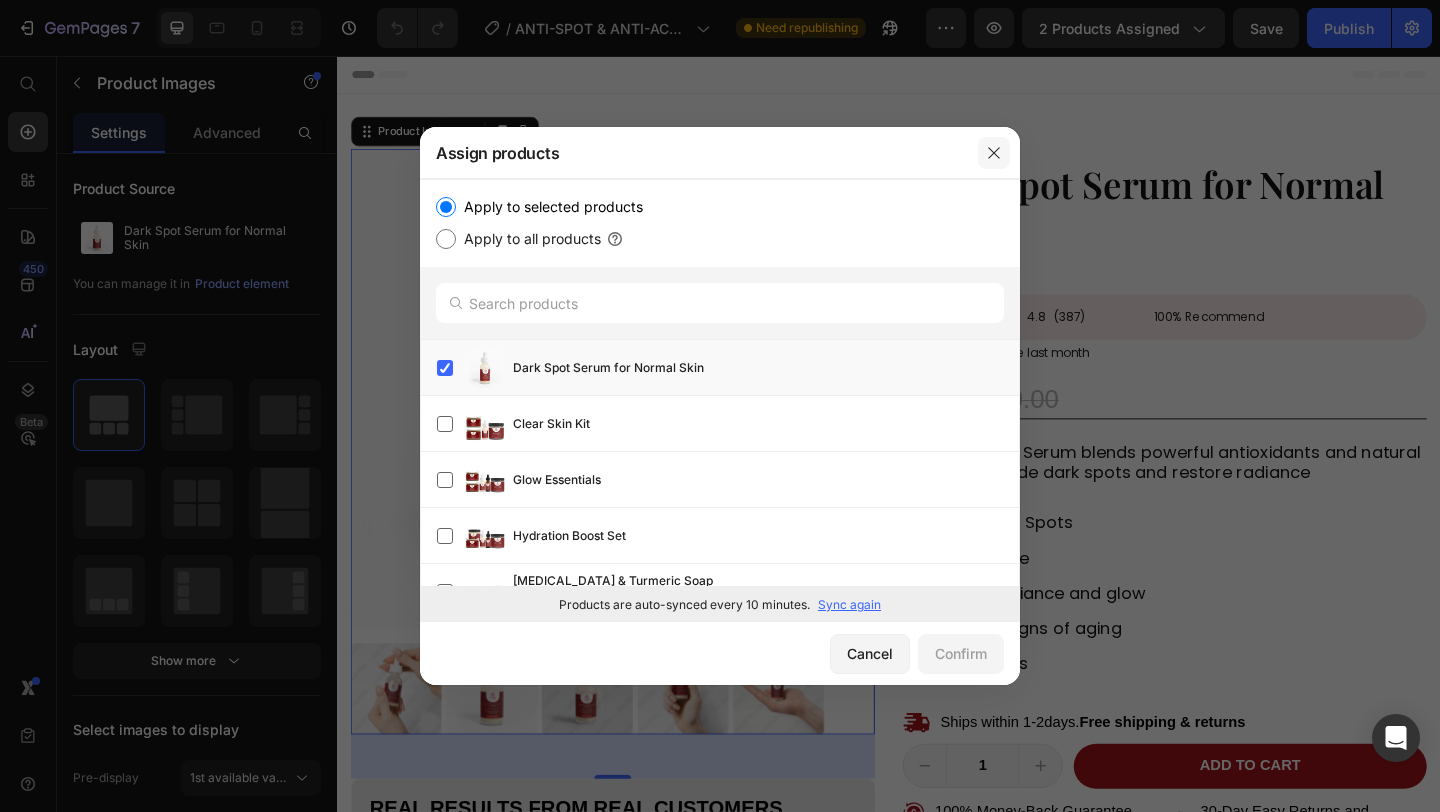 click 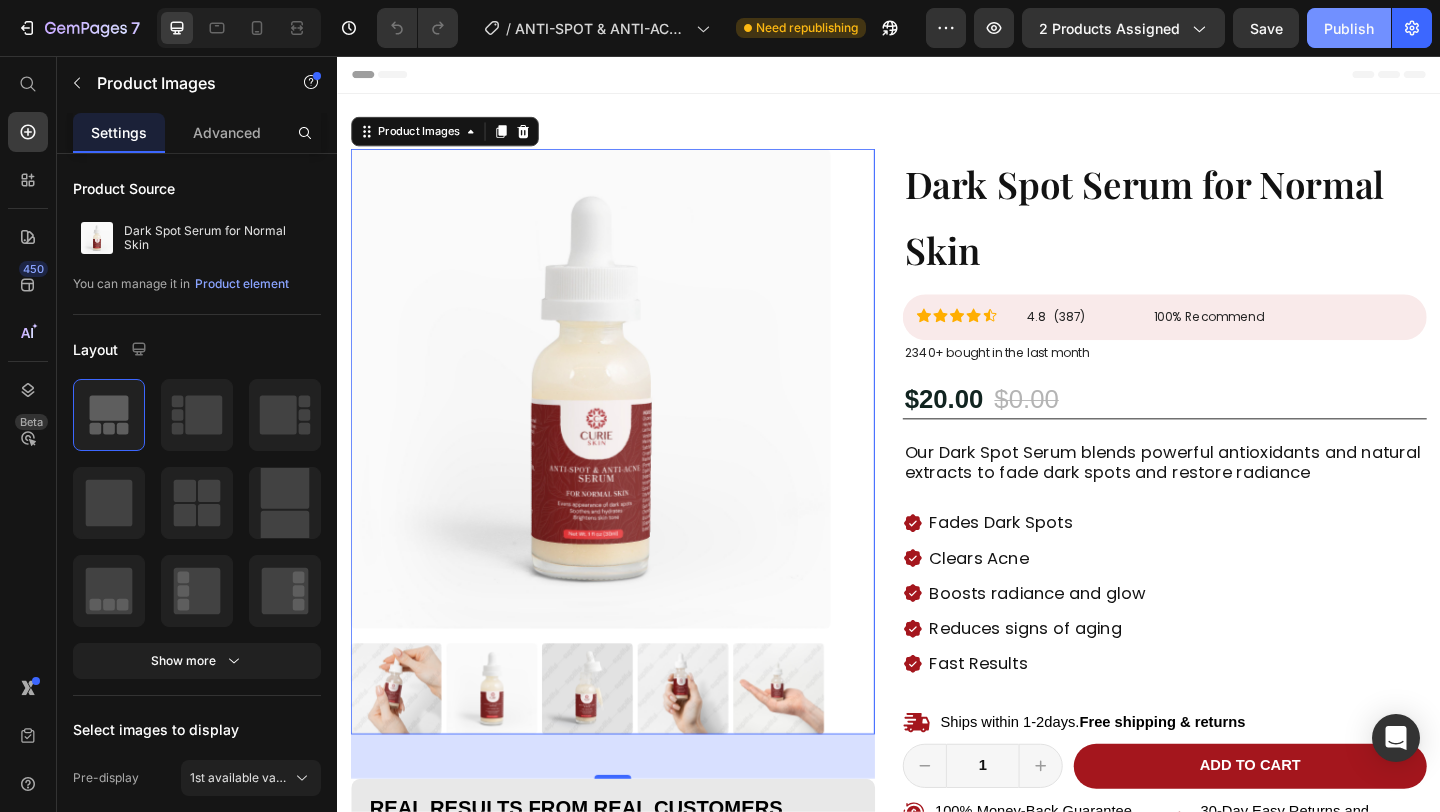 click on "Publish" at bounding box center (1349, 28) 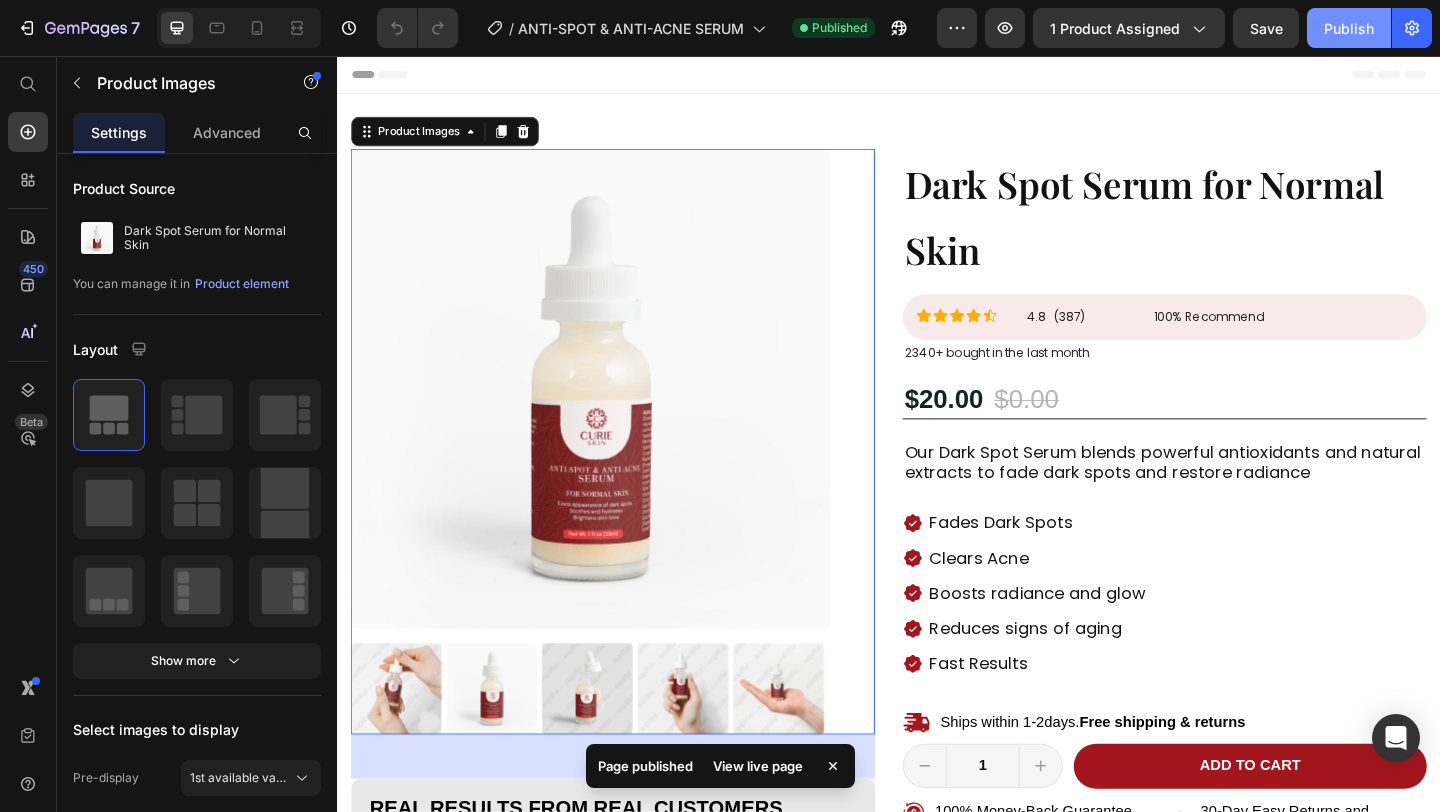 click on "Publish" at bounding box center (1349, 28) 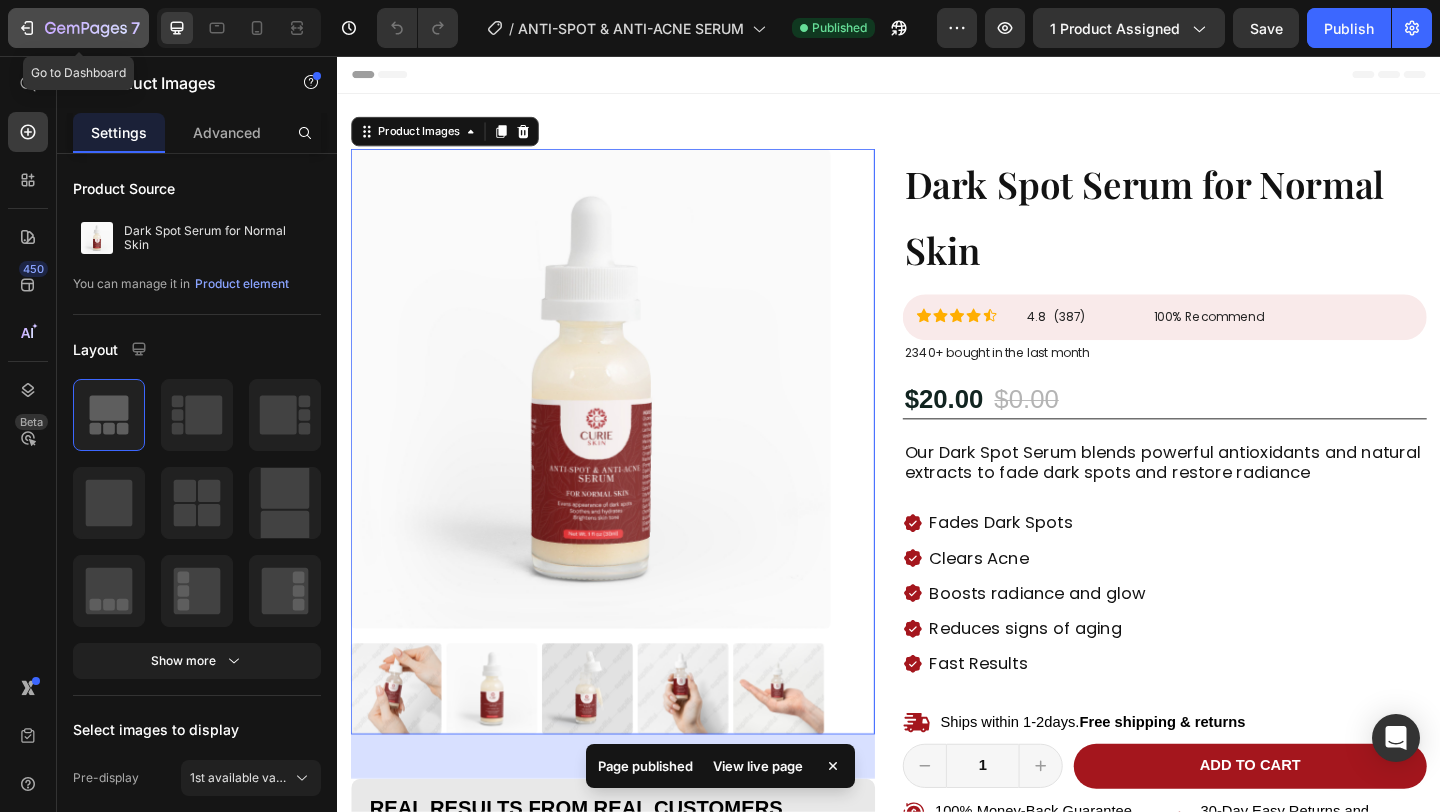 click 